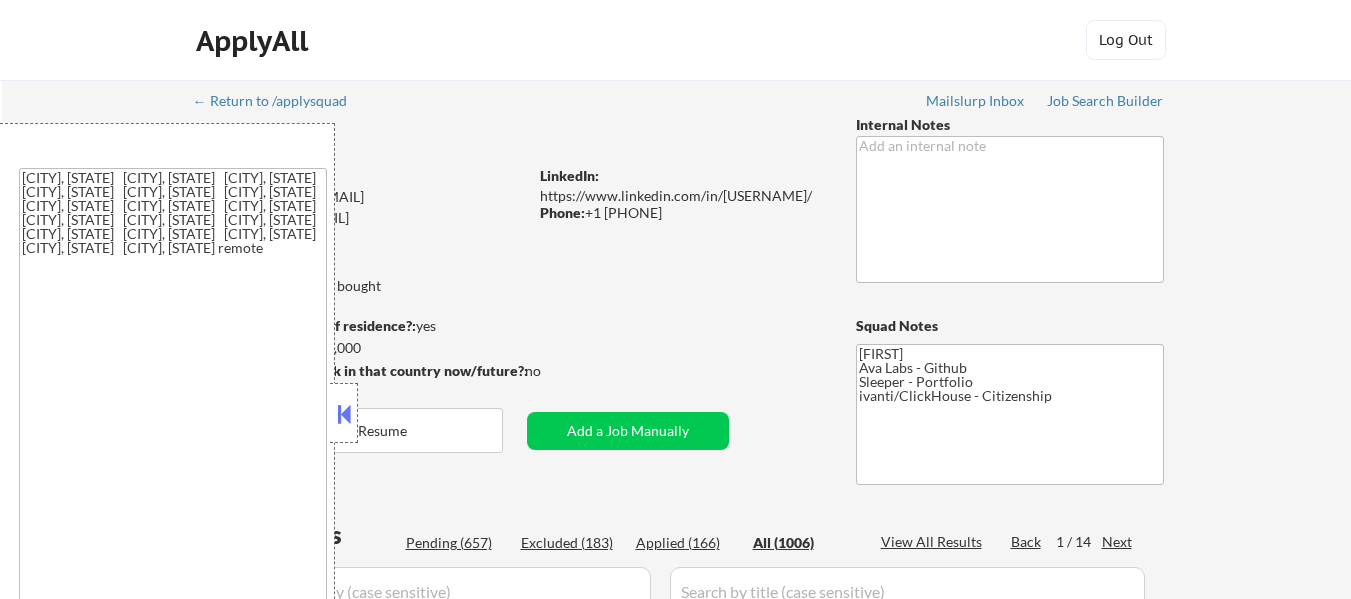 select on ""applied"" 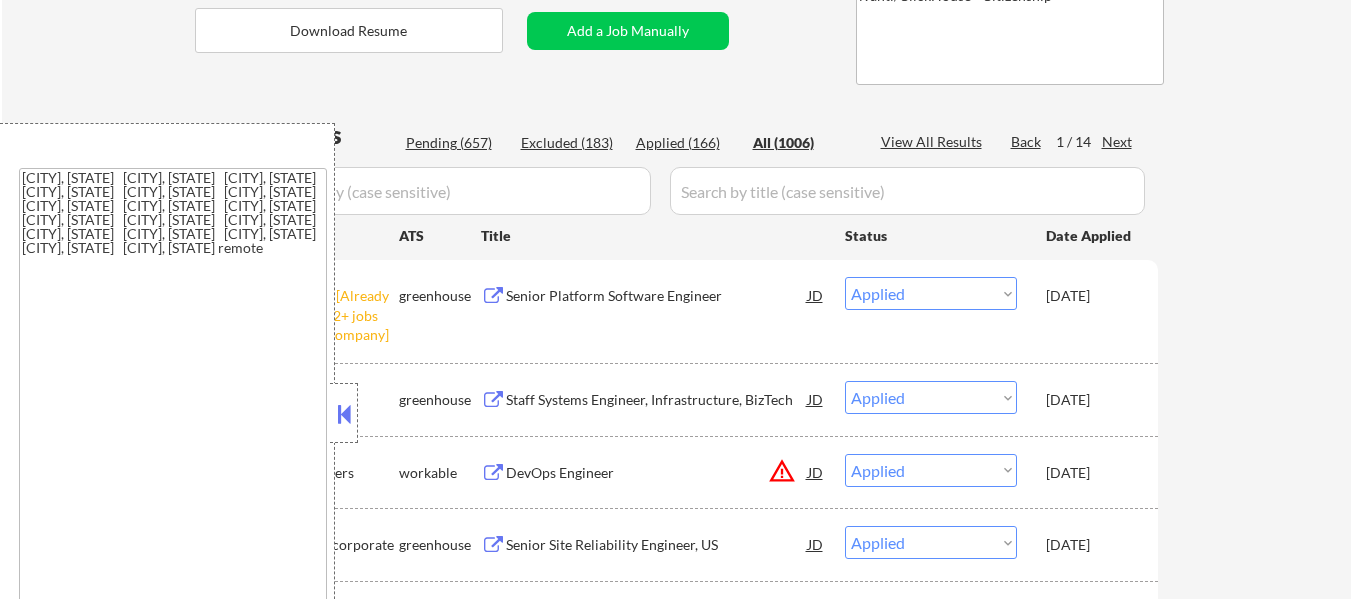 scroll, scrollTop: 400, scrollLeft: 0, axis: vertical 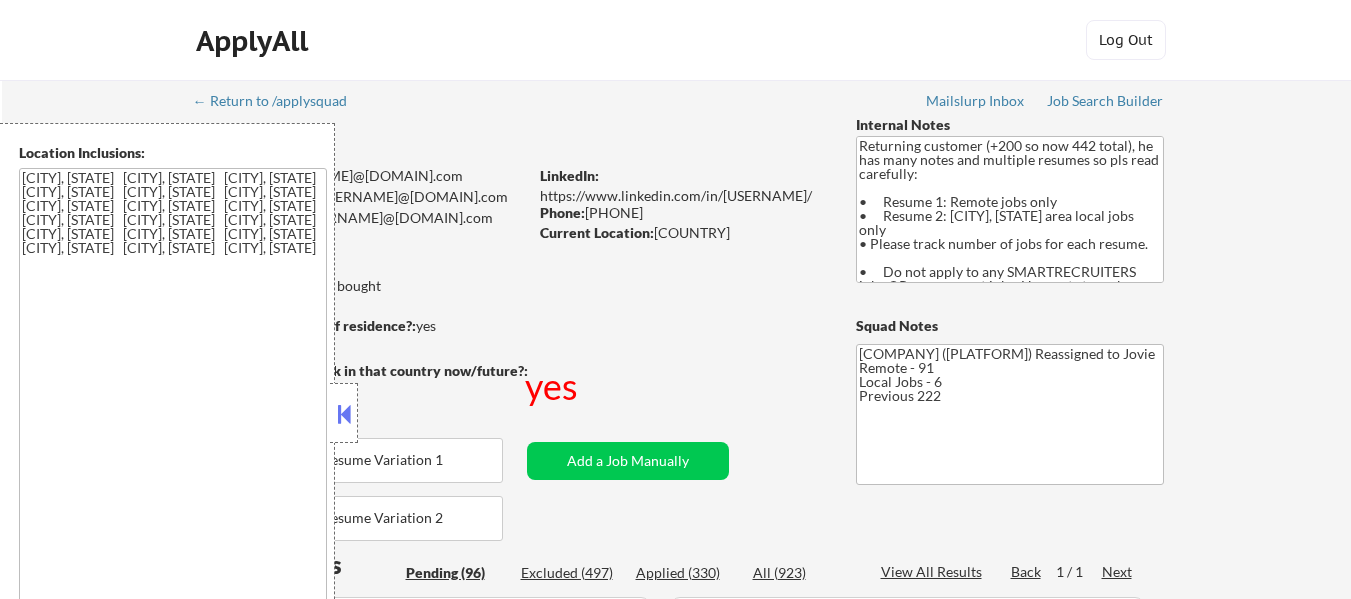 select on ""pending"" 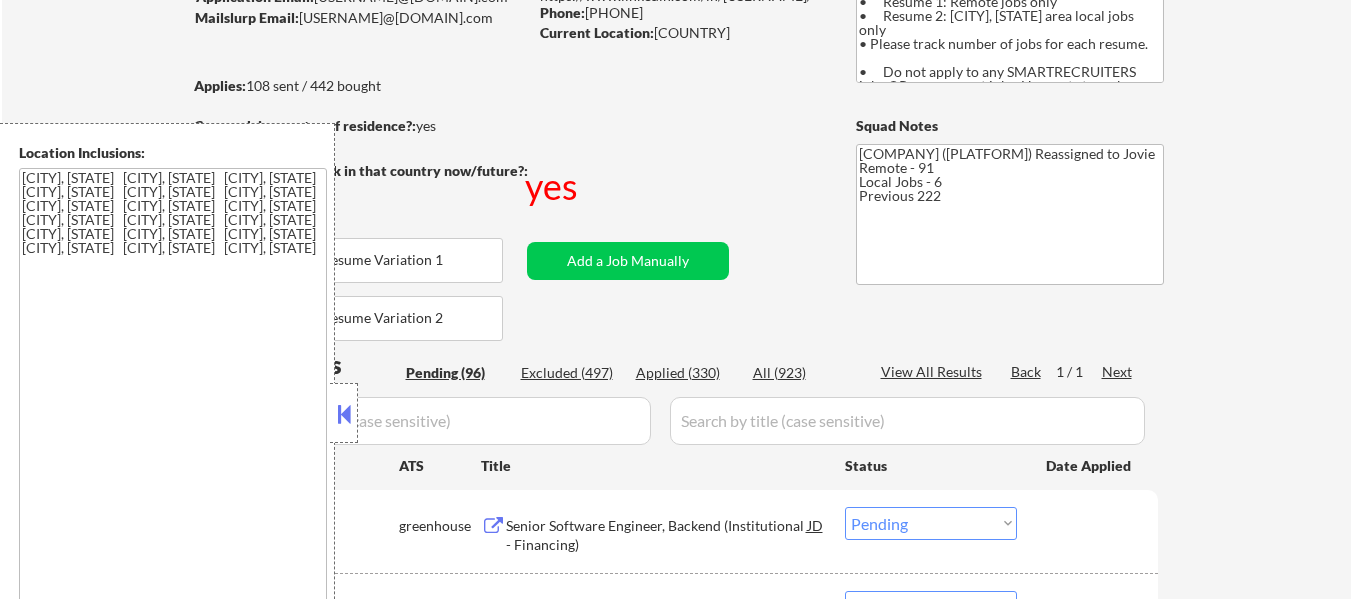 click at bounding box center (344, 414) 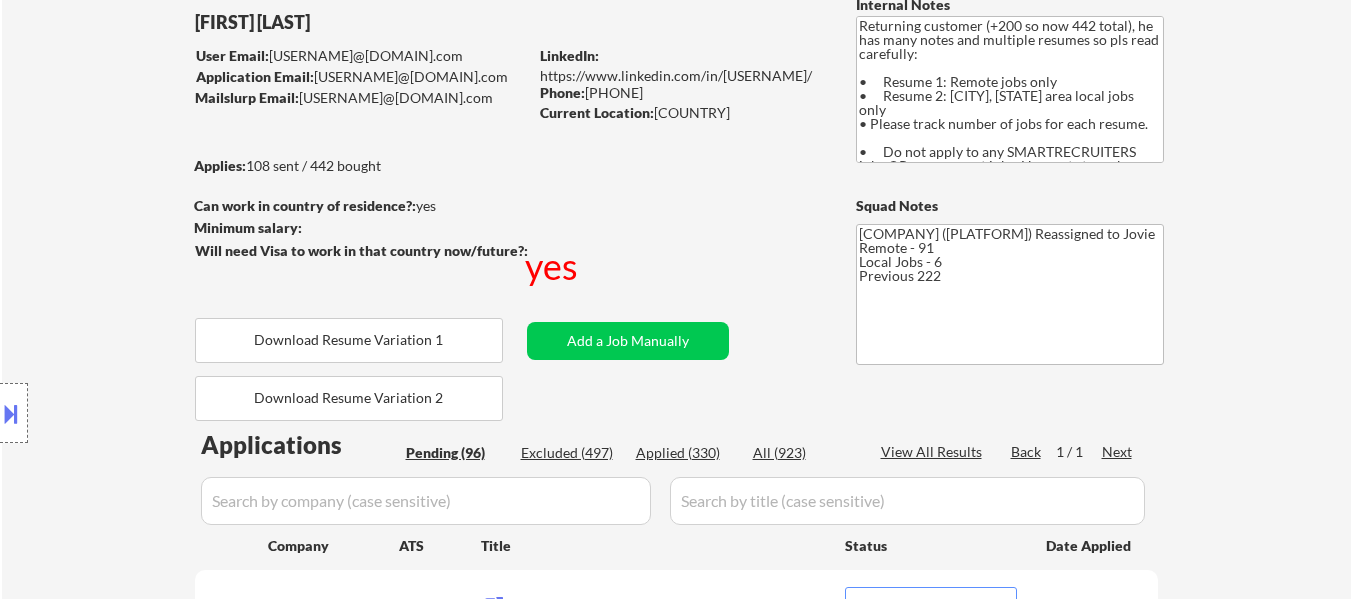 scroll, scrollTop: 0, scrollLeft: 0, axis: both 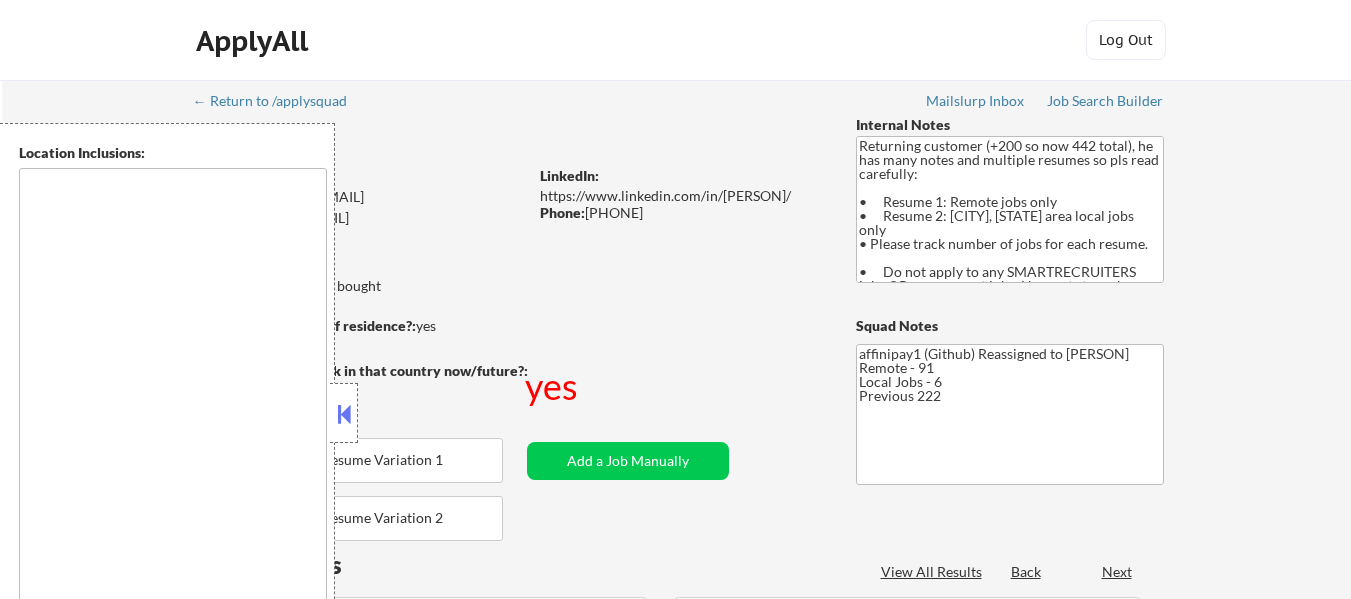type on "[CITY], [STATE] [CITY], [STATE] [CITY], [STATE] [CITY], [STATE] [CITY], [STATE] [CITY], [STATE] [CITY], [STATE] [CITY], [STATE] [CITY], [STATE] [CITY], [STATE] [CITY], [STATE] [CITY], [STATE] [CITY], [STATE] [CITY], [STATE] [CITY], [STATE] [CITY], [STATE] [CITY], [STATE] [CITY], [STATE] [CITY], [STATE]" 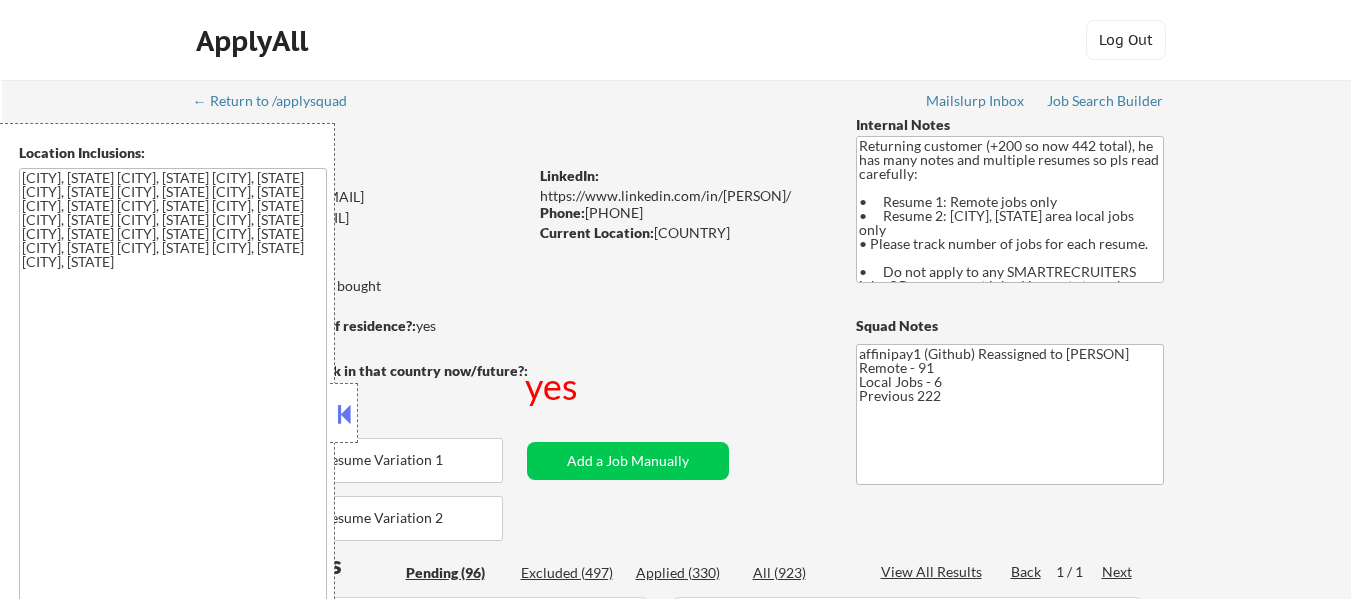 select on ""pending"" 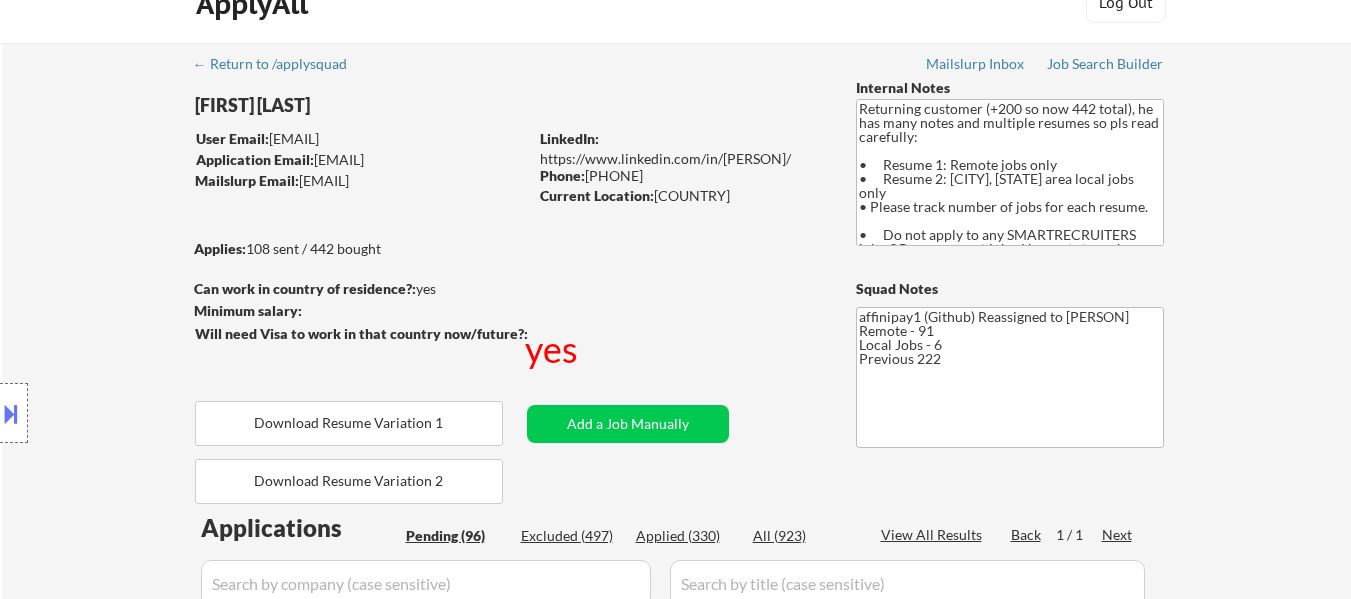 scroll, scrollTop: 100, scrollLeft: 0, axis: vertical 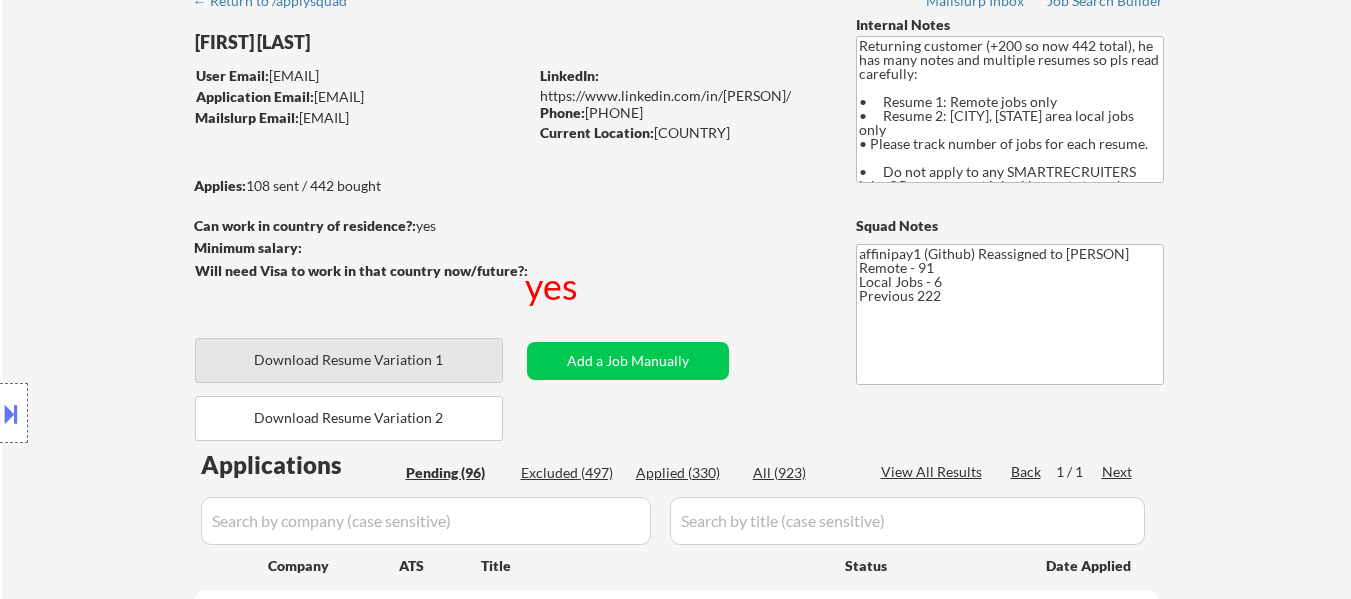 click on "Download Resume Variation 1" at bounding box center [349, 360] 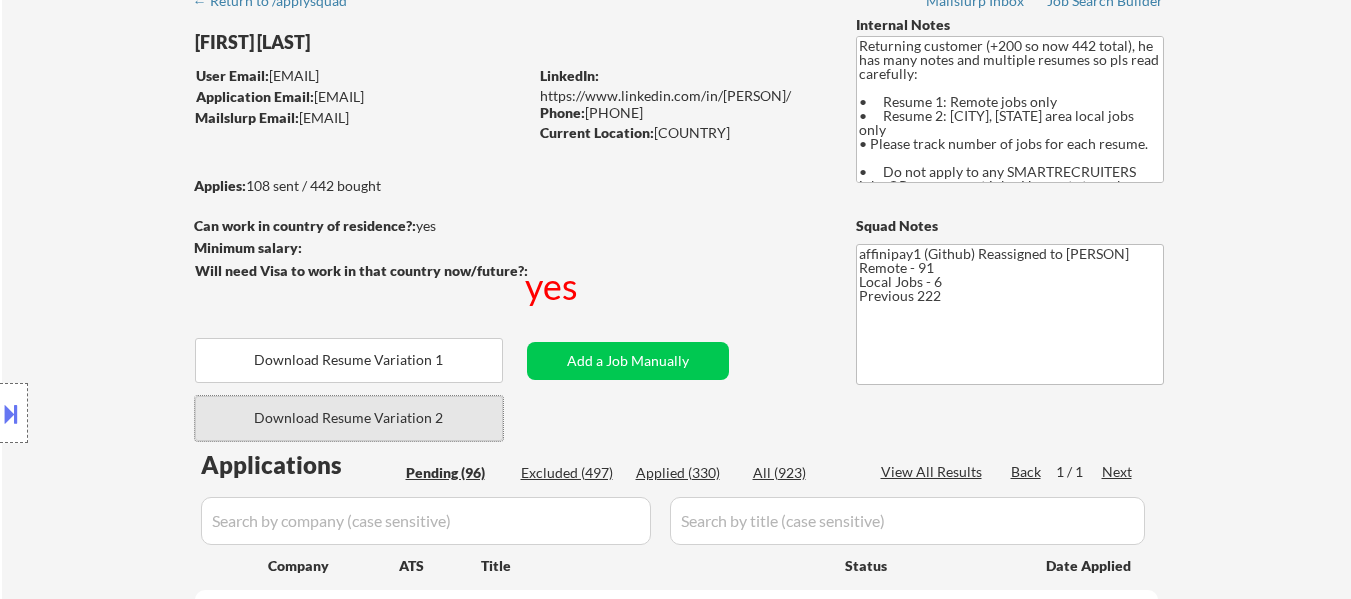 click on "Download Resume Variation 2" at bounding box center [349, 418] 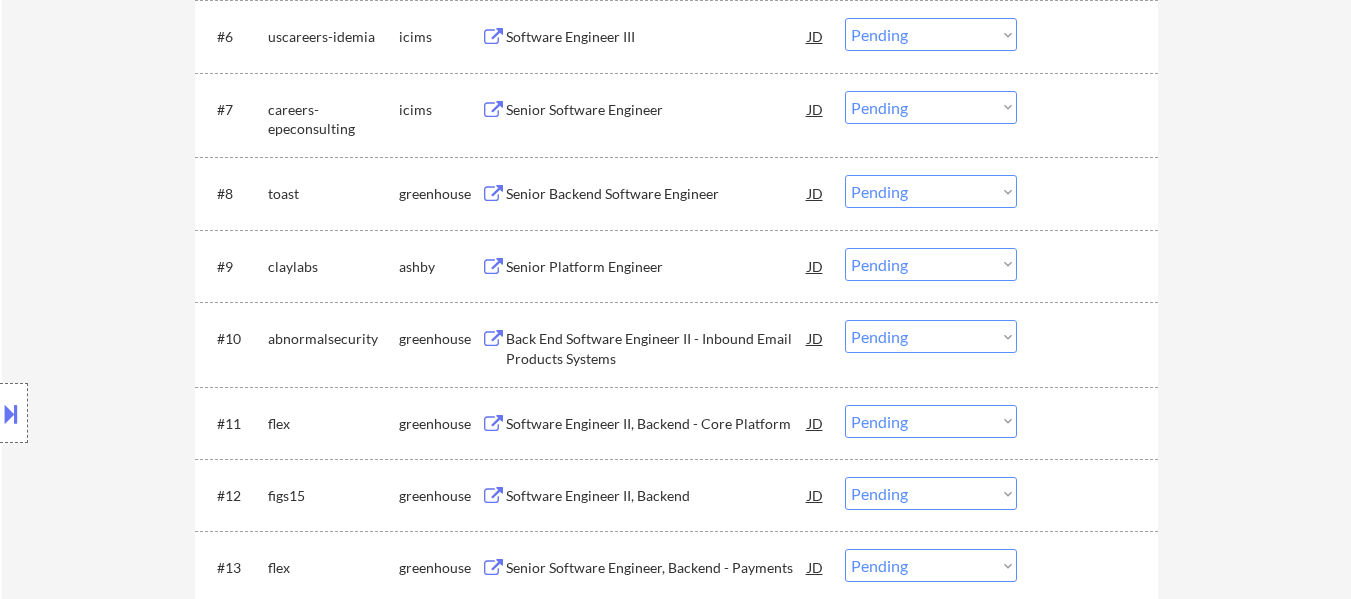 scroll, scrollTop: 1100, scrollLeft: 0, axis: vertical 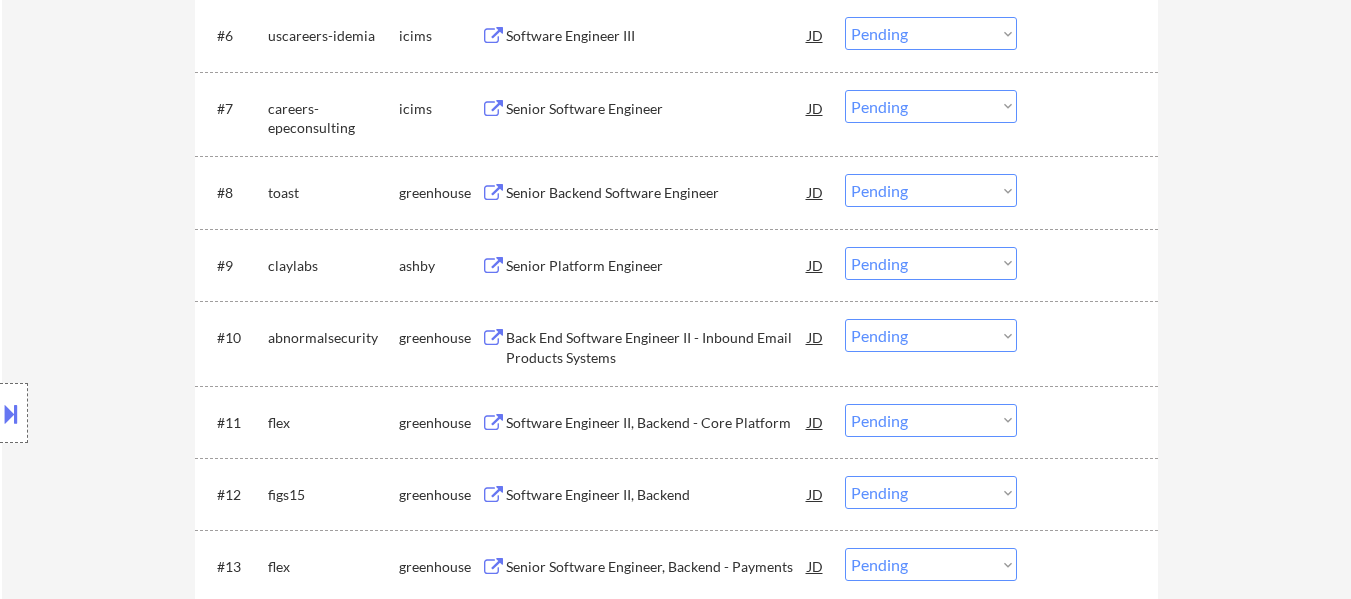 click on "Senior Platform Engineer" at bounding box center (657, 266) 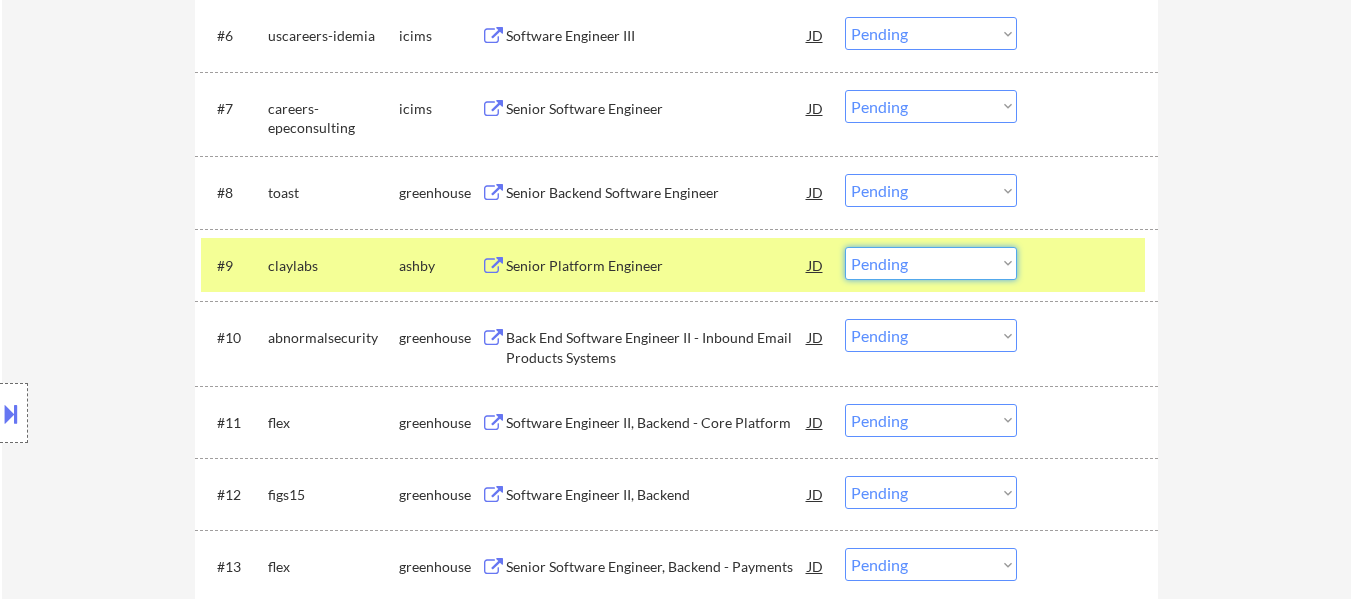 click on "Choose an option... Pending Applied Excluded (Questions) Excluded (Expired) Excluded (Location) Excluded (Bad Match) Excluded (Blocklist) Excluded (Salary) Excluded (Other)" at bounding box center (931, 263) 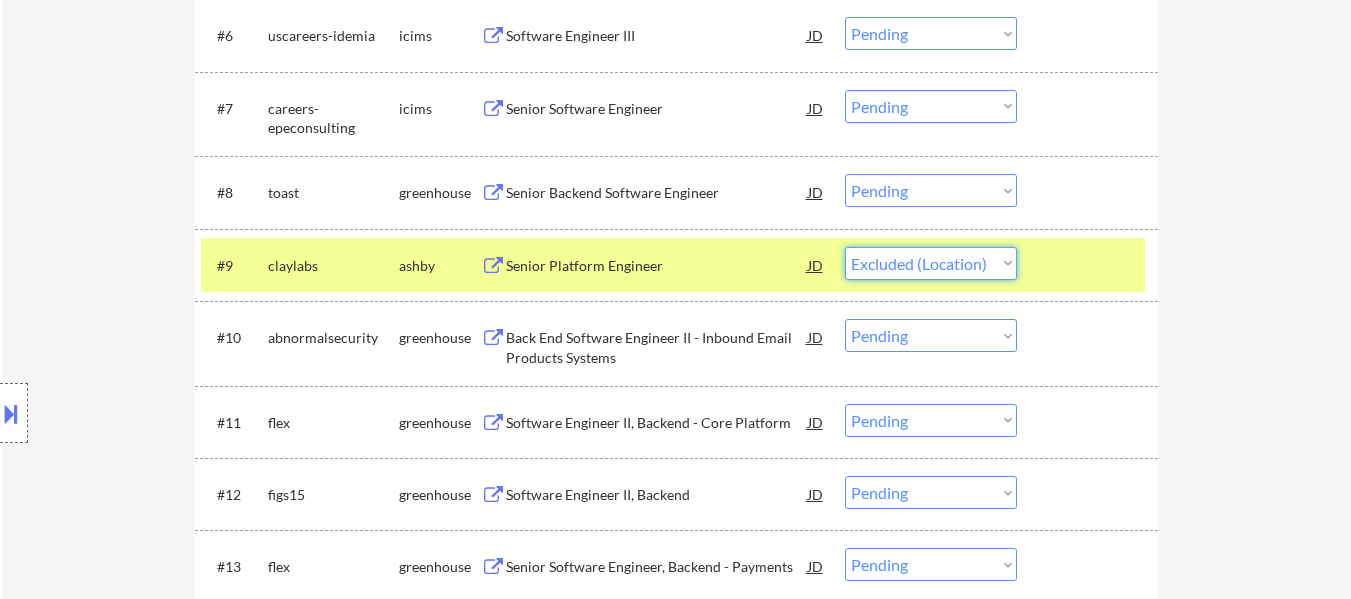 click on "Choose an option... Pending Applied Excluded (Questions) Excluded (Expired) Excluded (Location) Excluded (Bad Match) Excluded (Blocklist) Excluded (Salary) Excluded (Other)" at bounding box center (931, 263) 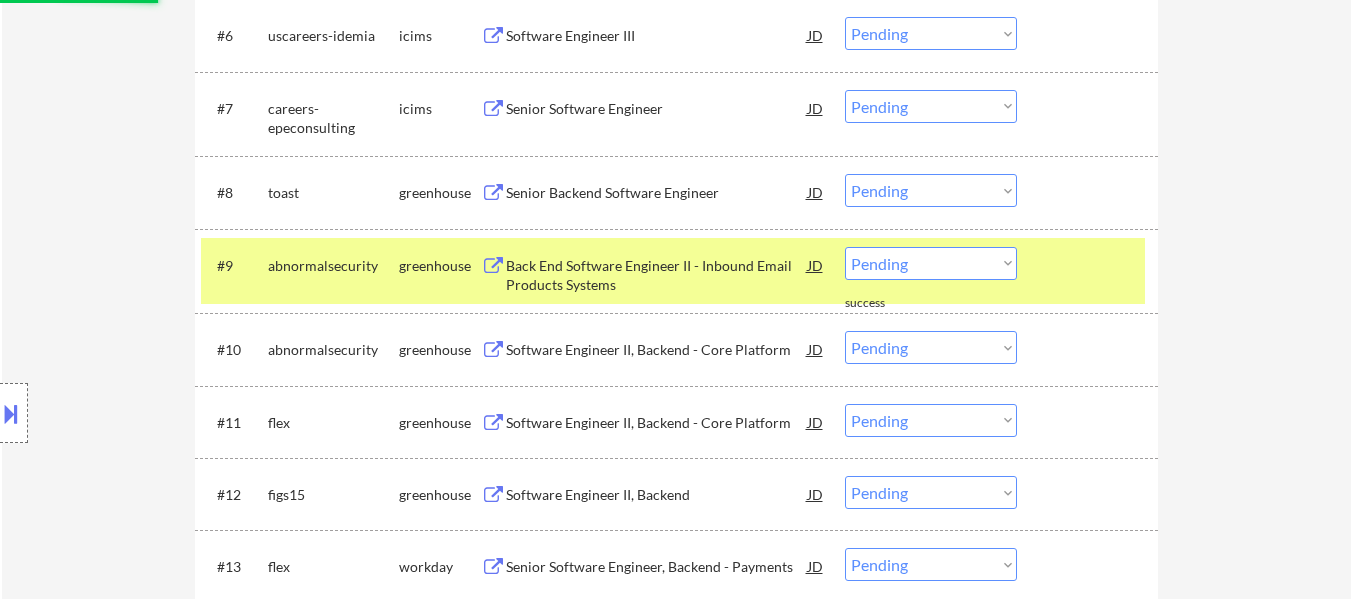 click on "Back End Software Engineer II - Inbound Email Products Systems" at bounding box center (657, 275) 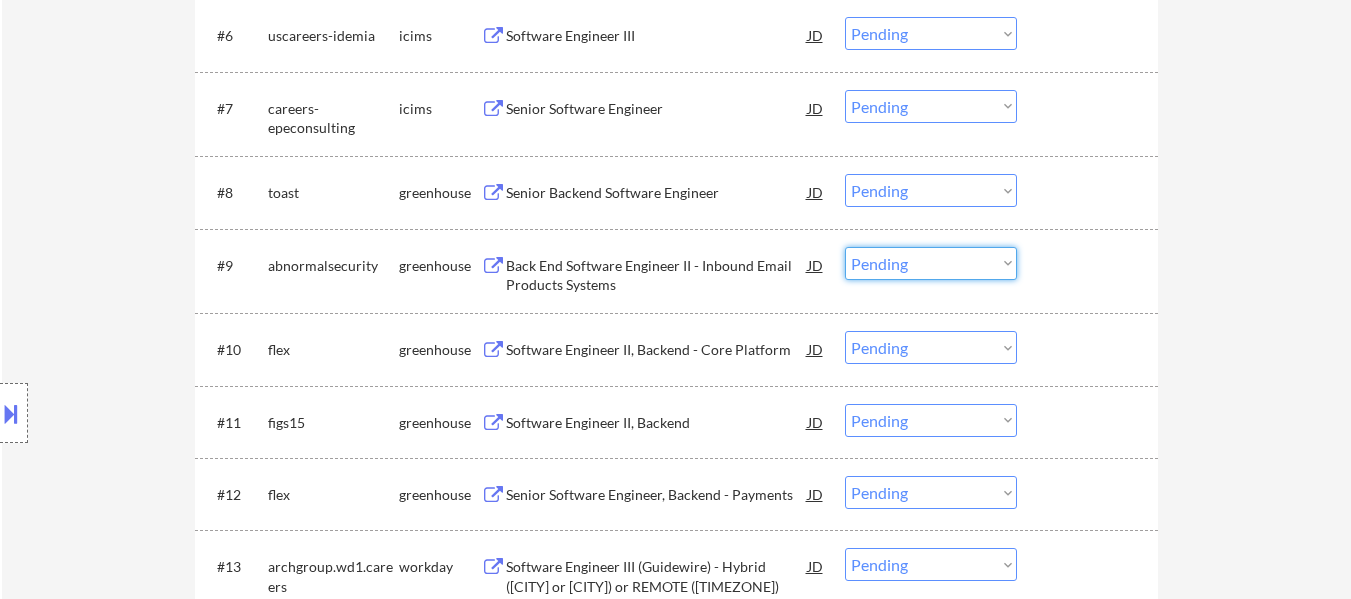 click on "Choose an option... Pending Applied Excluded (Questions) Excluded (Expired) Excluded (Location) Excluded (Bad Match) Excluded (Blocklist) Excluded (Salary) Excluded (Other)" at bounding box center [931, 263] 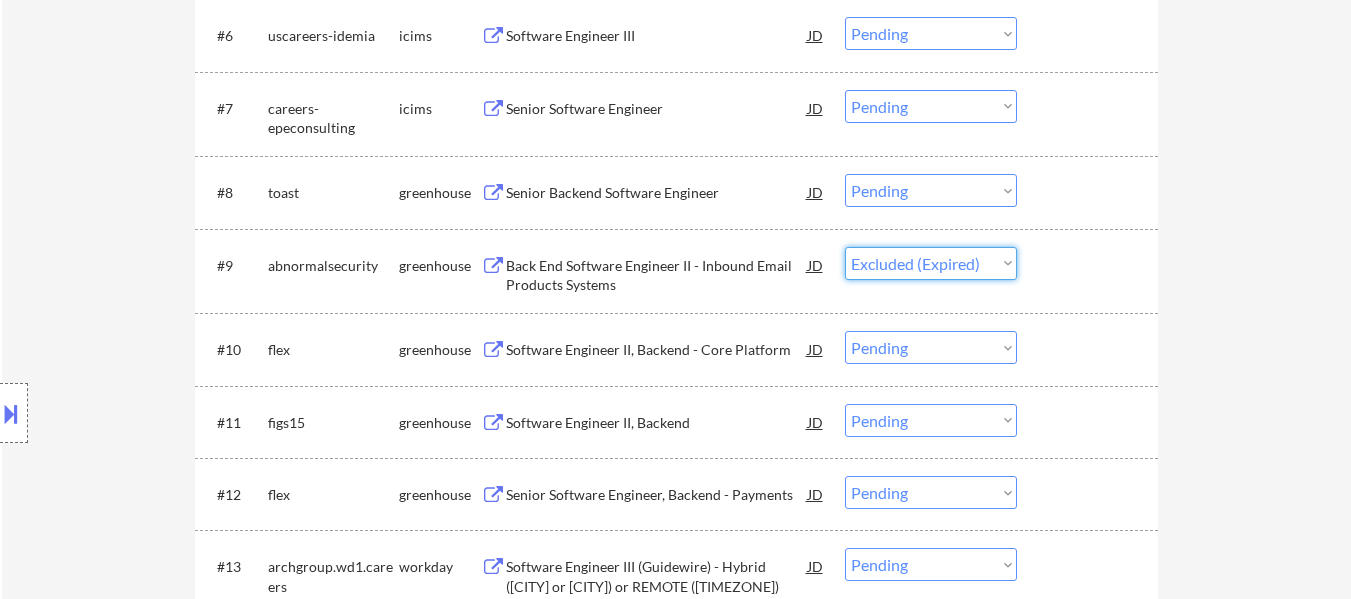click on "Choose an option... Pending Applied Excluded (Questions) Excluded (Expired) Excluded (Location) Excluded (Bad Match) Excluded (Blocklist) Excluded (Salary) Excluded (Other)" at bounding box center [931, 263] 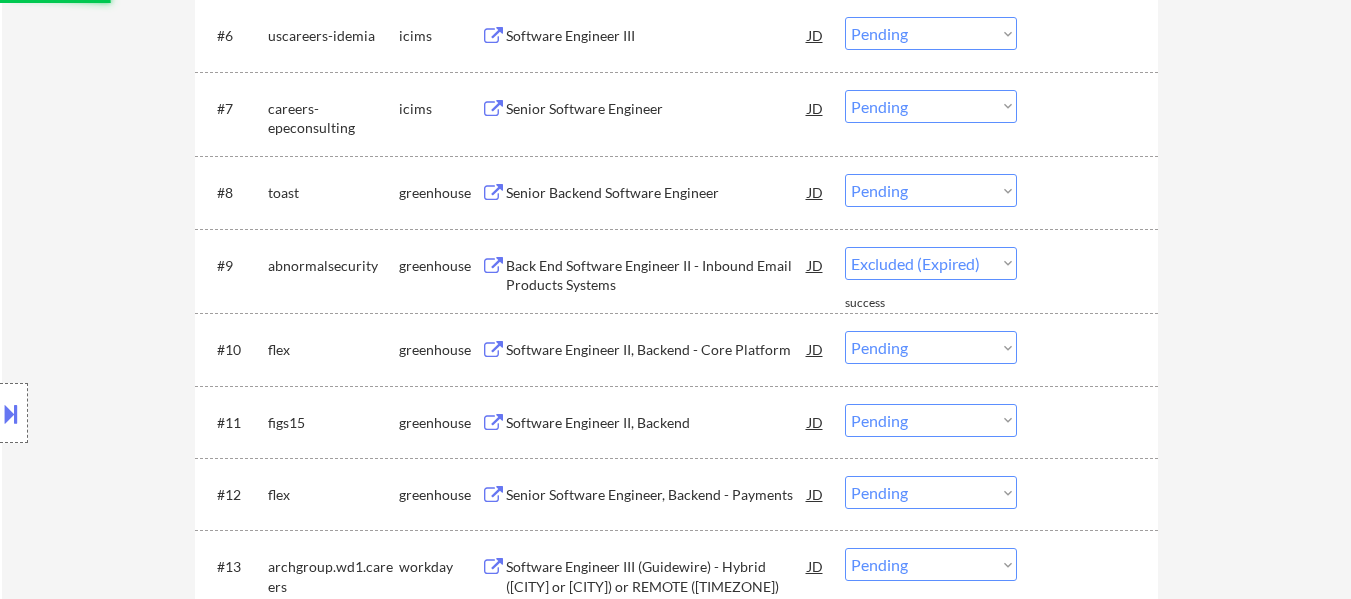 select on ""pending"" 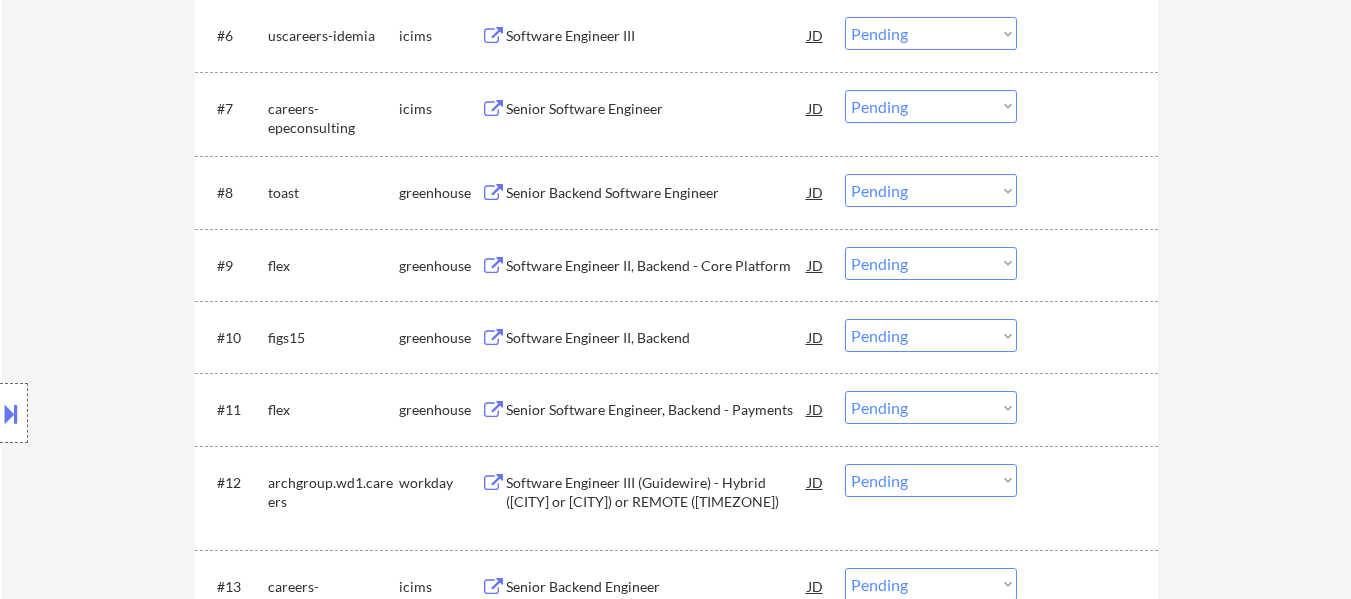 click on "Senior Backend Software Engineer" at bounding box center [657, 193] 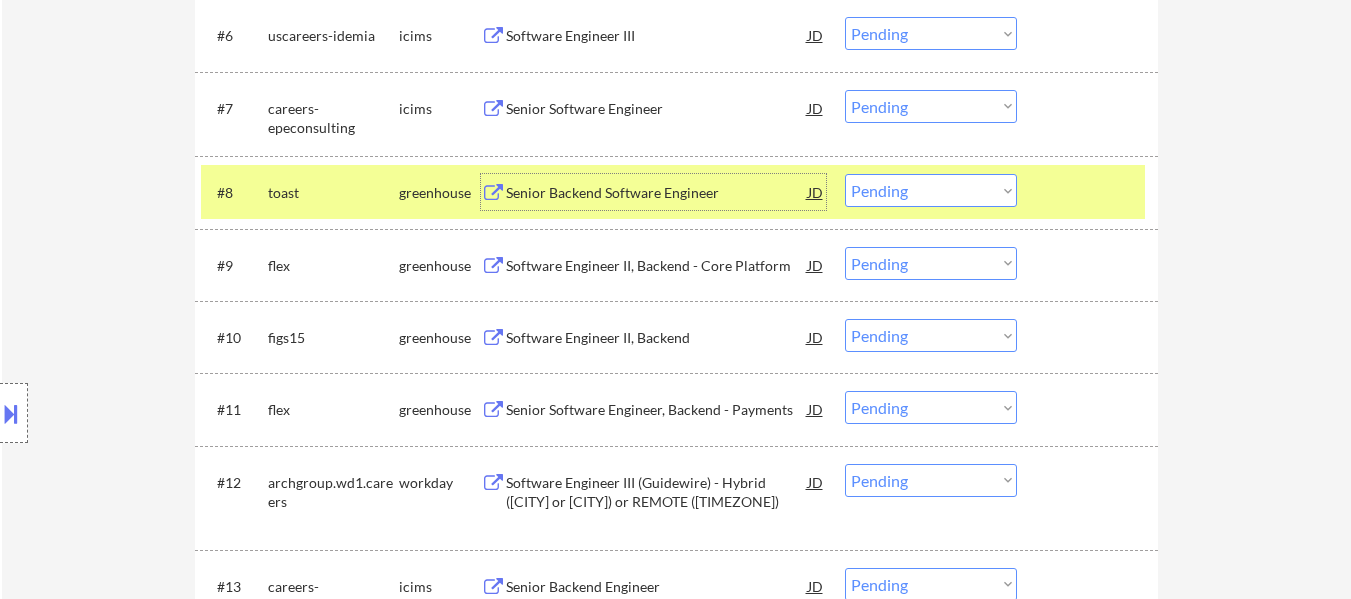 click on "Choose an option... Pending Applied Excluded (Questions) Excluded (Expired) Excluded (Location) Excluded (Bad Match) Excluded (Blocklist) Excluded (Salary) Excluded (Other)" at bounding box center [931, 190] 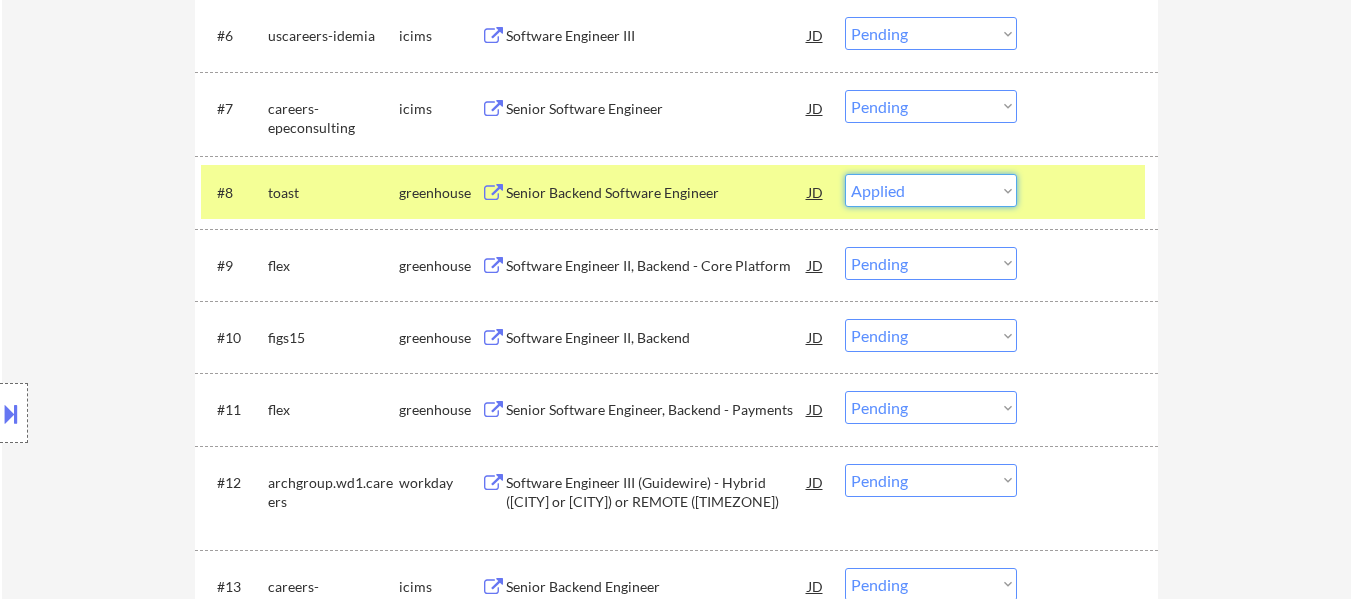 click on "Choose an option... Pending Applied Excluded (Questions) Excluded (Expired) Excluded (Location) Excluded (Bad Match) Excluded (Blocklist) Excluded (Salary) Excluded (Other)" at bounding box center [931, 190] 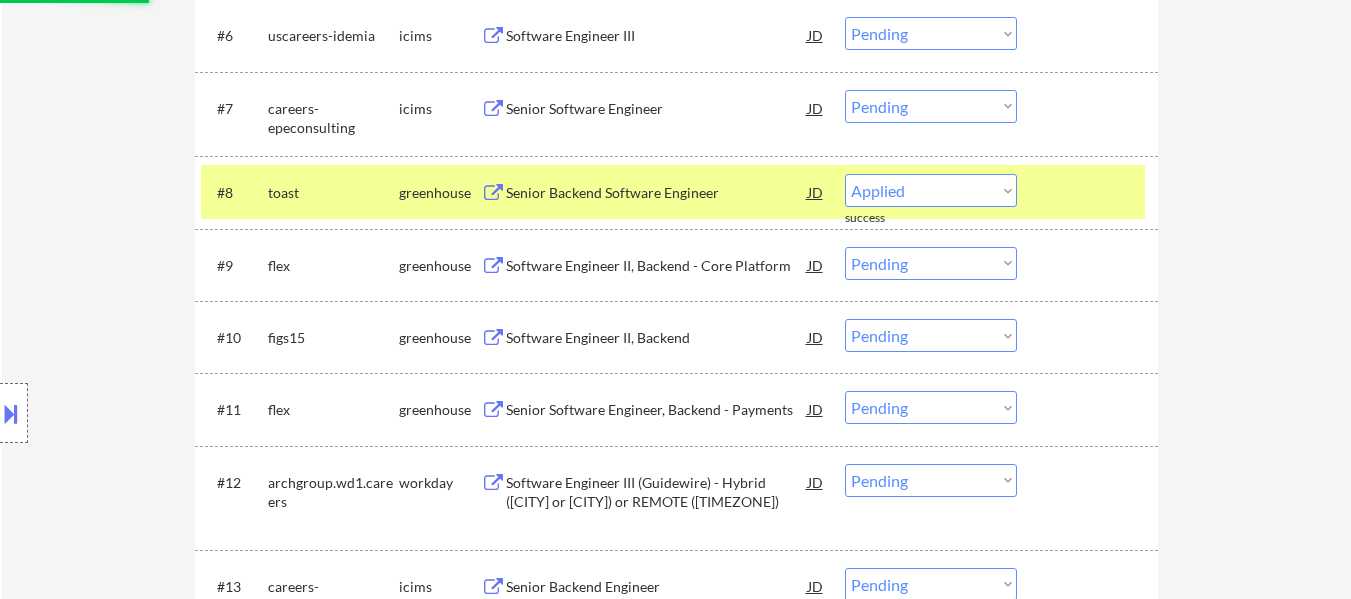 select on ""pending"" 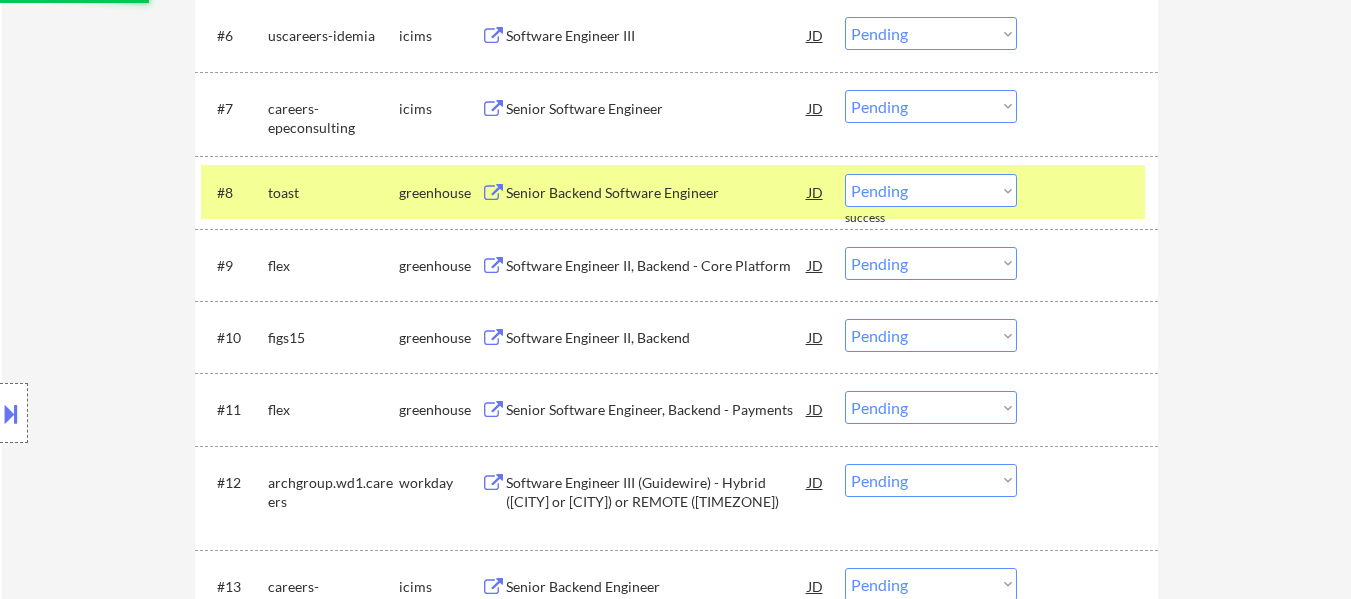 click on "Software Engineer II, Backend - Core Platform" at bounding box center (657, 266) 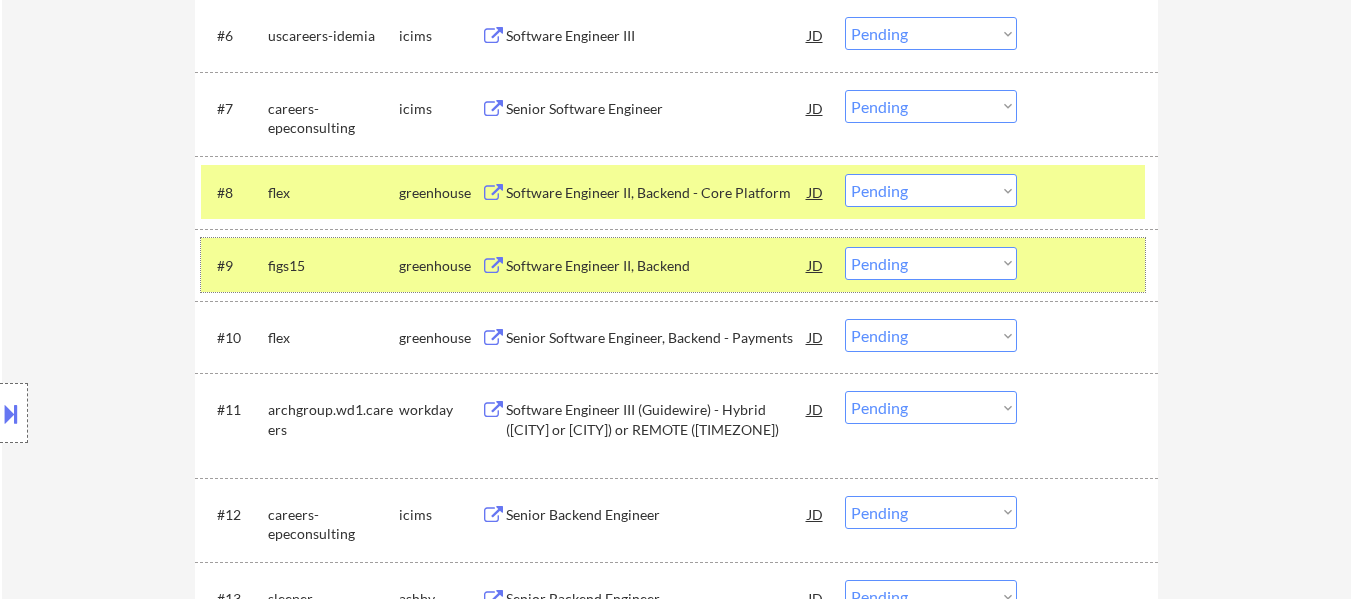drag, startPoint x: 1091, startPoint y: 273, endPoint x: 1081, endPoint y: 258, distance: 18.027756 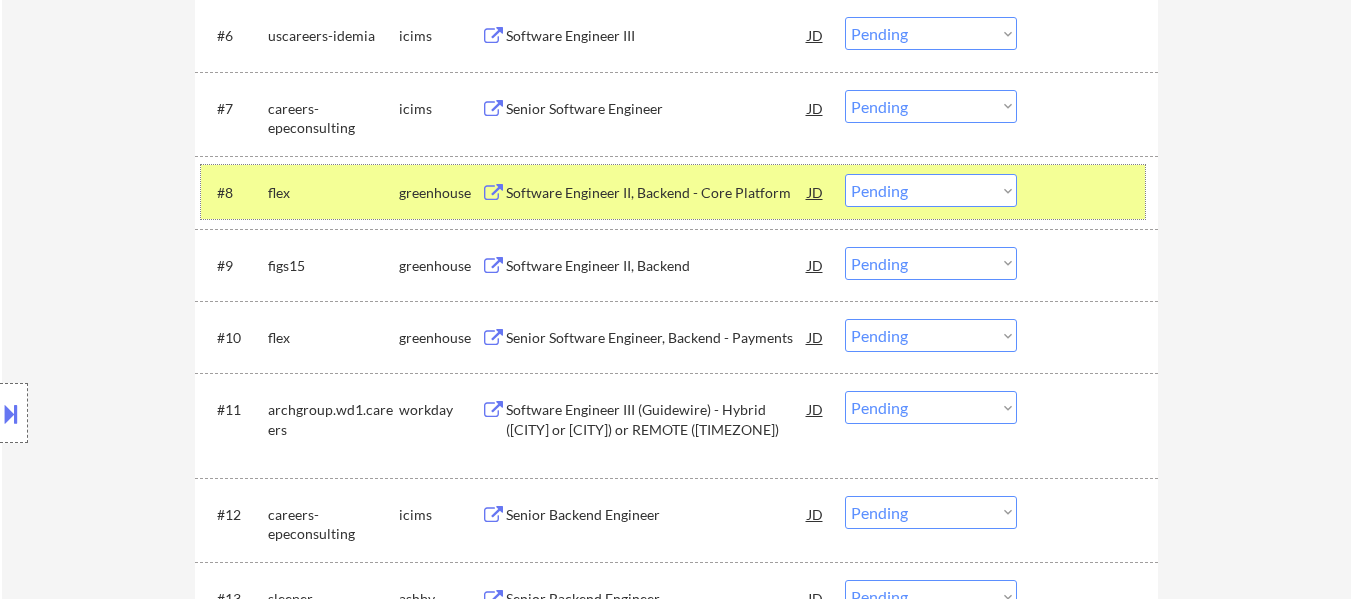 click at bounding box center (1090, 192) 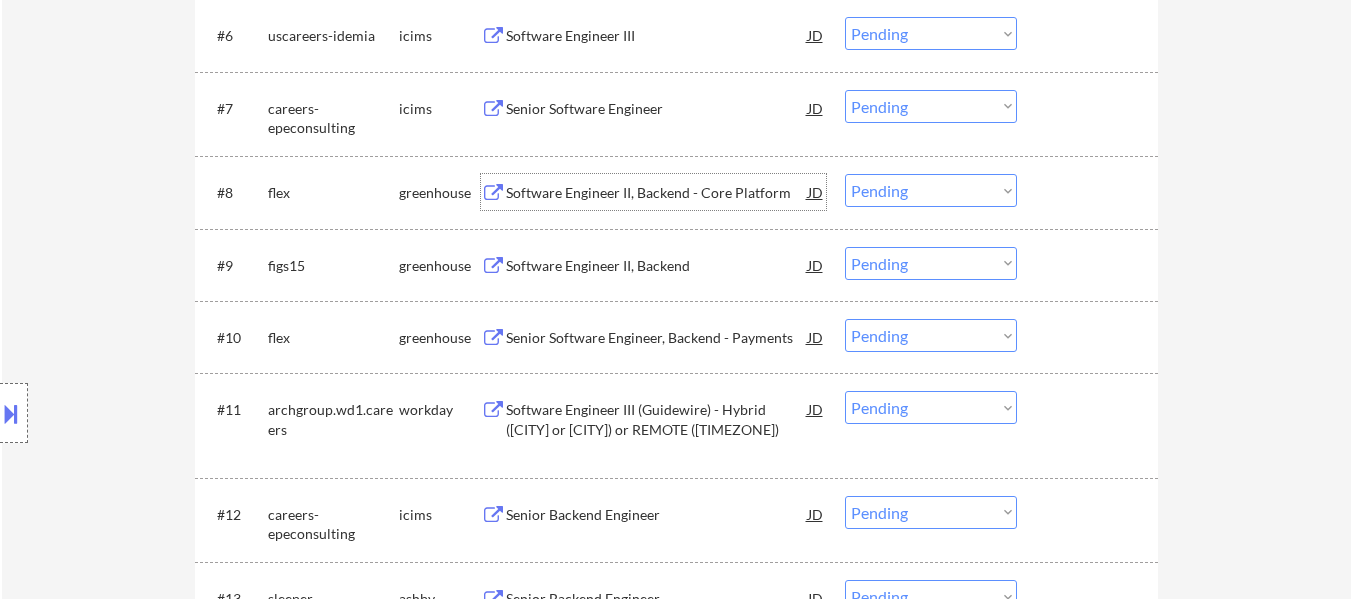 click on "Software Engineer II, Backend - Core Platform" at bounding box center [657, 193] 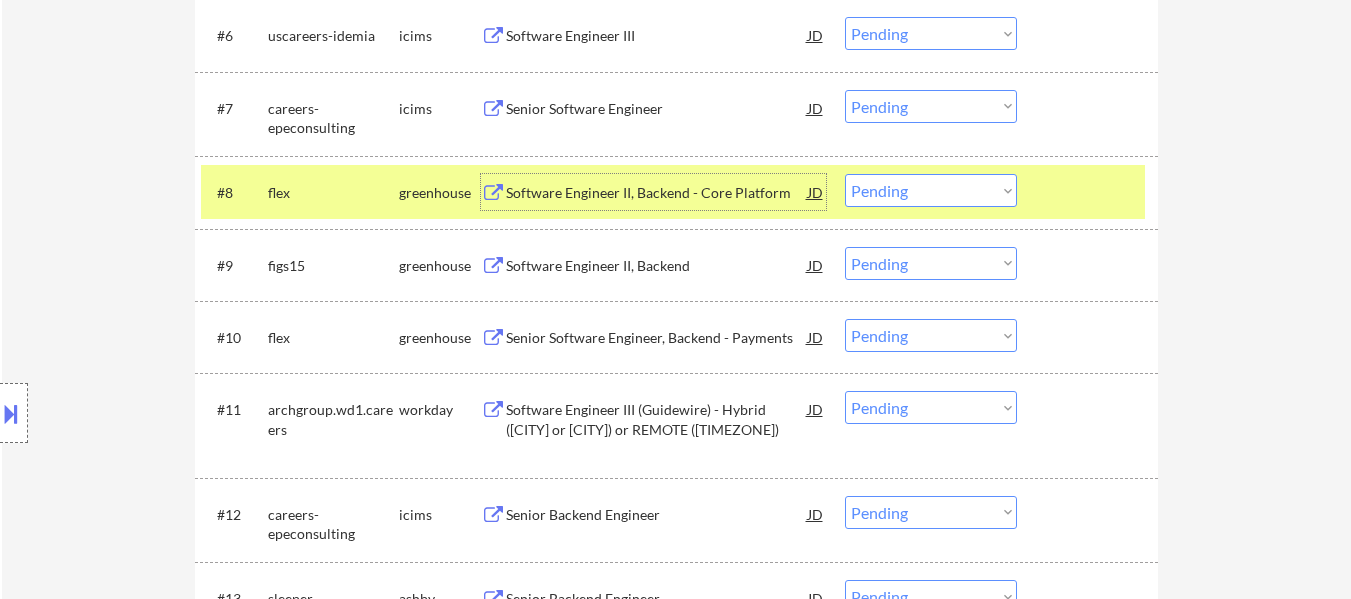 click on "Choose an option... Pending Applied Excluded (Questions) Excluded (Expired) Excluded (Location) Excluded (Bad Match) Excluded (Blocklist) Excluded (Salary) Excluded (Other)" at bounding box center (931, 263) 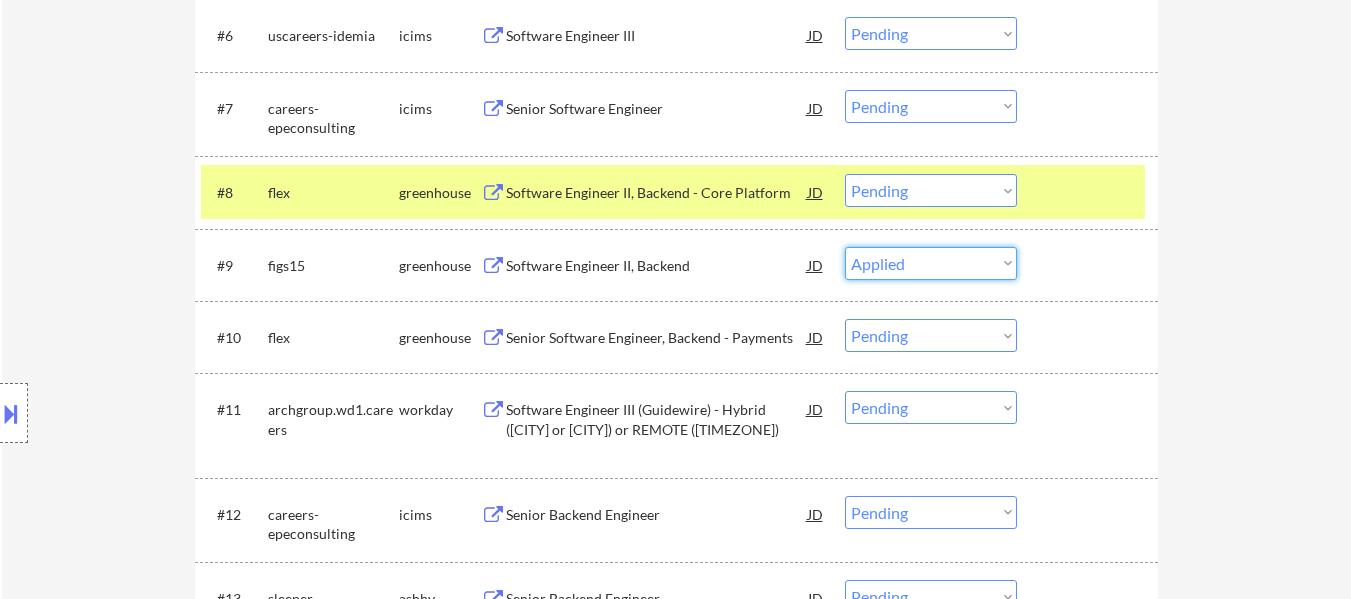 click on "Choose an option... Pending Applied Excluded (Questions) Excluded (Expired) Excluded (Location) Excluded (Bad Match) Excluded (Blocklist) Excluded (Salary) Excluded (Other)" at bounding box center (931, 263) 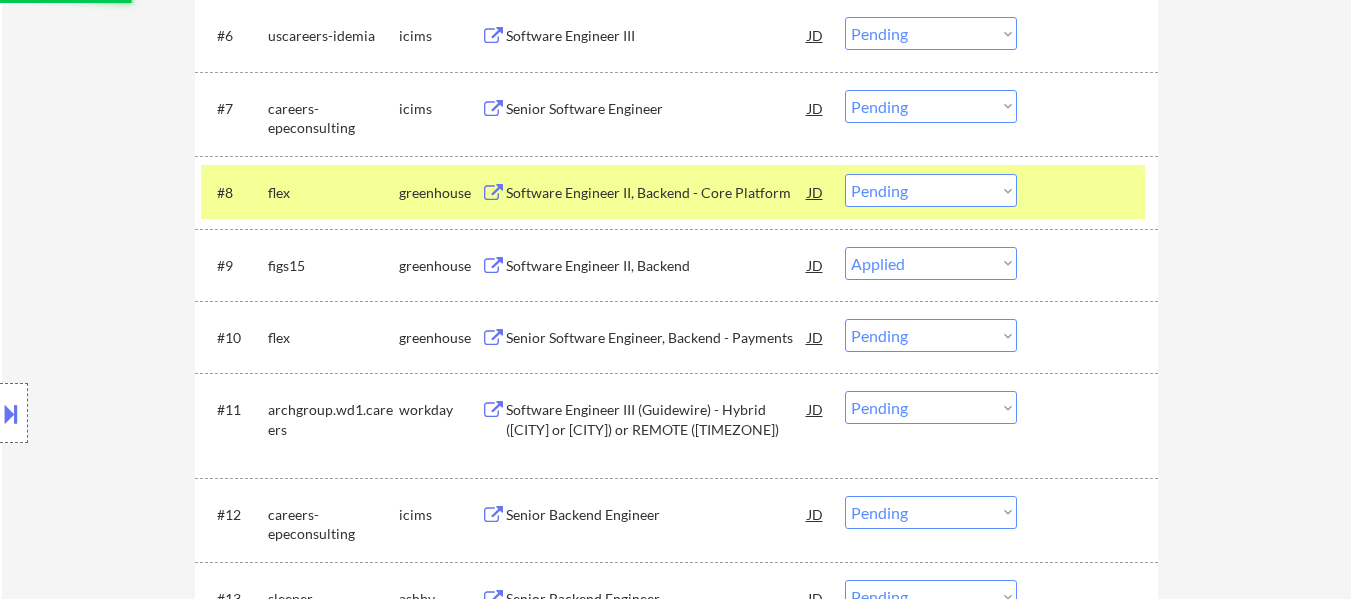 click on "Software Engineer II, Backend - Core Platform" at bounding box center [657, 193] 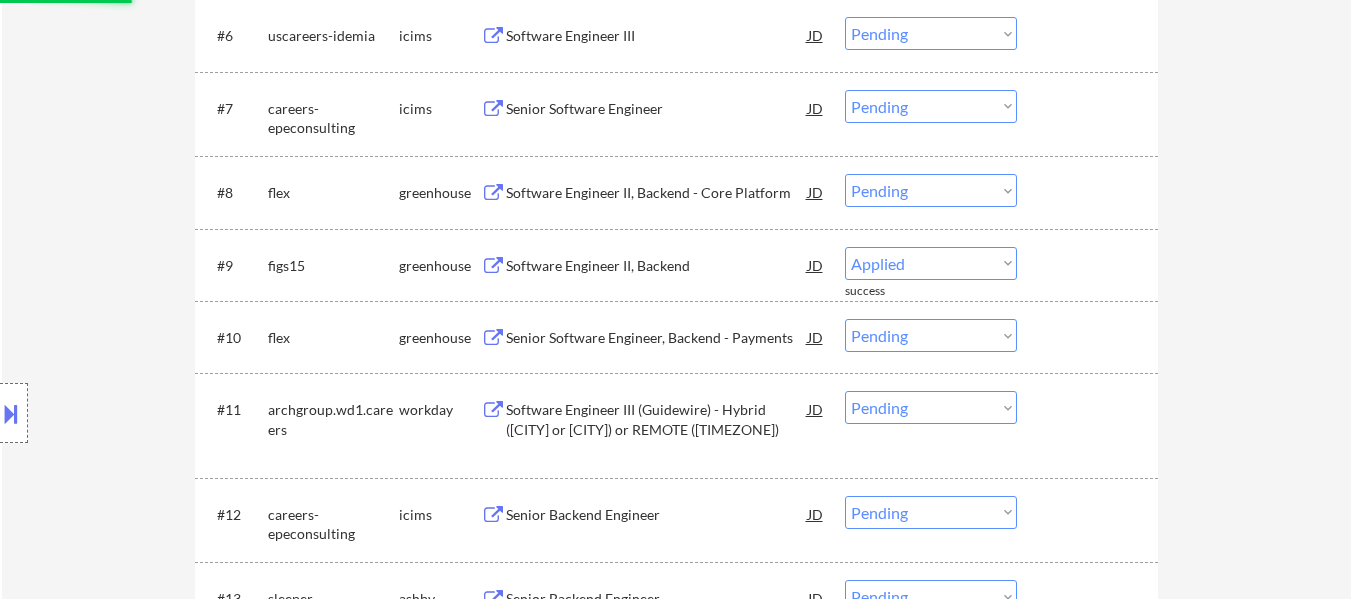select on ""pending"" 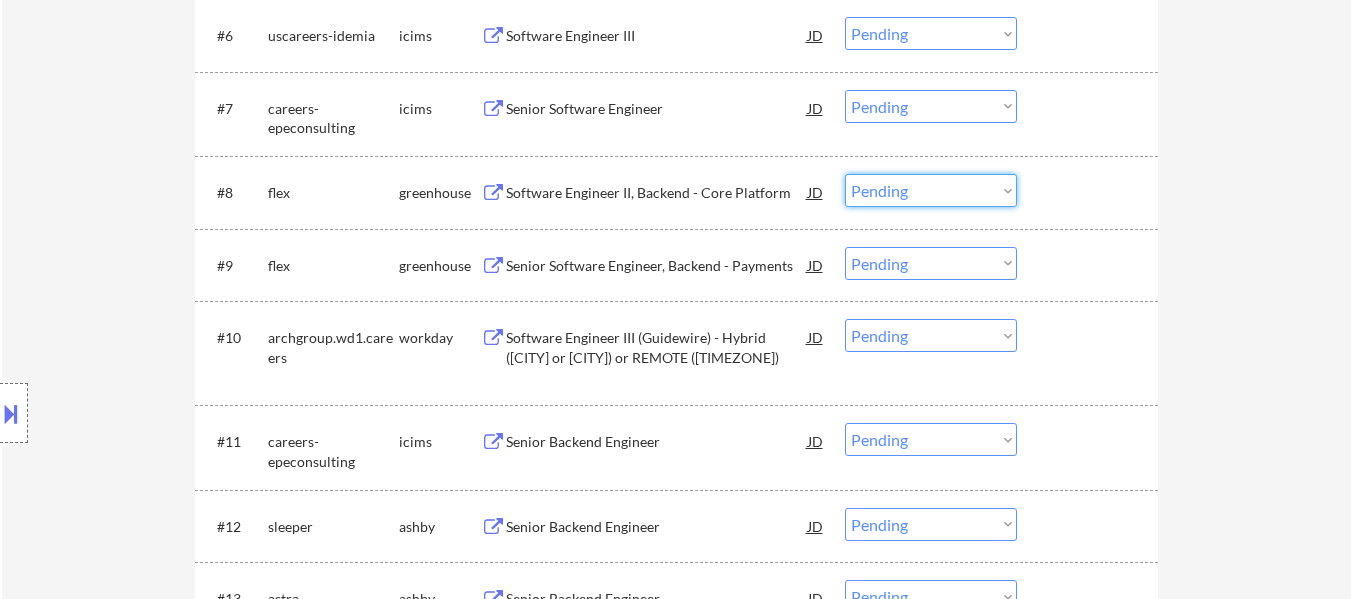 click on "Choose an option... Pending Applied Excluded (Questions) Excluded (Expired) Excluded (Location) Excluded (Bad Match) Excluded (Blocklist) Excluded (Salary) Excluded (Other)" at bounding box center [931, 190] 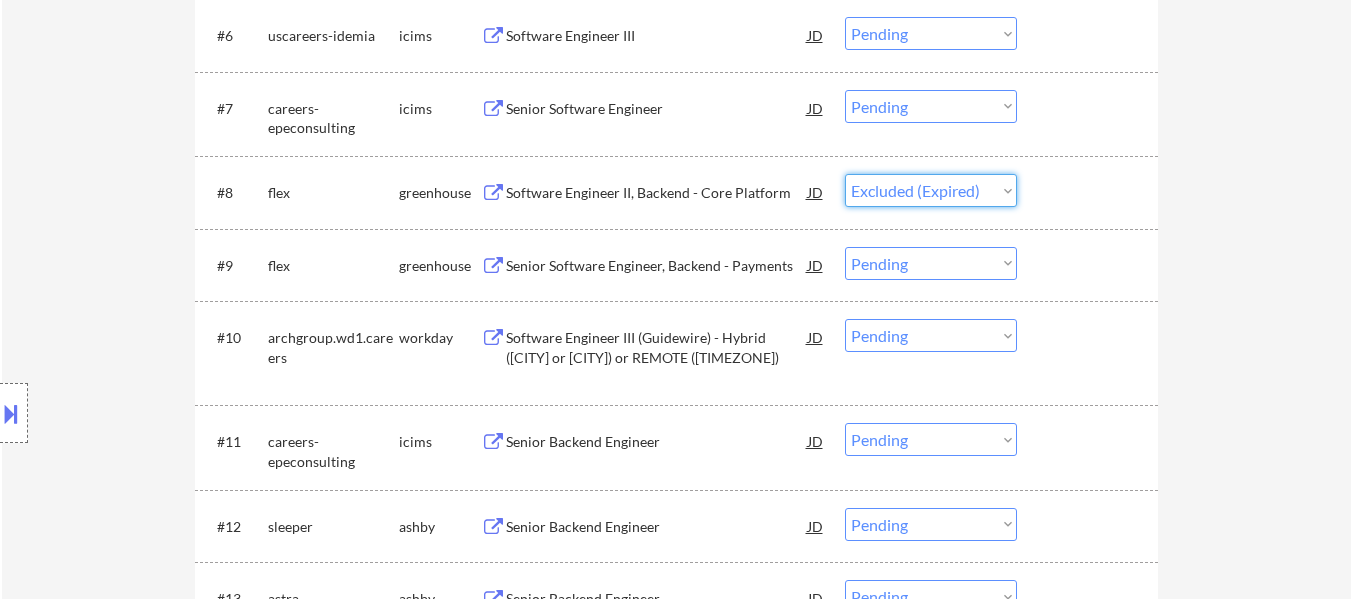 click on "Choose an option... Pending Applied Excluded (Questions) Excluded (Expired) Excluded (Location) Excluded (Bad Match) Excluded (Blocklist) Excluded (Salary) Excluded (Other)" at bounding box center (931, 190) 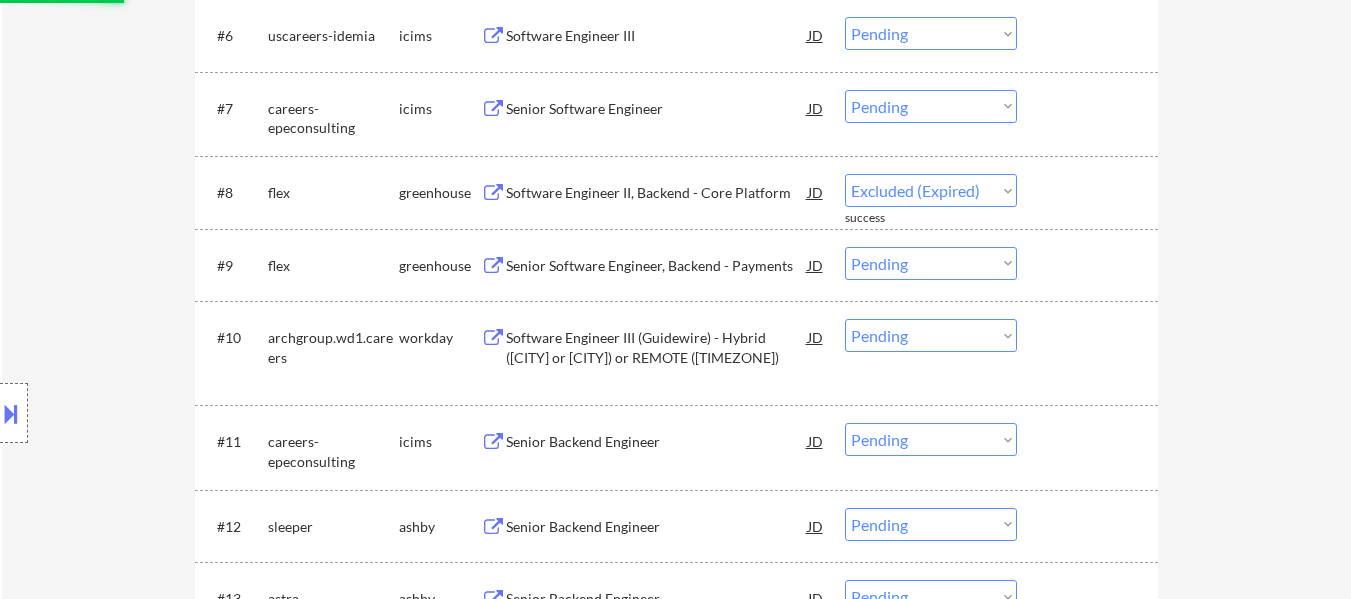 click on "Senior Software Engineer, Backend - Payments" at bounding box center [657, 266] 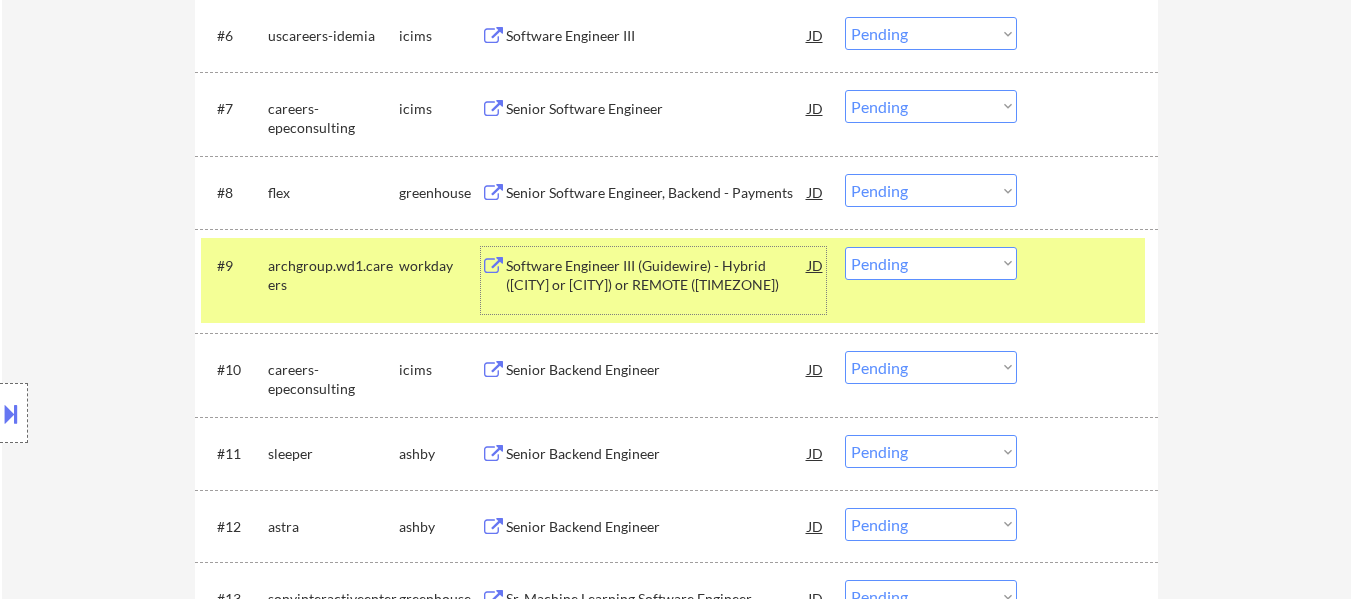 click on "Choose an option... Pending Applied Excluded (Questions) Excluded (Expired) Excluded (Location) Excluded (Bad Match) Excluded (Blocklist) Excluded (Salary) Excluded (Other)" at bounding box center [931, 190] 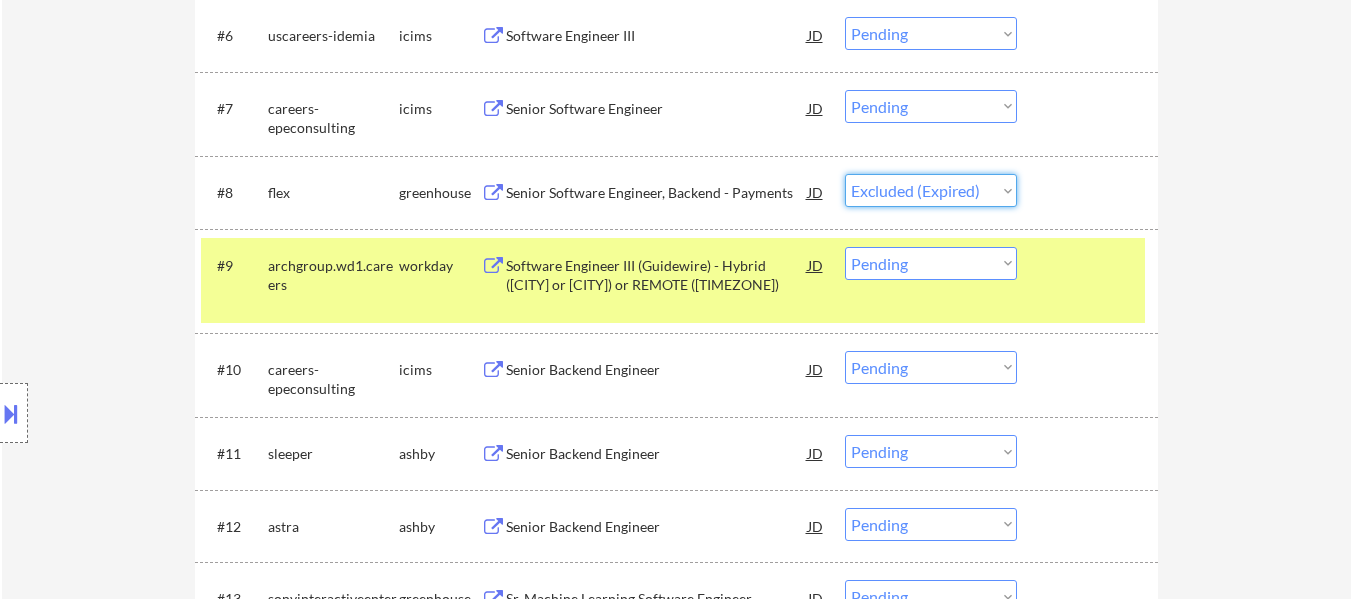 click on "Choose an option... Pending Applied Excluded (Questions) Excluded (Expired) Excluded (Location) Excluded (Bad Match) Excluded (Blocklist) Excluded (Salary) Excluded (Other)" at bounding box center (931, 190) 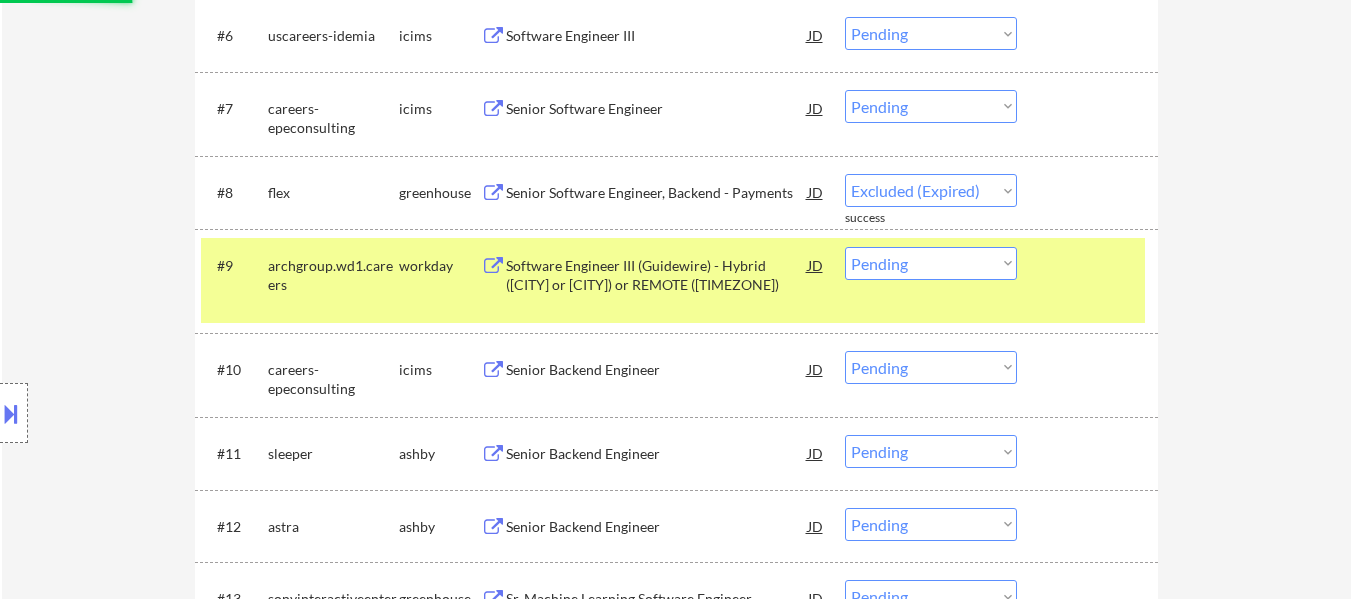 select on ""pending"" 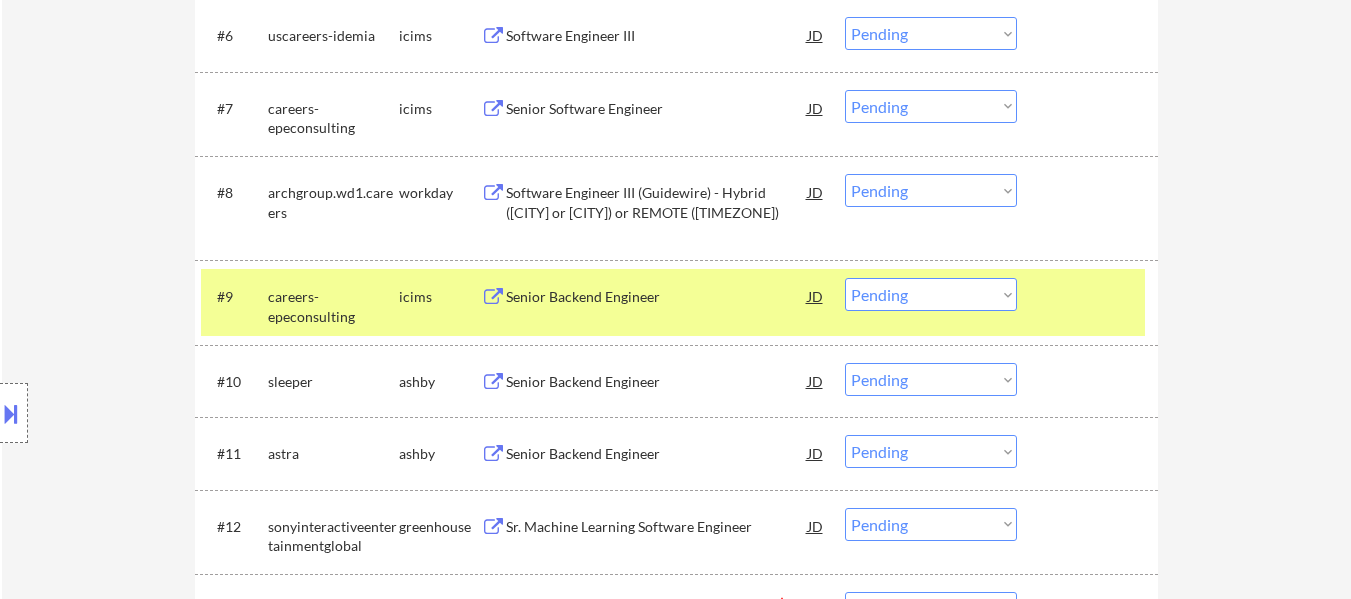 click on "Senior Backend Engineer" at bounding box center [657, 382] 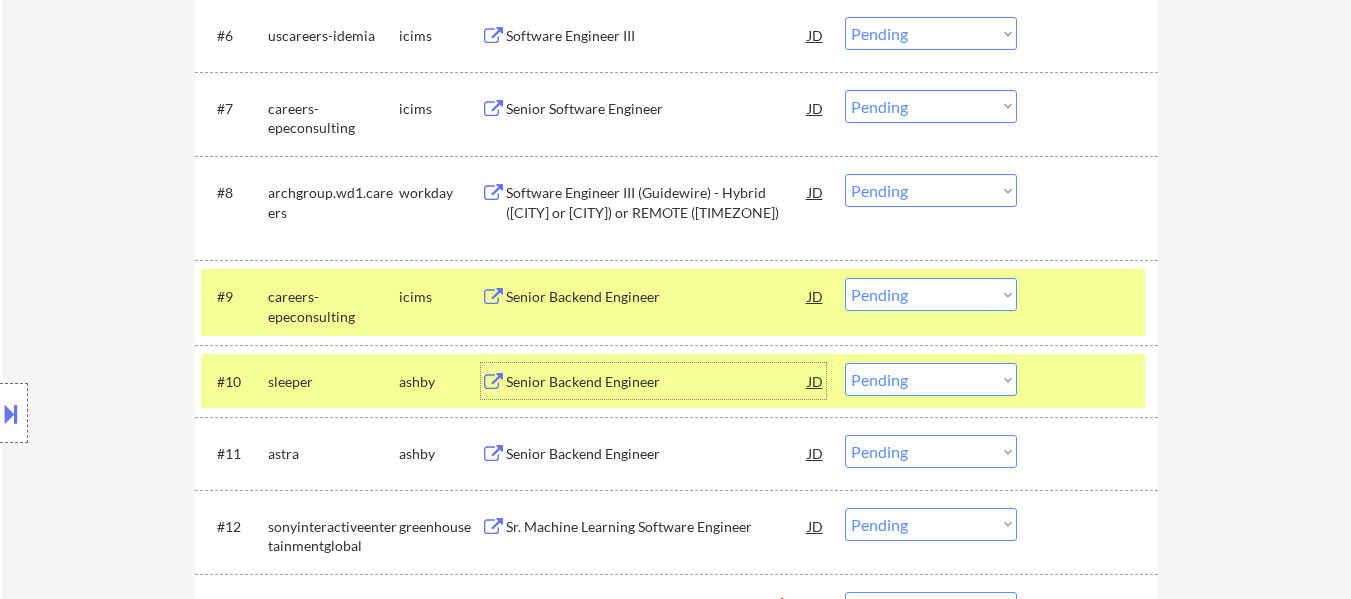 click on "Choose an option... Pending Applied Excluded (Questions) Excluded (Expired) Excluded (Location) Excluded (Bad Match) Excluded (Blocklist) Excluded (Salary) Excluded (Other)" at bounding box center (931, 379) 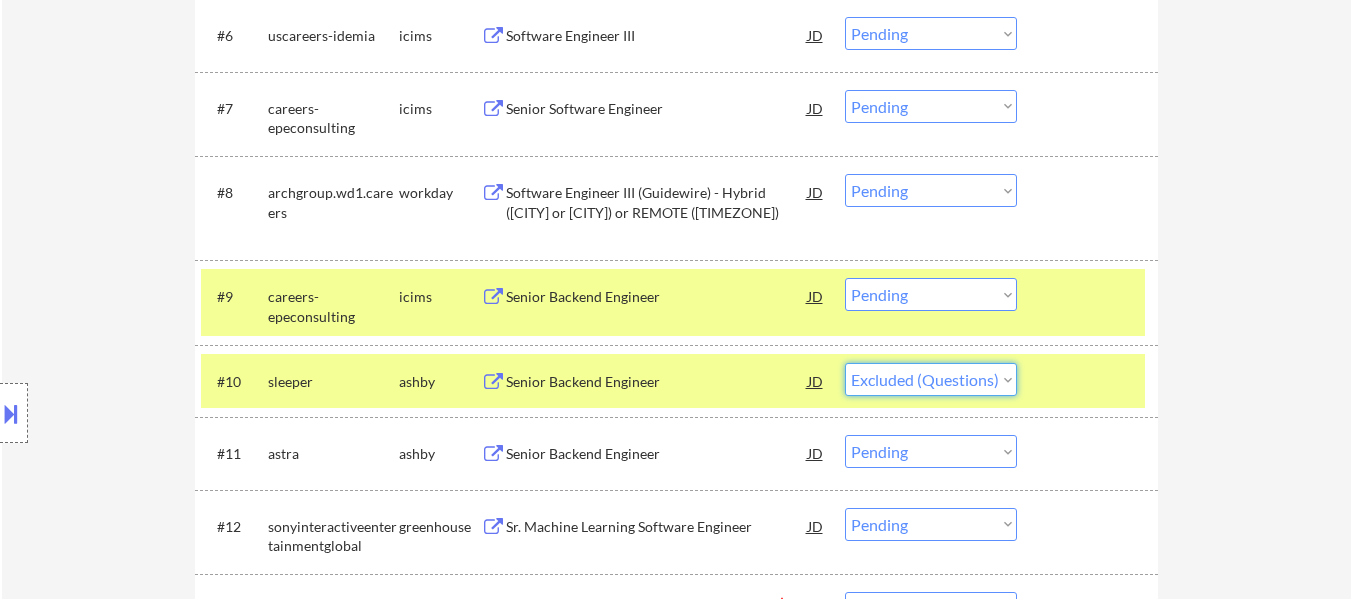 click on "Choose an option... Pending Applied Excluded (Questions) Excluded (Expired) Excluded (Location) Excluded (Bad Match) Excluded (Blocklist) Excluded (Salary) Excluded (Other)" at bounding box center (931, 379) 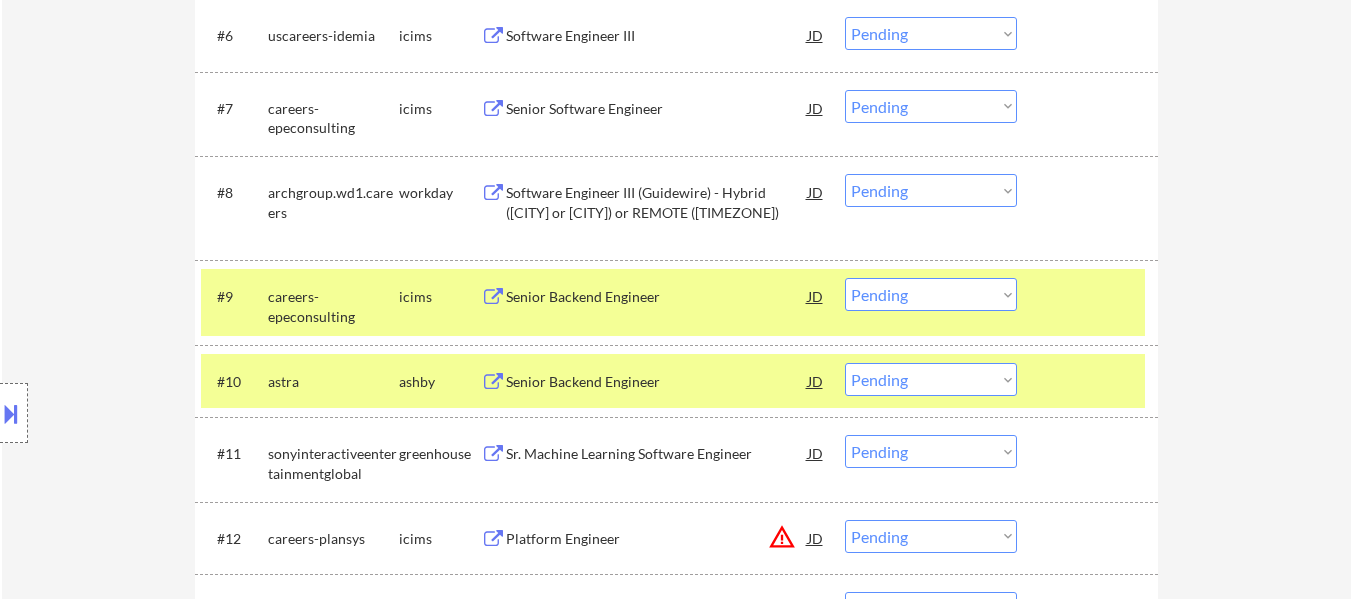 click on "Senior Backend Engineer" at bounding box center [657, 382] 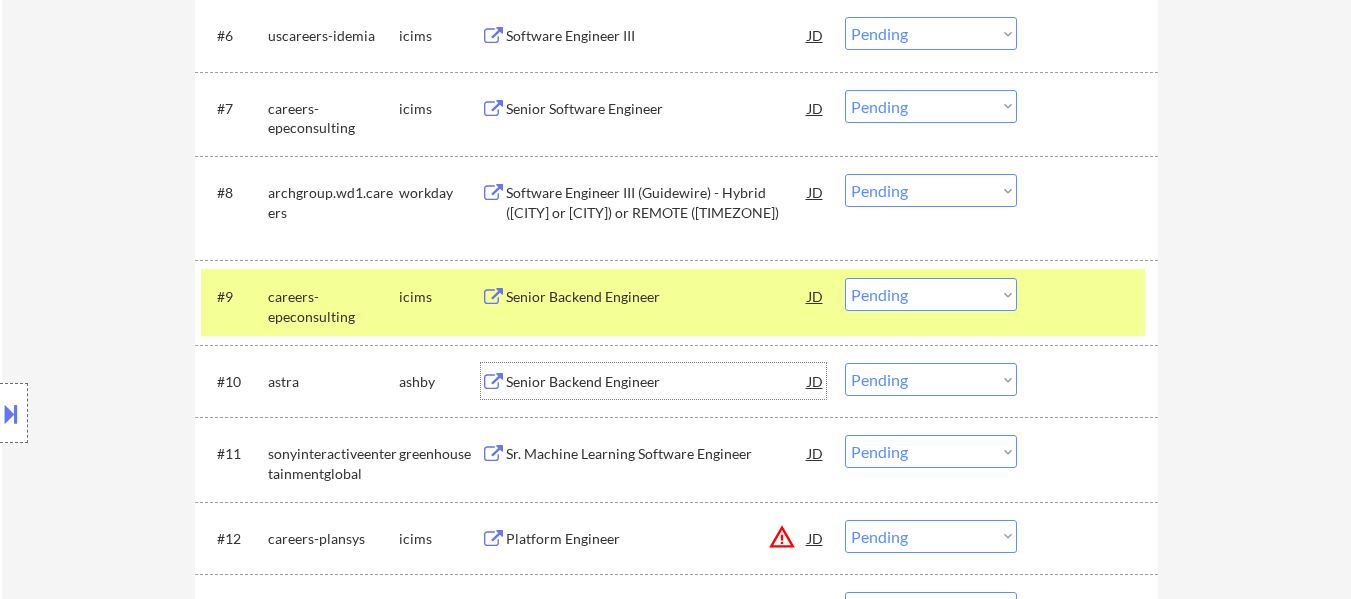 click on "Choose an option... Pending Applied Excluded (Questions) Excluded (Expired) Excluded (Location) Excluded (Bad Match) Excluded (Blocklist) Excluded (Salary) Excluded (Other)" at bounding box center (931, 379) 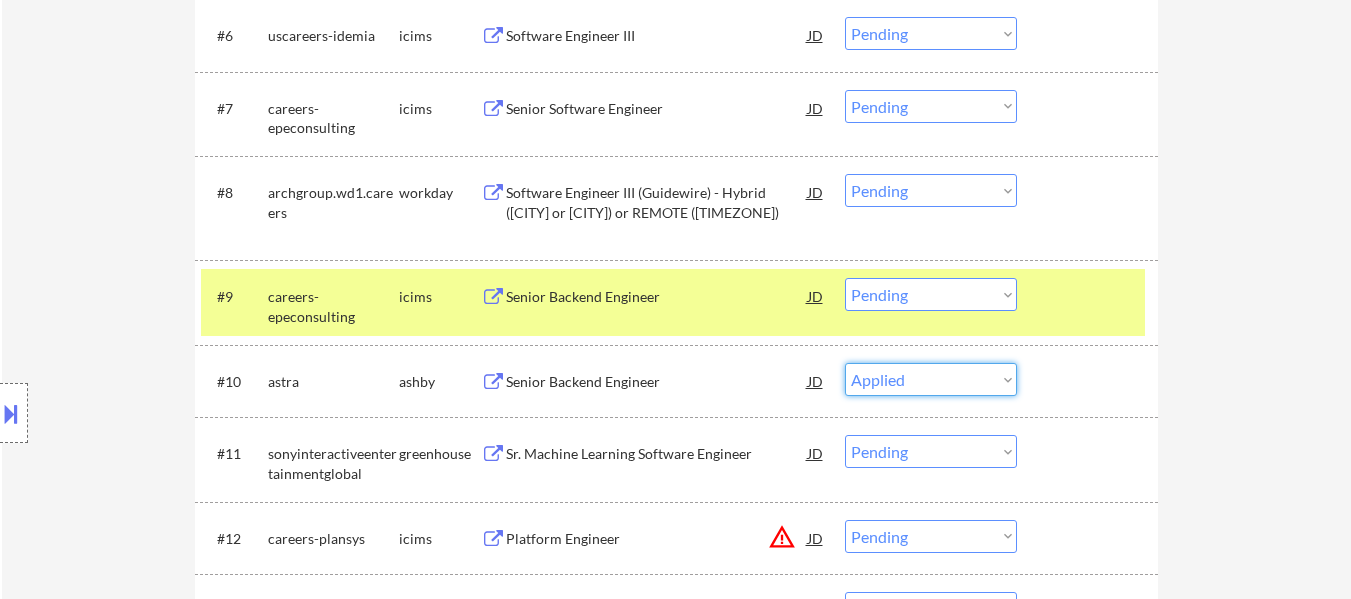 click on "Choose an option... Pending Applied Excluded (Questions) Excluded (Expired) Excluded (Location) Excluded (Bad Match) Excluded (Blocklist) Excluded (Salary) Excluded (Other)" at bounding box center [931, 379] 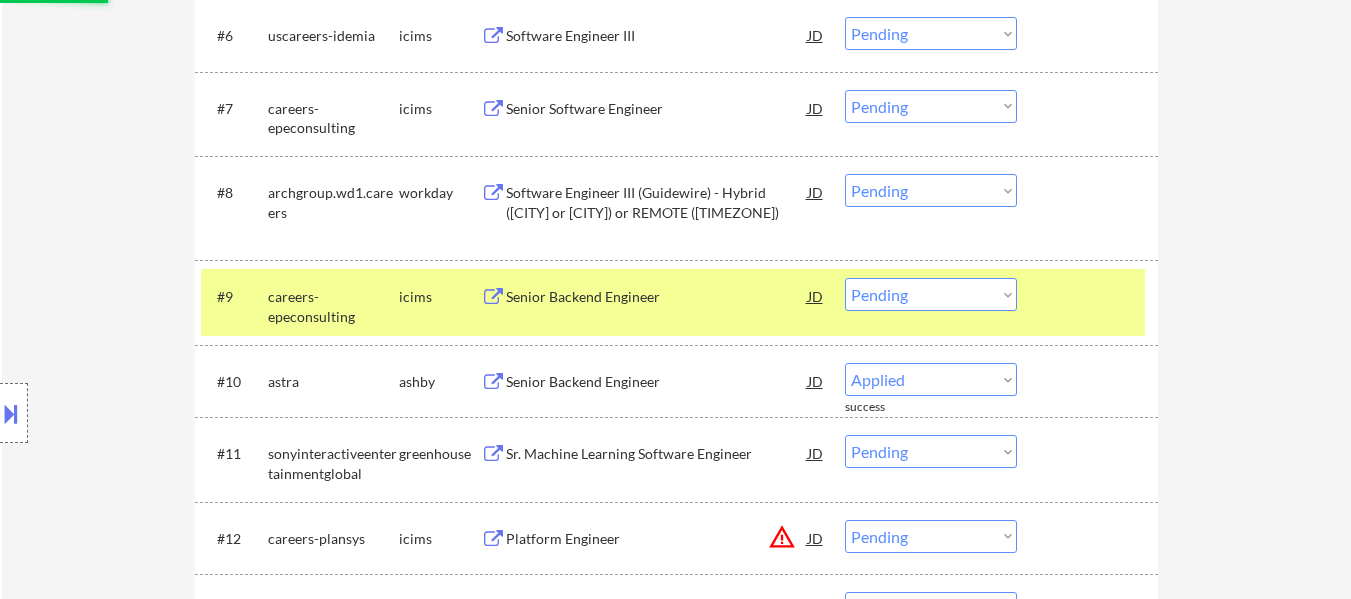 select on ""pending"" 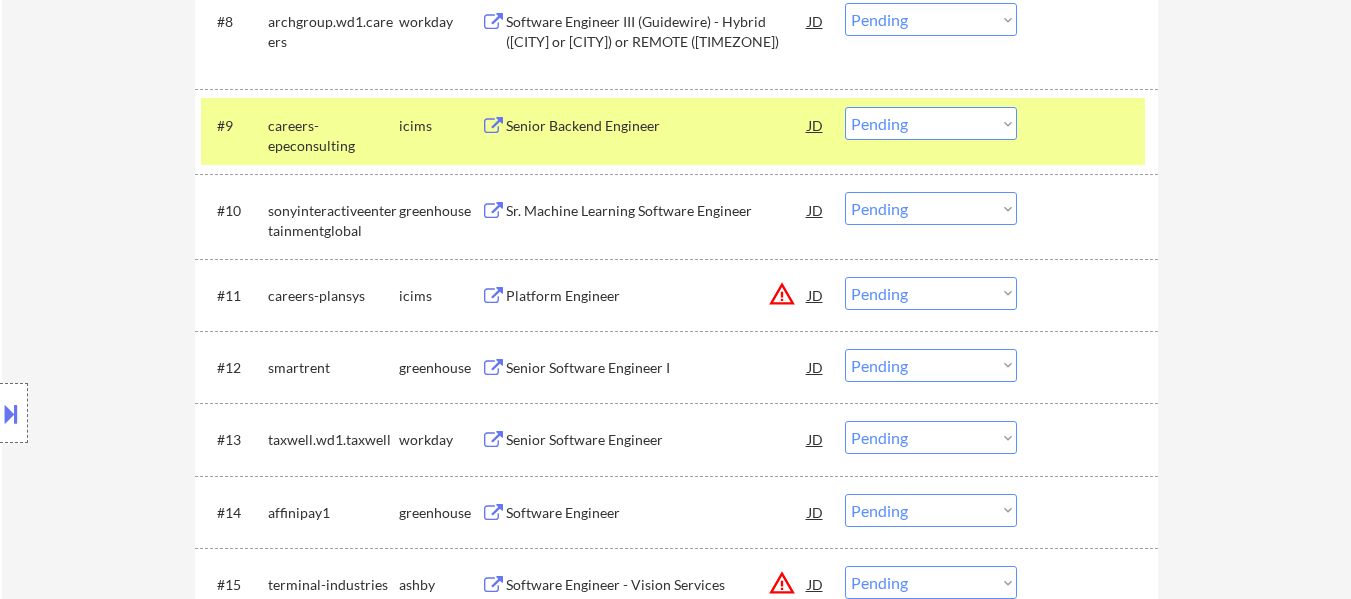 scroll, scrollTop: 1400, scrollLeft: 0, axis: vertical 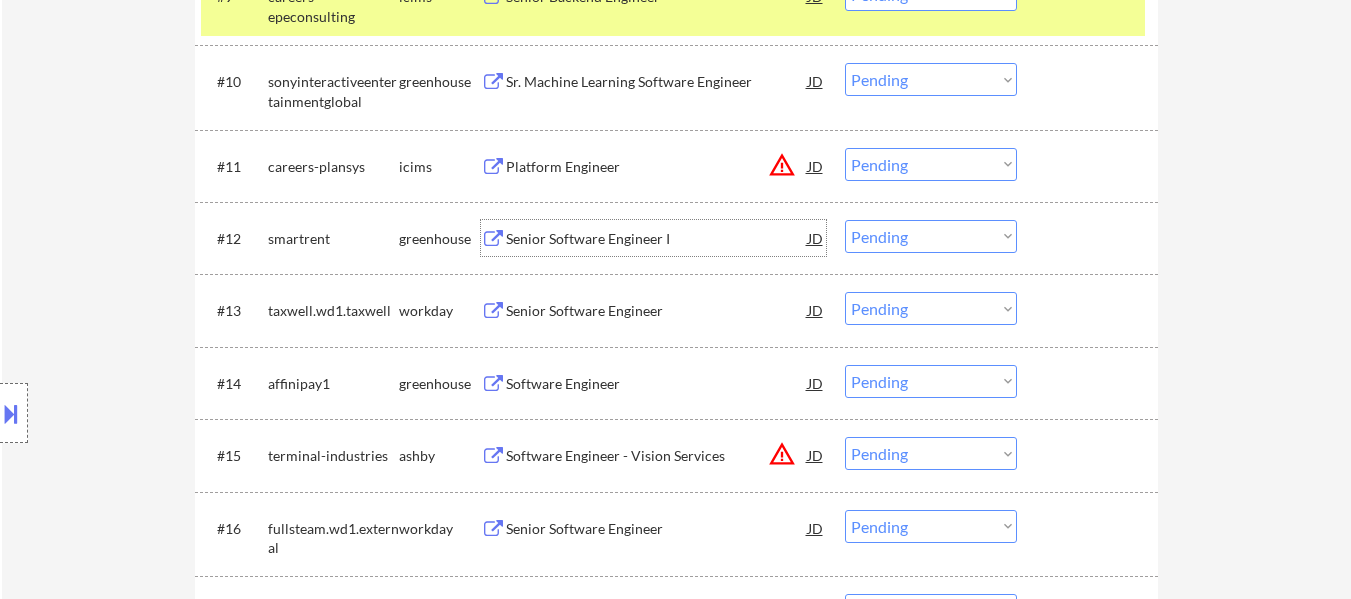 click on "Senior Software Engineer I" at bounding box center [657, 238] 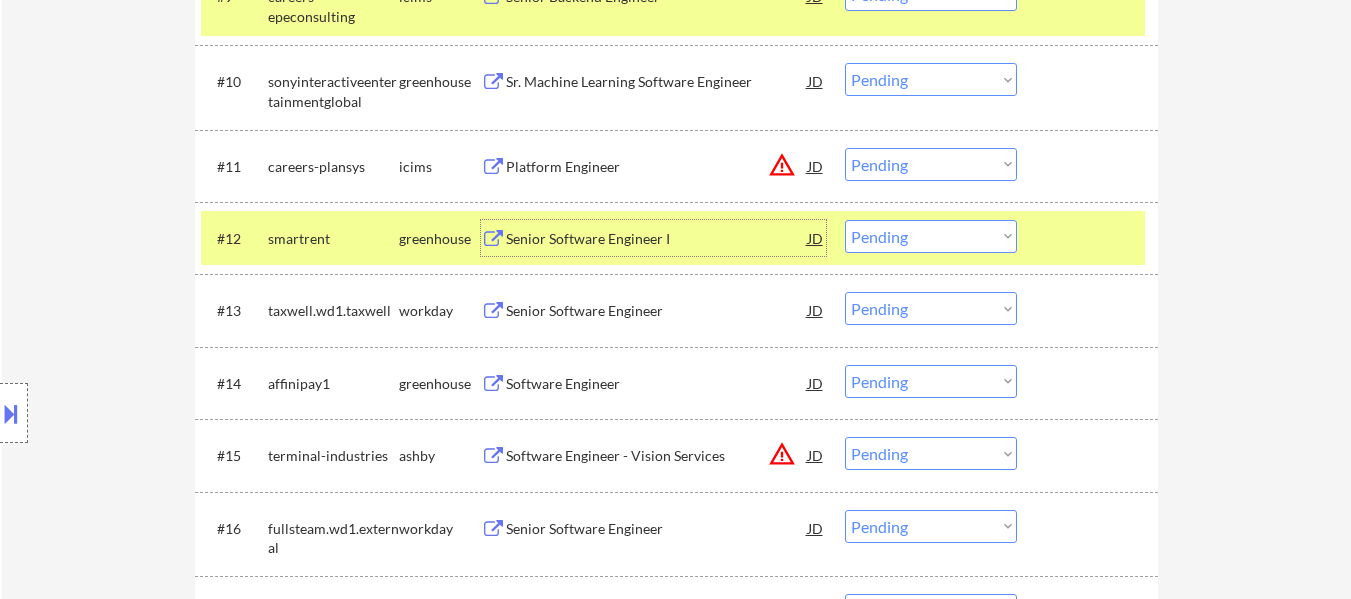 click on "Choose an option... Pending Applied Excluded (Questions) Excluded (Expired) Excluded (Location) Excluded (Bad Match) Excluded (Blocklist) Excluded (Salary) Excluded (Other)" at bounding box center [931, 236] 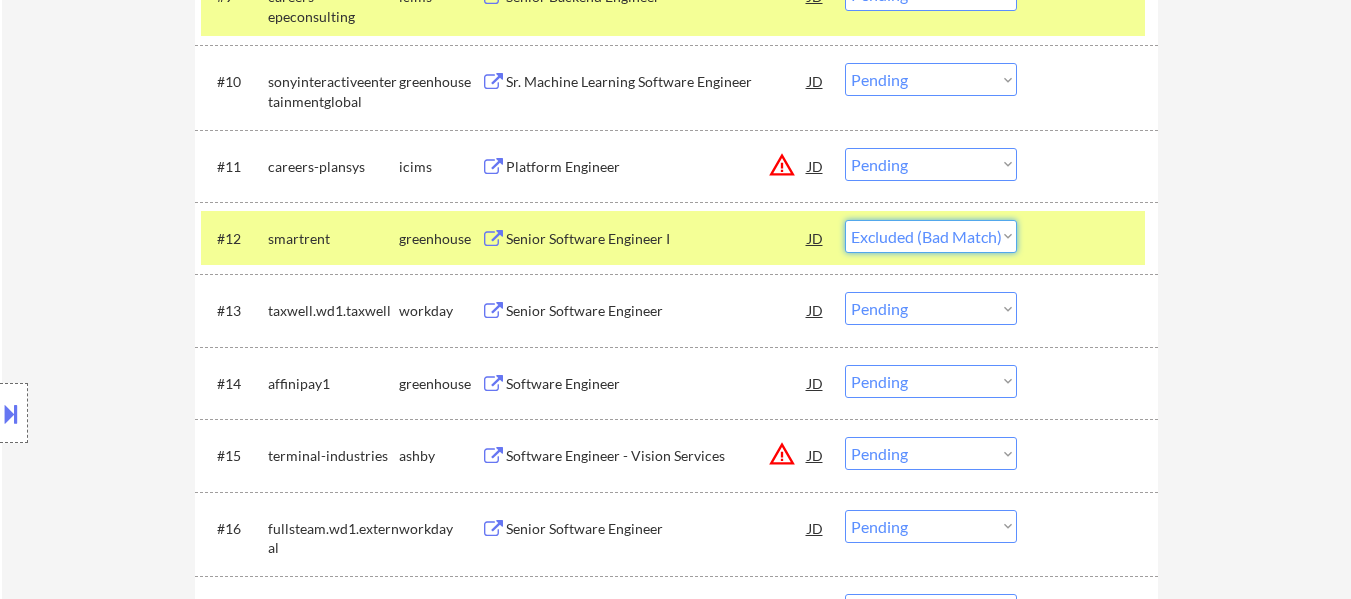click on "Choose an option... Pending Applied Excluded (Questions) Excluded (Expired) Excluded (Location) Excluded (Bad Match) Excluded (Blocklist) Excluded (Salary) Excluded (Other)" at bounding box center (931, 236) 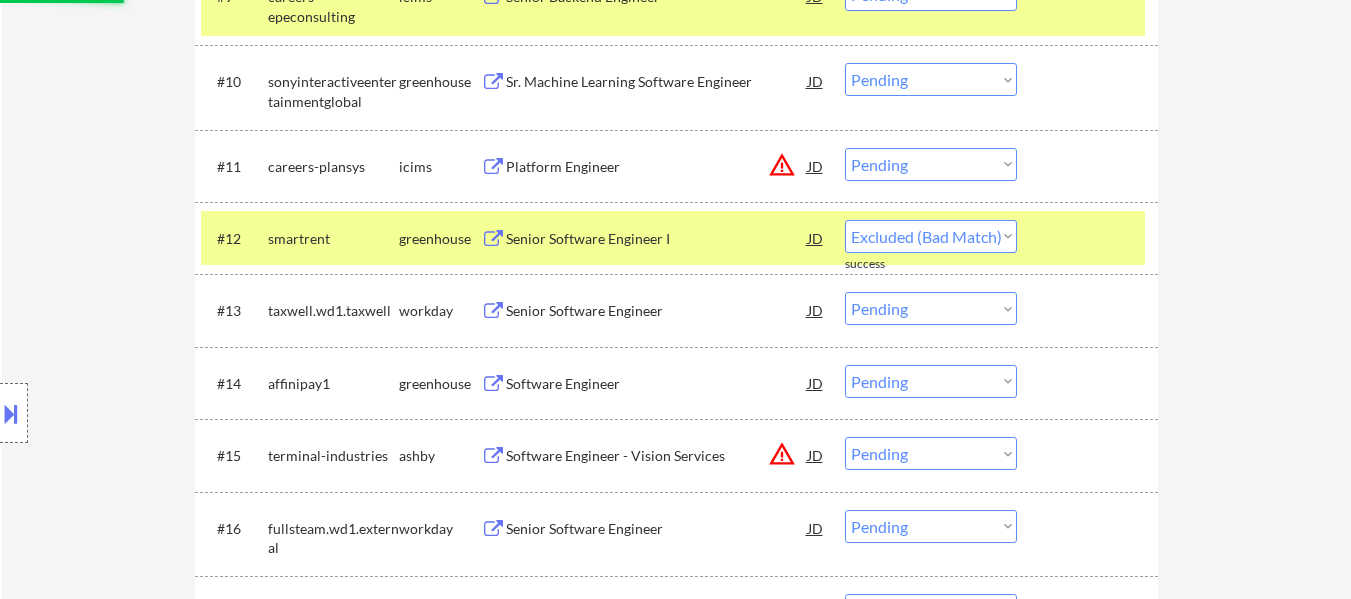 select on ""pending"" 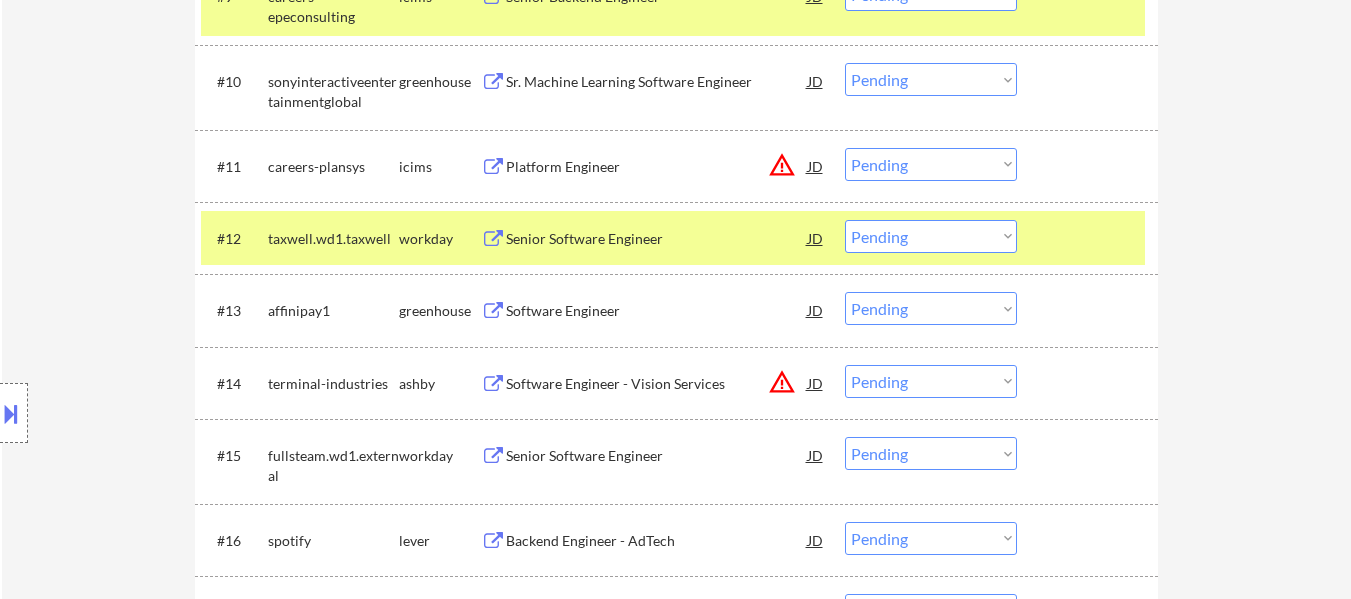 click at bounding box center [1090, 238] 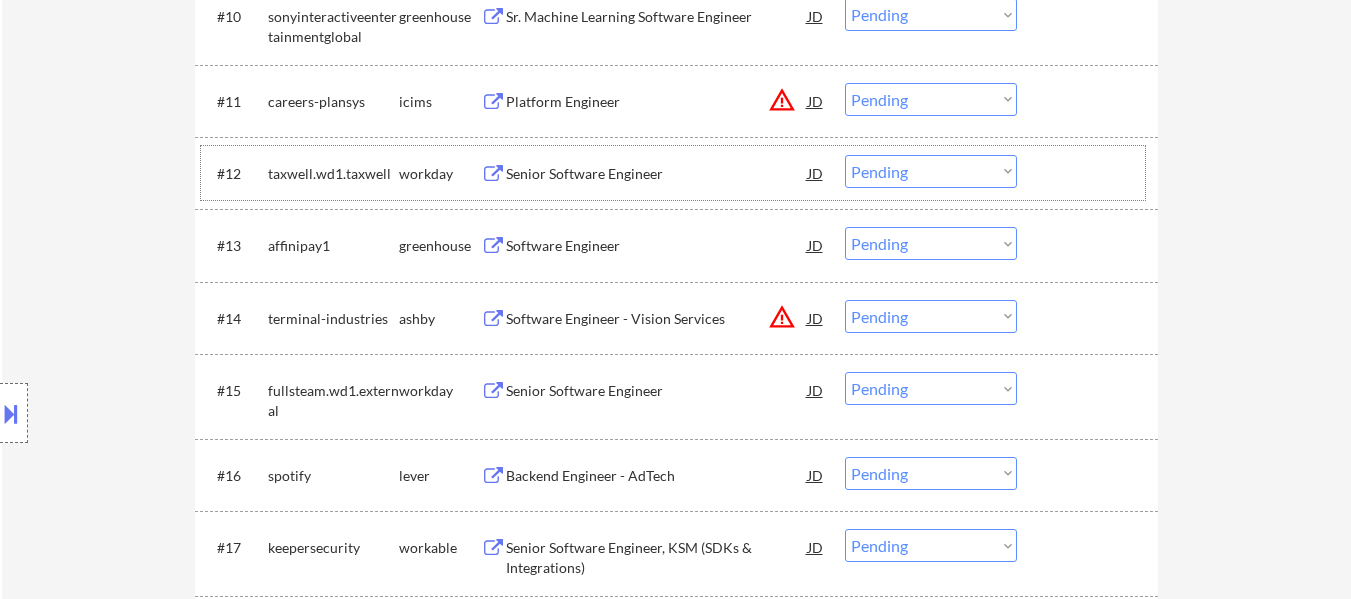 scroll, scrollTop: 1500, scrollLeft: 0, axis: vertical 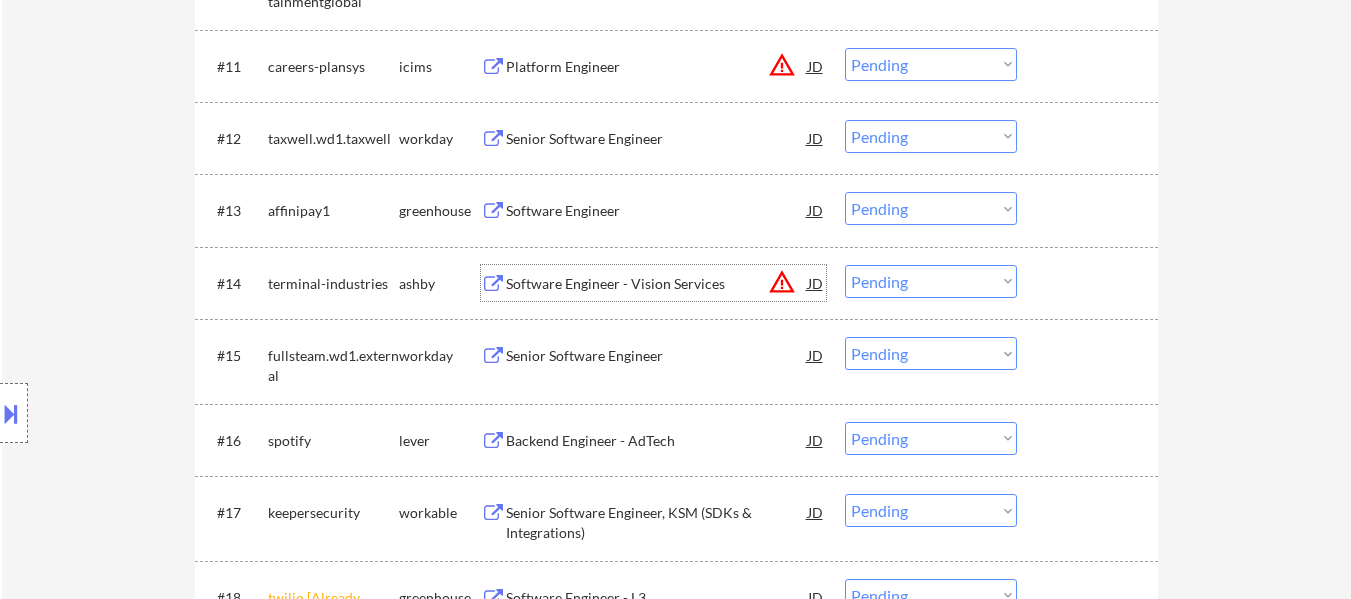 click on "Software Engineer - Vision Services" at bounding box center (657, 284) 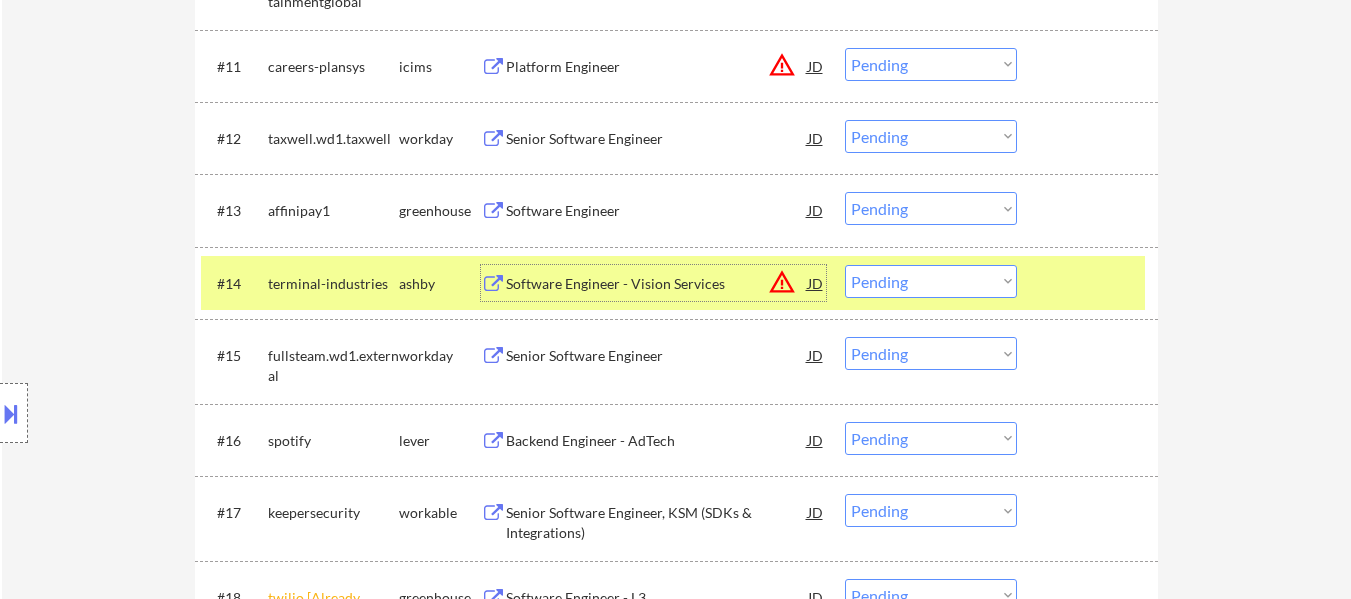 click on "Choose an option... Pending Applied Excluded (Questions) Excluded (Expired) Excluded (Location) Excluded (Bad Match) Excluded (Blocklist) Excluded (Salary) Excluded (Other)" at bounding box center [931, 281] 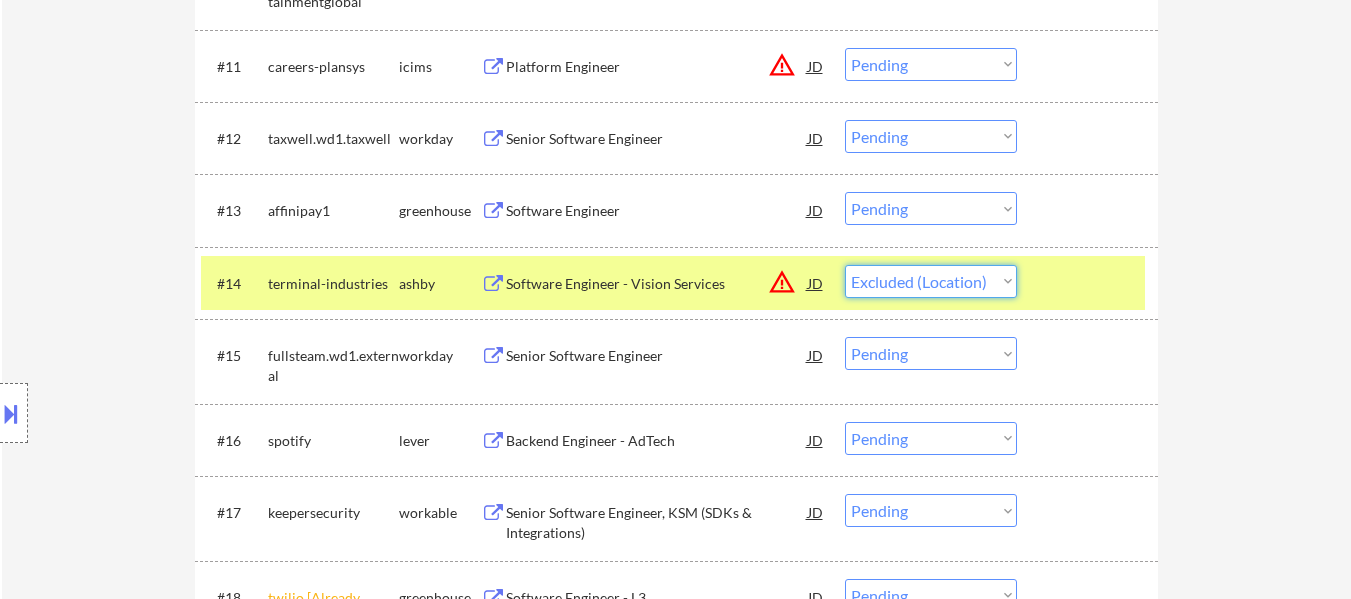 click on "Choose an option... Pending Applied Excluded (Questions) Excluded (Expired) Excluded (Location) Excluded (Bad Match) Excluded (Blocklist) Excluded (Salary) Excluded (Other)" at bounding box center (931, 281) 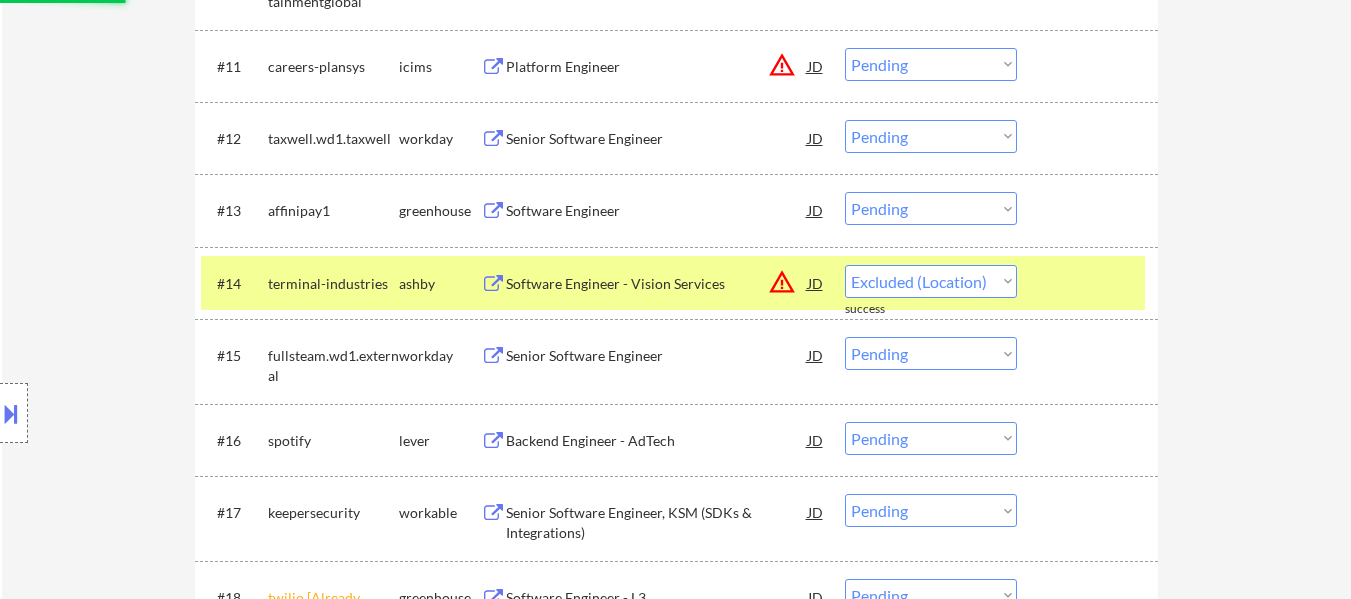 select on ""pending"" 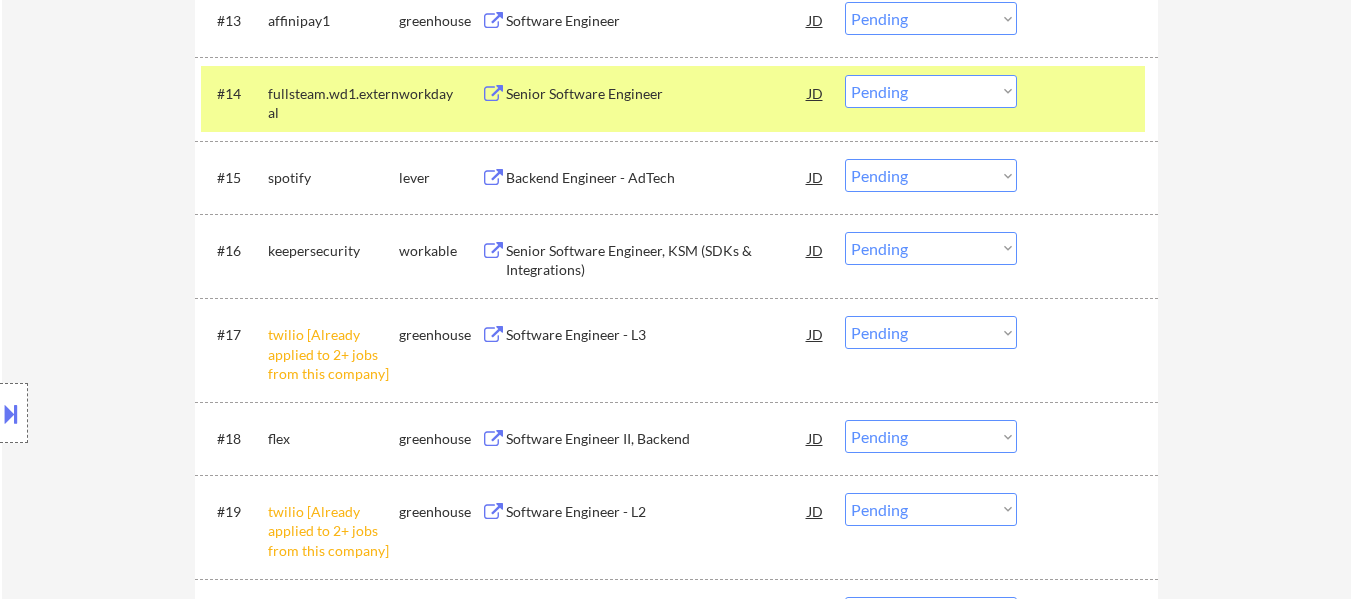 scroll, scrollTop: 1700, scrollLeft: 0, axis: vertical 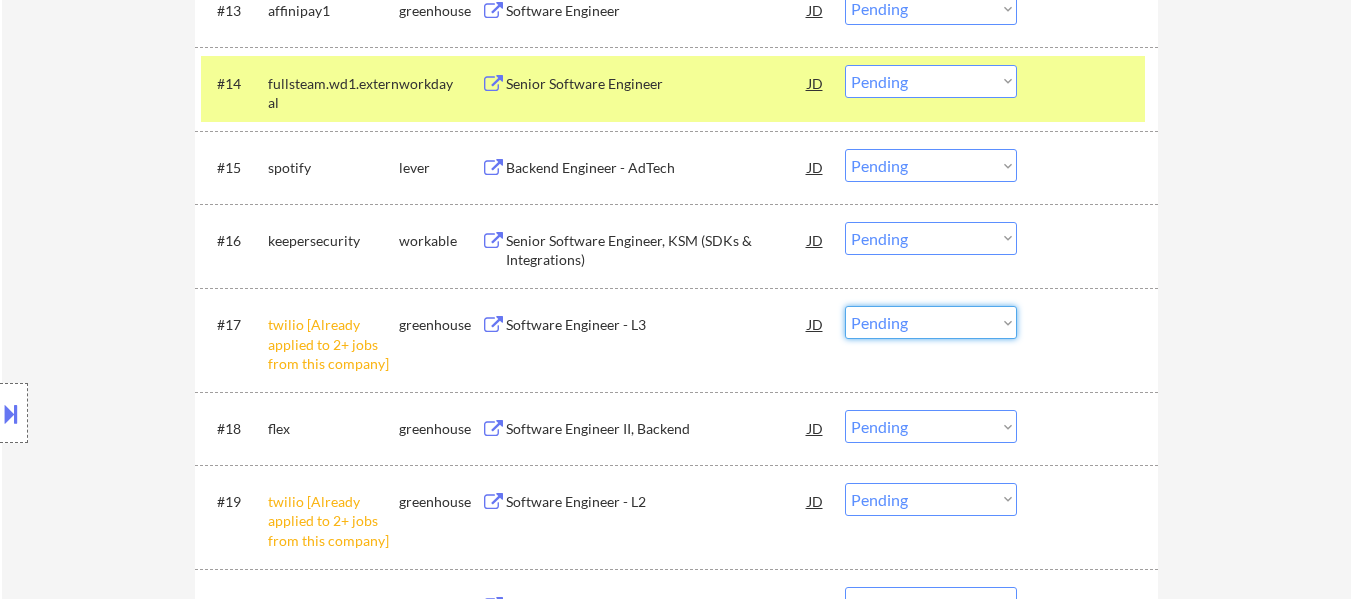 click on "Choose an option... Pending Applied Excluded (Questions) Excluded (Expired) Excluded (Location) Excluded (Bad Match) Excluded (Blocklist) Excluded (Salary) Excluded (Other)" at bounding box center (931, 322) 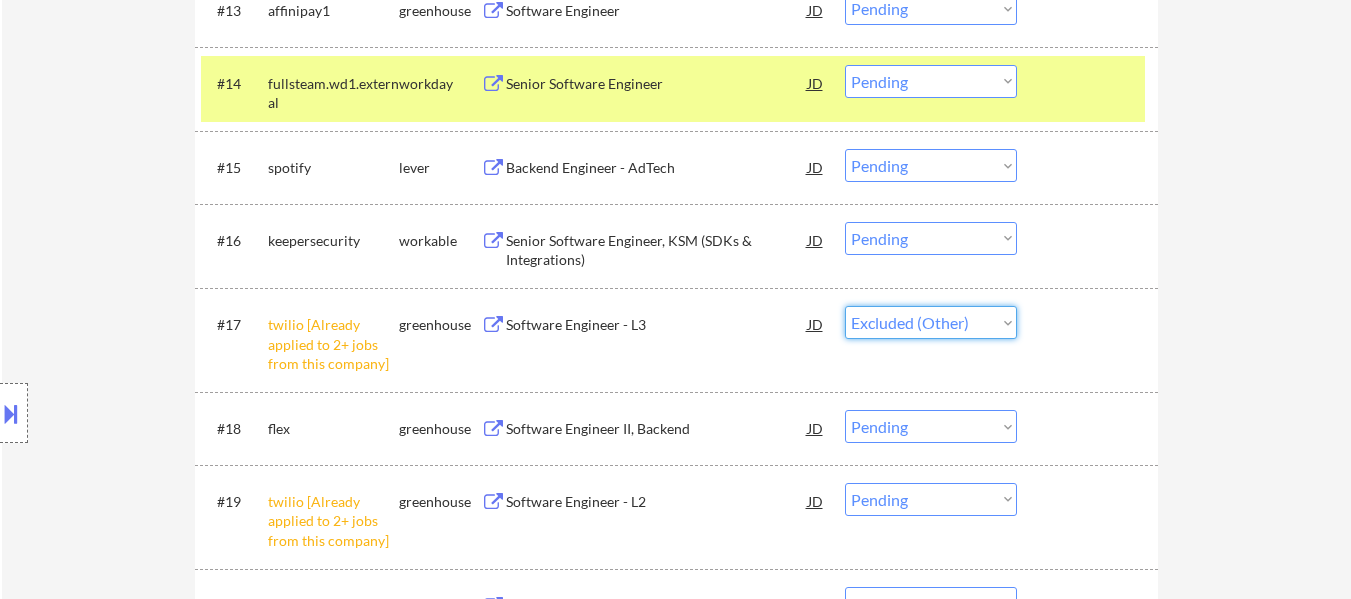 click on "Choose an option... Pending Applied Excluded (Questions) Excluded (Expired) Excluded (Location) Excluded (Bad Match) Excluded (Blocklist) Excluded (Salary) Excluded (Other)" at bounding box center [931, 322] 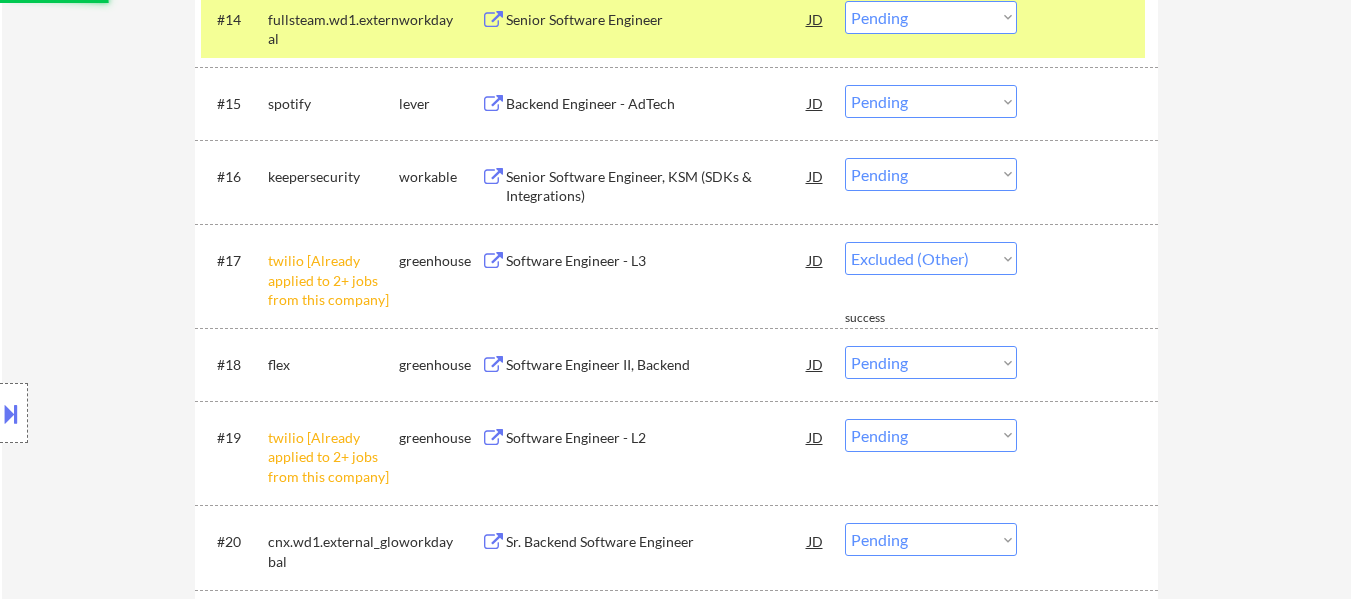 scroll, scrollTop: 1800, scrollLeft: 0, axis: vertical 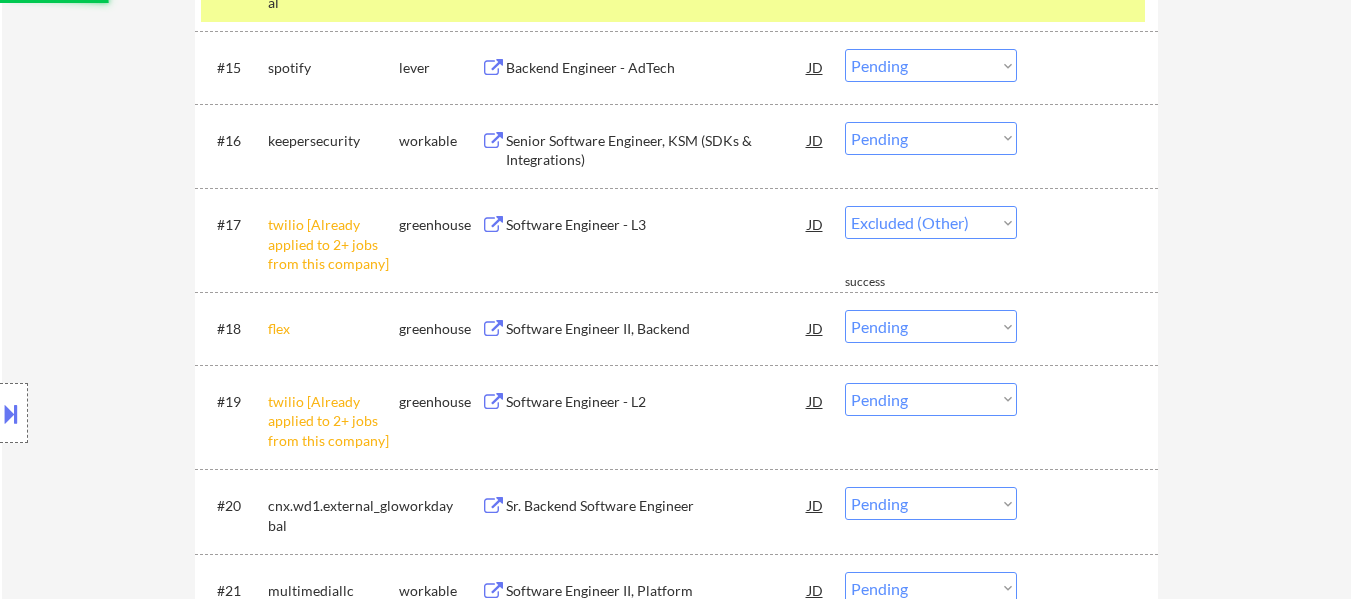 select on ""pending"" 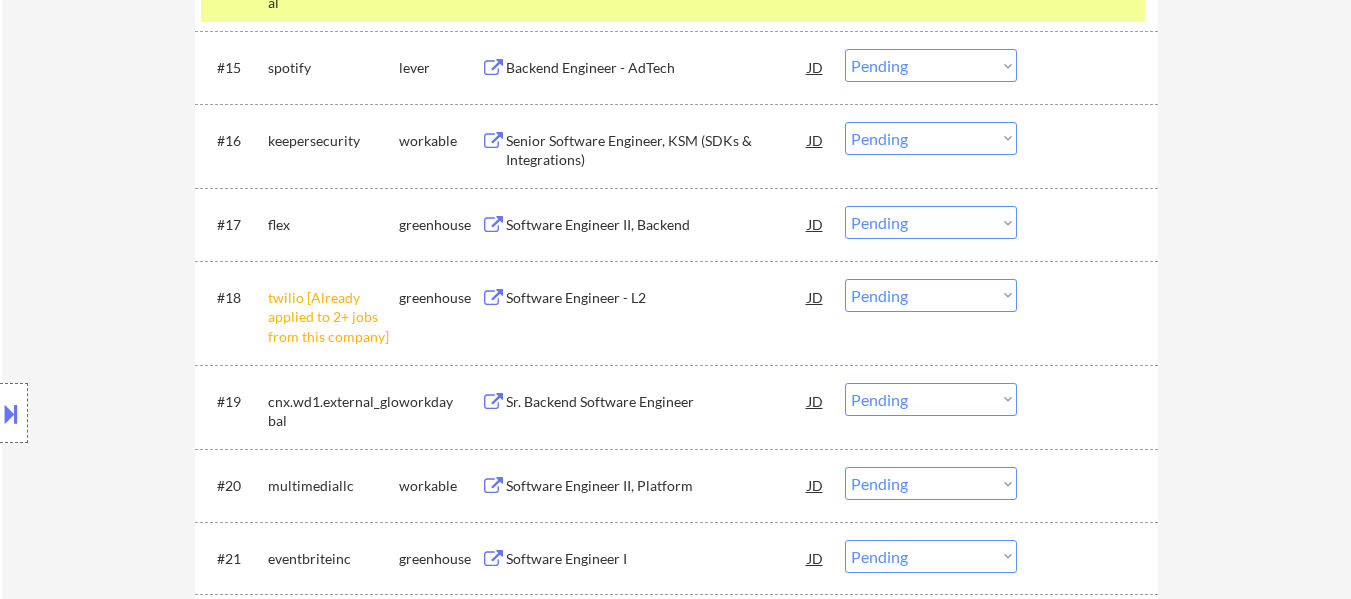 click on "Choose an option... Pending Applied Excluded (Questions) Excluded (Expired) Excluded (Location) Excluded (Bad Match) Excluded (Blocklist) Excluded (Salary) Excluded (Other)" at bounding box center (931, 295) 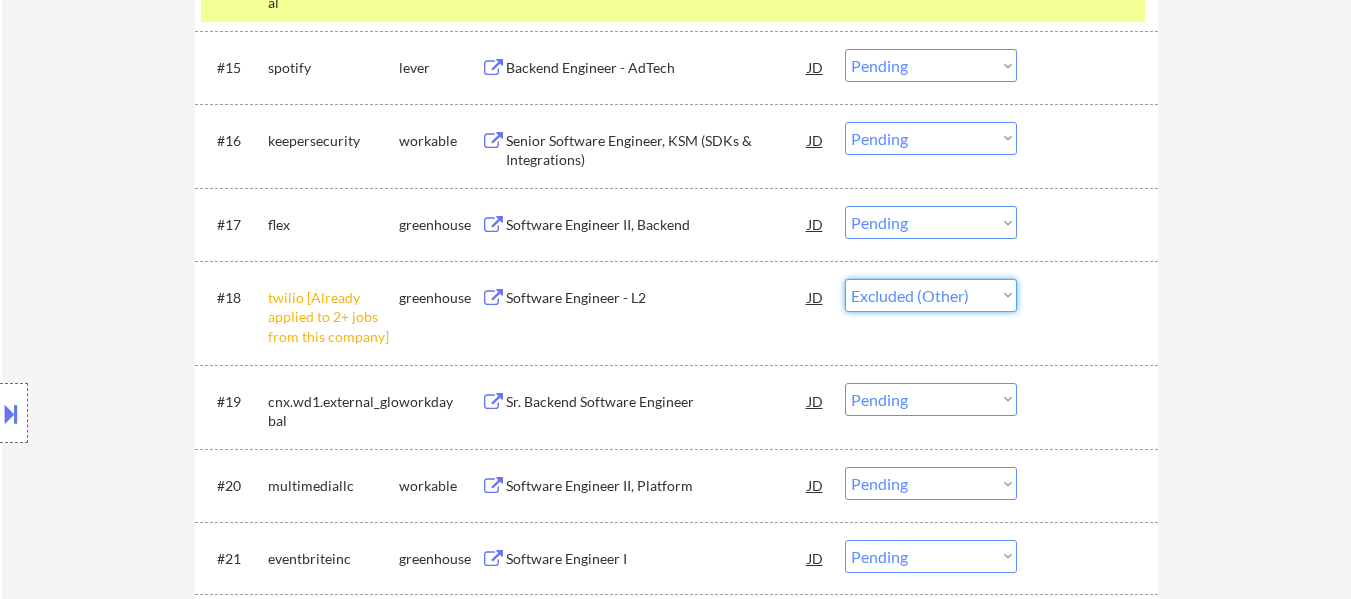 click on "Choose an option... Pending Applied Excluded (Questions) Excluded (Expired) Excluded (Location) Excluded (Bad Match) Excluded (Blocklist) Excluded (Salary) Excluded (Other)" at bounding box center (931, 295) 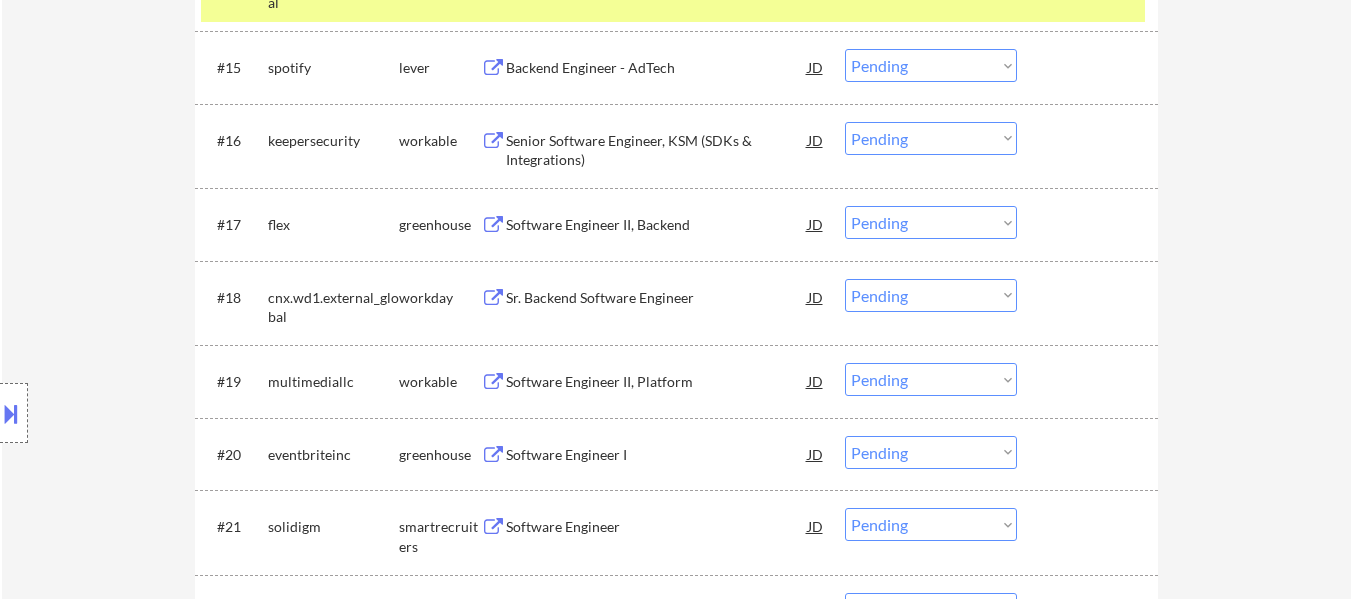 click on "Sr. Backend Software Engineer" at bounding box center (657, 298) 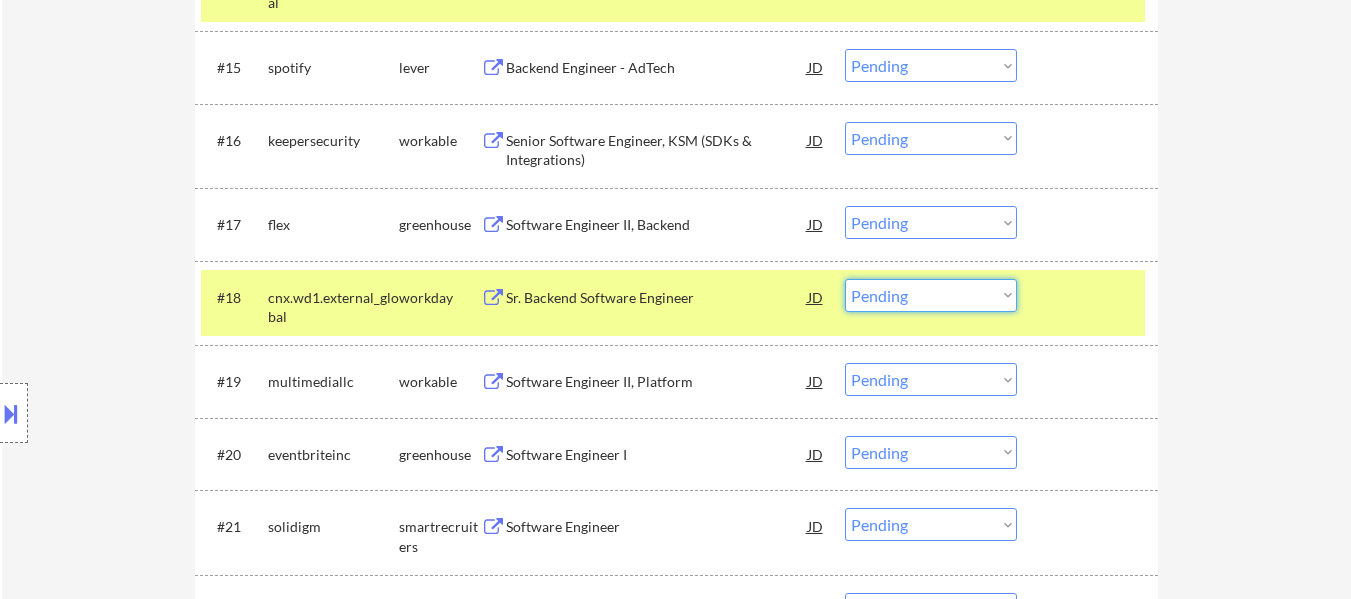 click on "Choose an option... Pending Applied Excluded (Questions) Excluded (Expired) Excluded (Location) Excluded (Bad Match) Excluded (Blocklist) Excluded (Salary) Excluded (Other)" at bounding box center (931, 295) 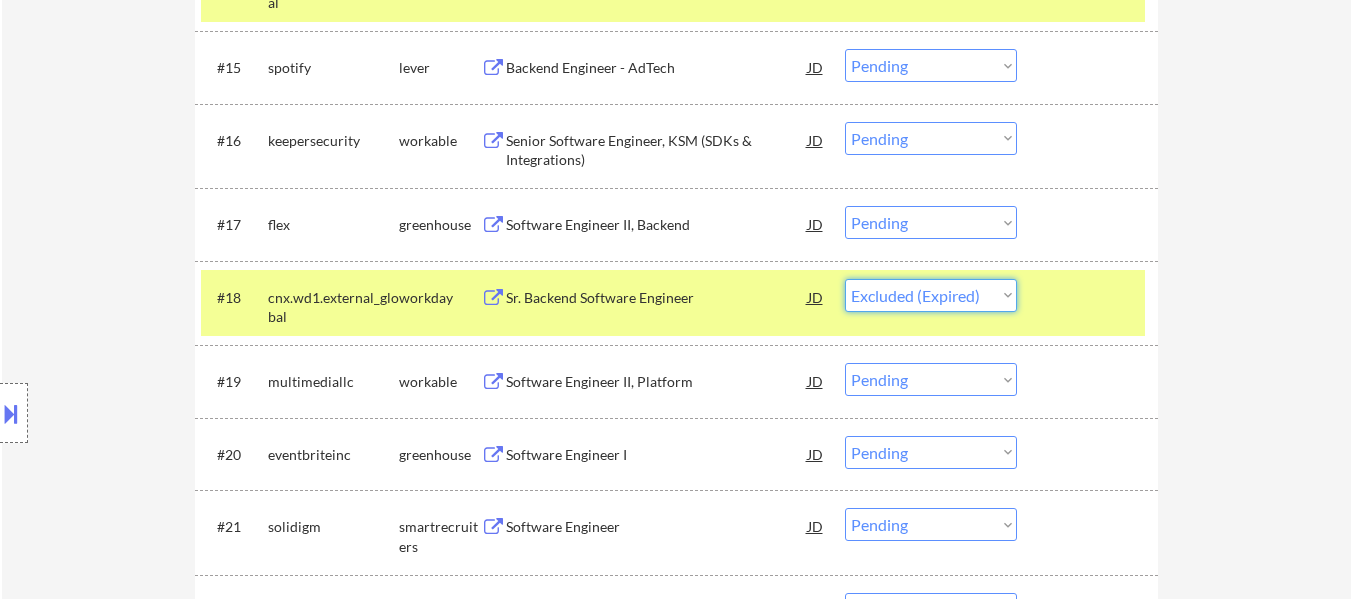 click on "Choose an option... Pending Applied Excluded (Questions) Excluded (Expired) Excluded (Location) Excluded (Bad Match) Excluded (Blocklist) Excluded (Salary) Excluded (Other)" at bounding box center [931, 295] 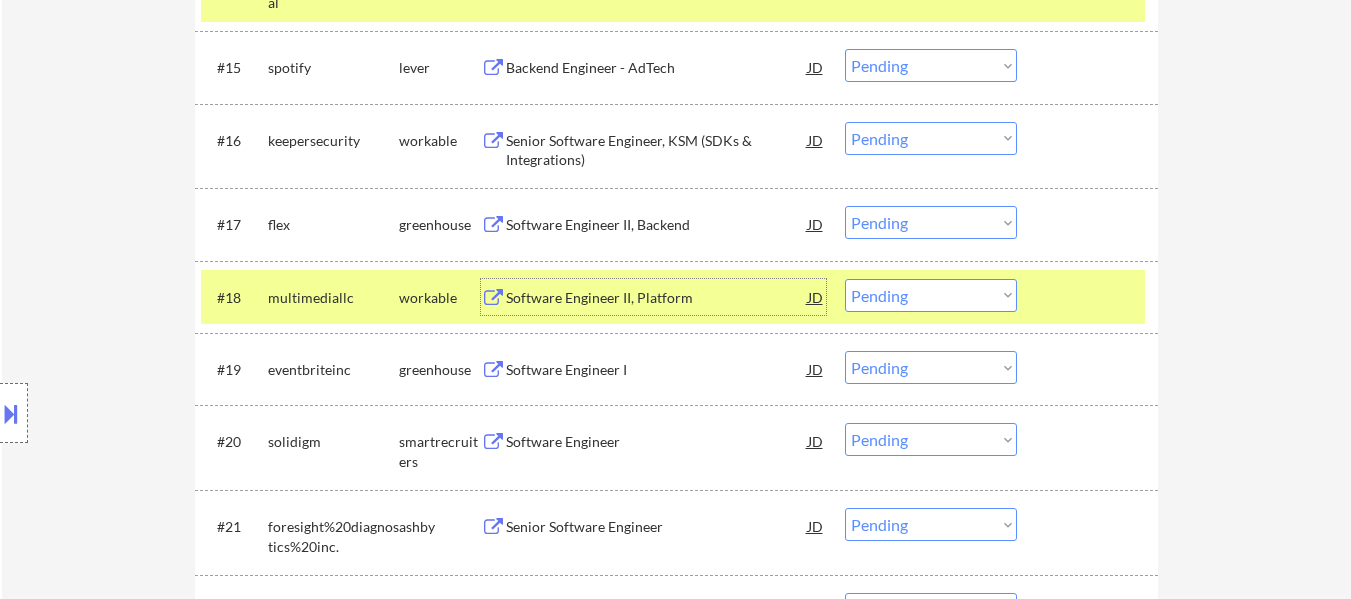click on "Software Engineer II, Platform" at bounding box center (657, 298) 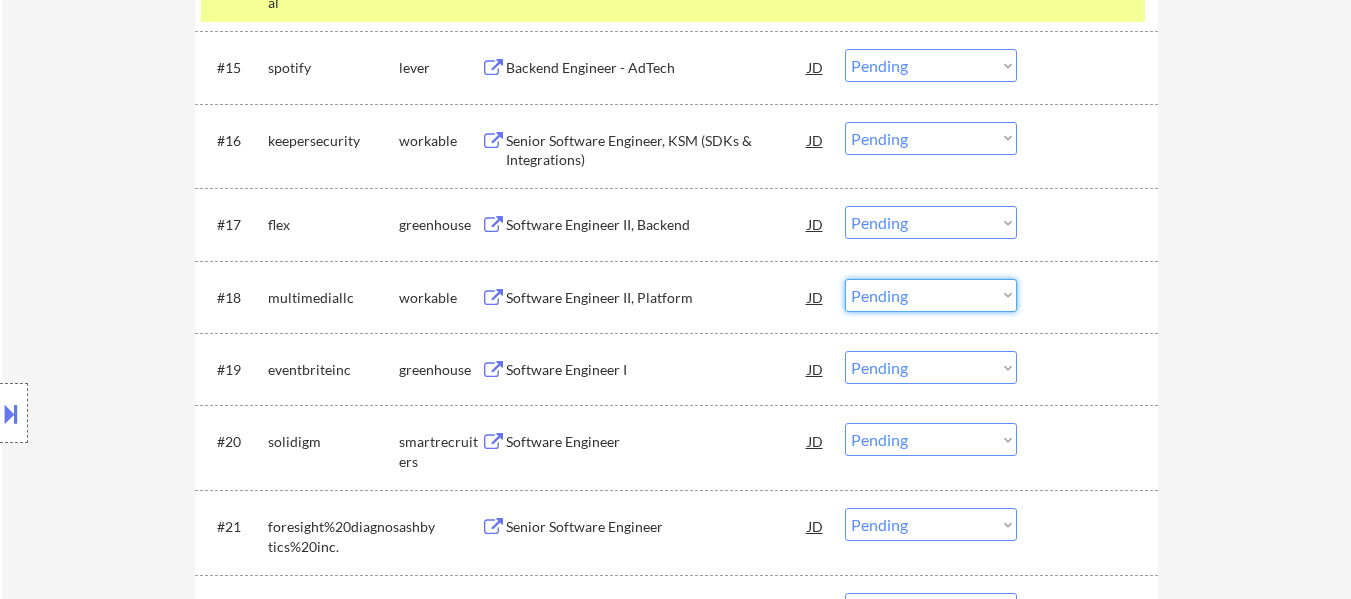 click on "Choose an option... Pending Applied Excluded (Questions) Excluded (Expired) Excluded (Location) Excluded (Bad Match) Excluded (Blocklist) Excluded (Salary) Excluded (Other)" at bounding box center (931, 295) 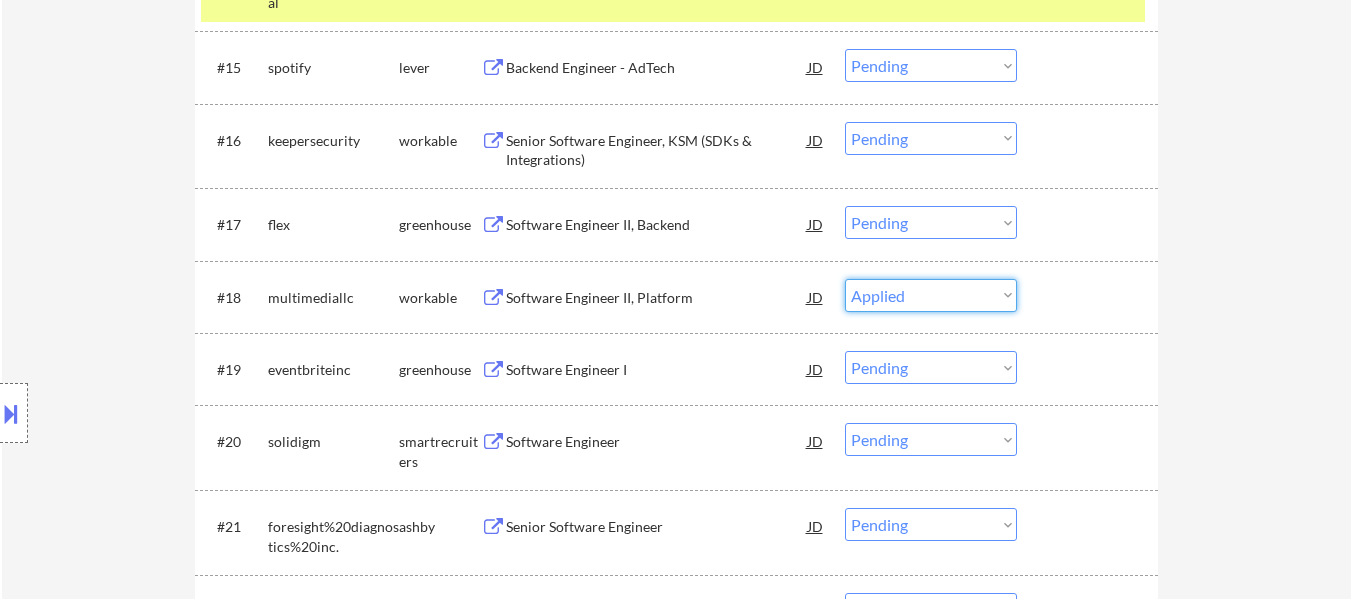 click on "Choose an option... Pending Applied Excluded (Questions) Excluded (Expired) Excluded (Location) Excluded (Bad Match) Excluded (Blocklist) Excluded (Salary) Excluded (Other)" at bounding box center (931, 295) 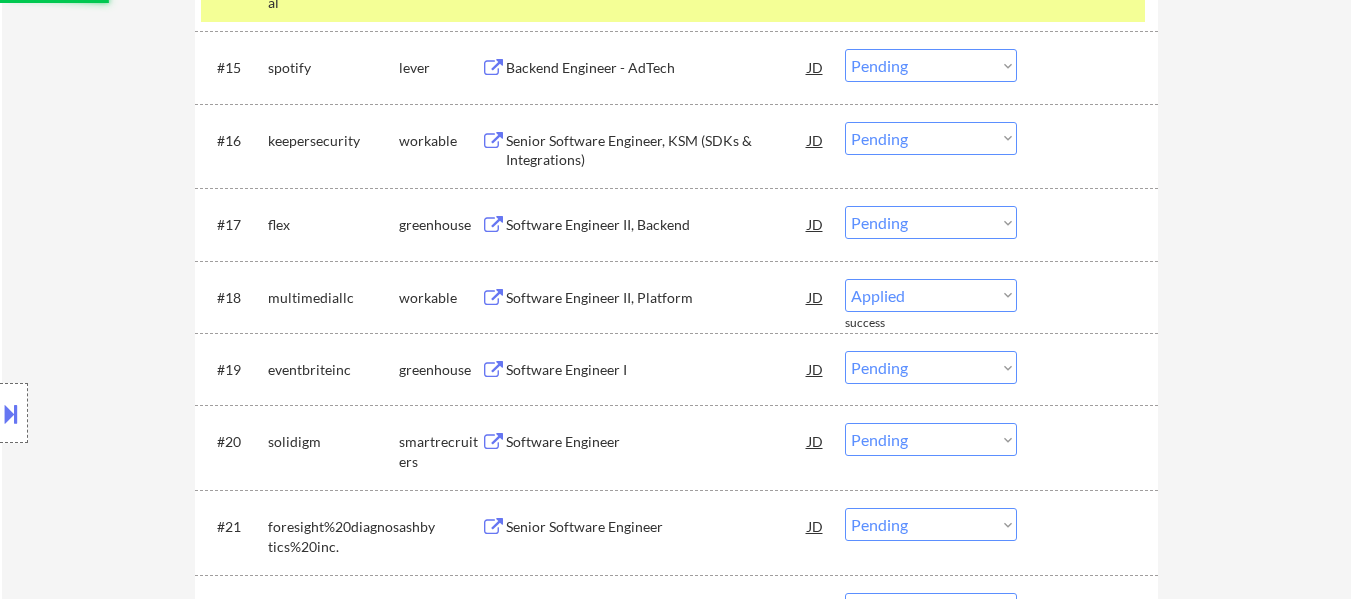 select on ""pending"" 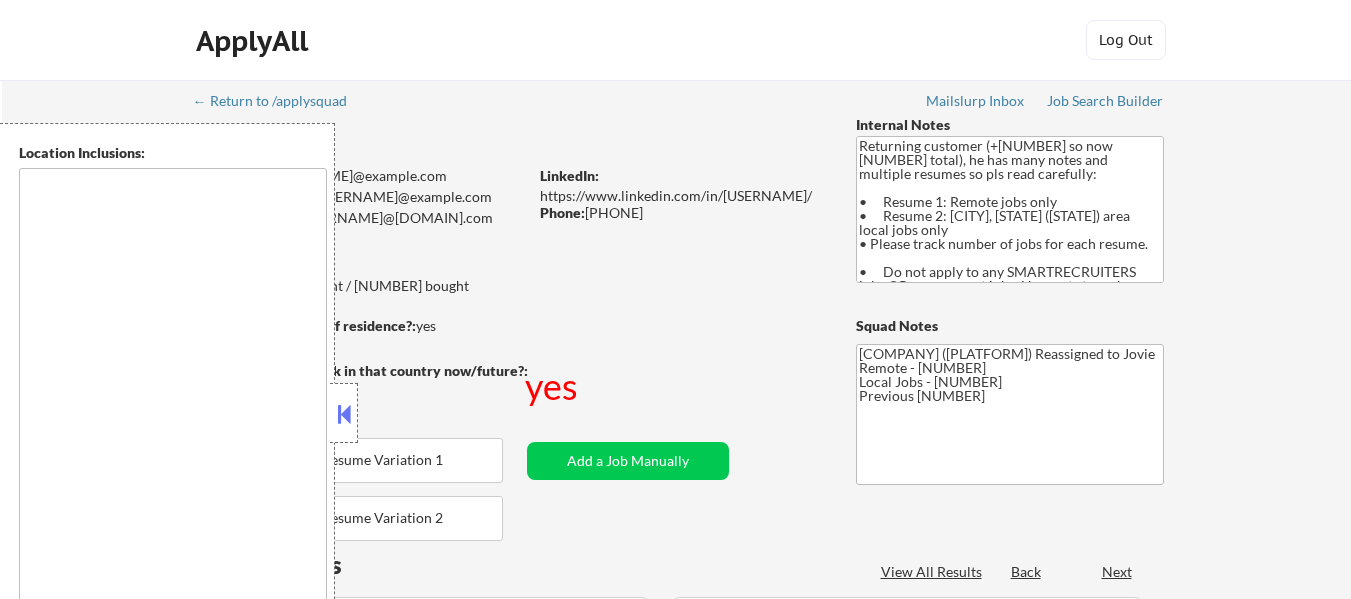 scroll, scrollTop: 0, scrollLeft: 0, axis: both 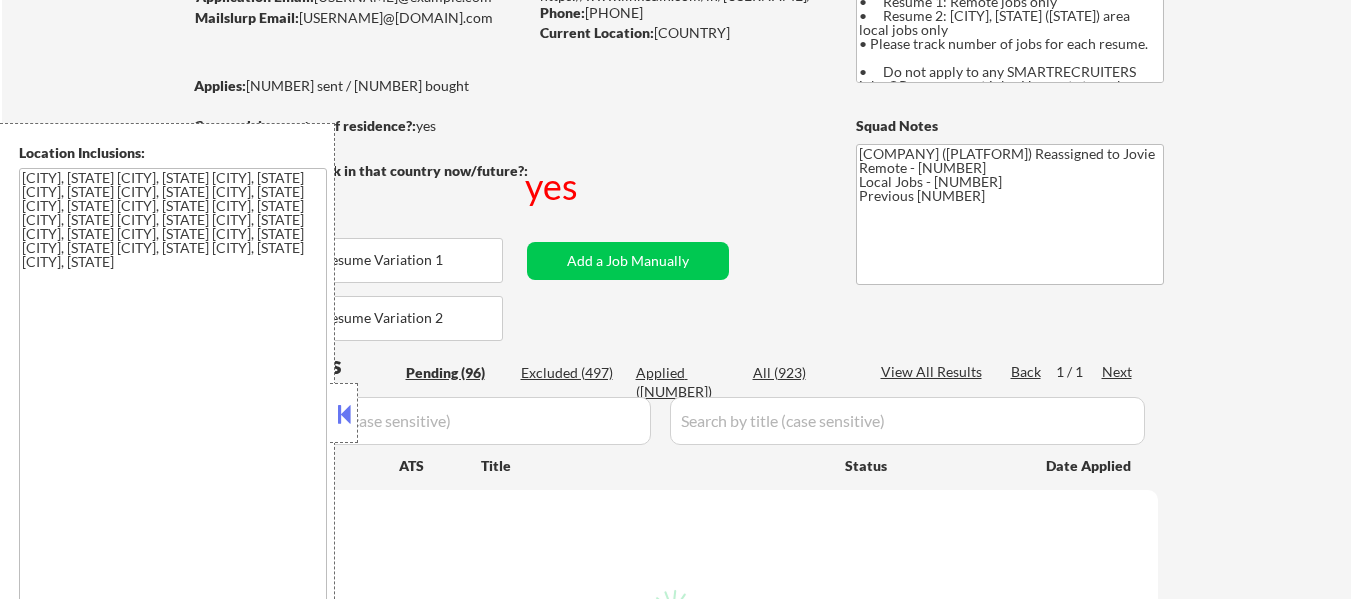 select on ""pending"" 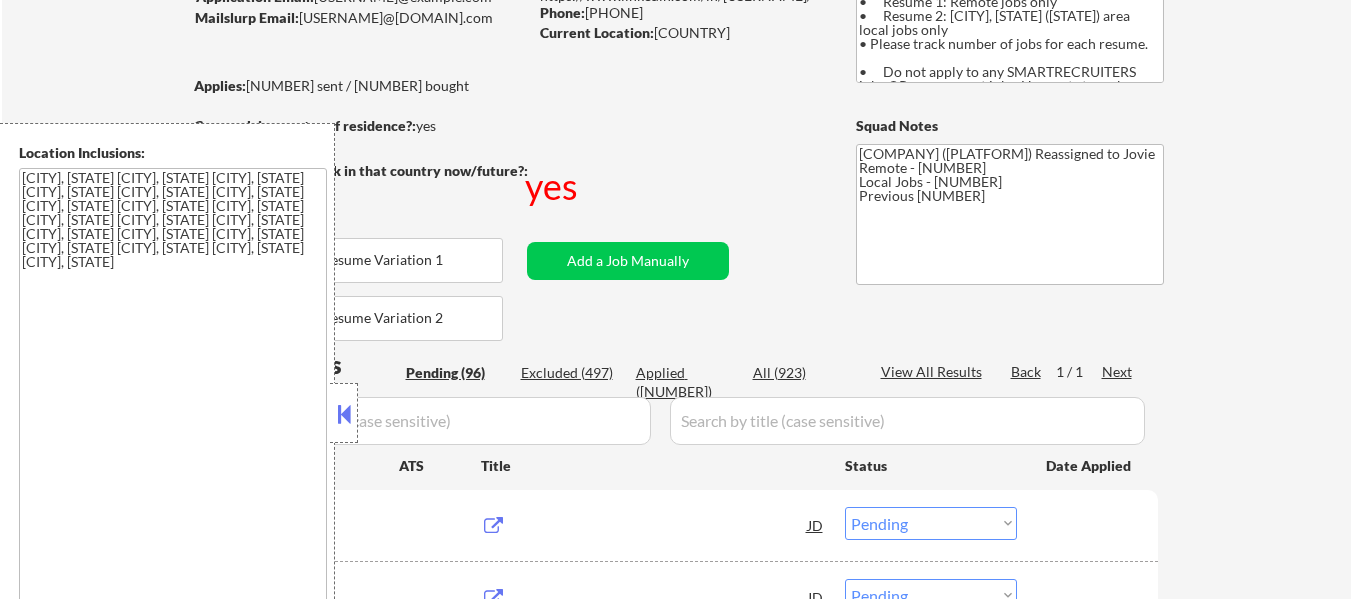 click at bounding box center (344, 414) 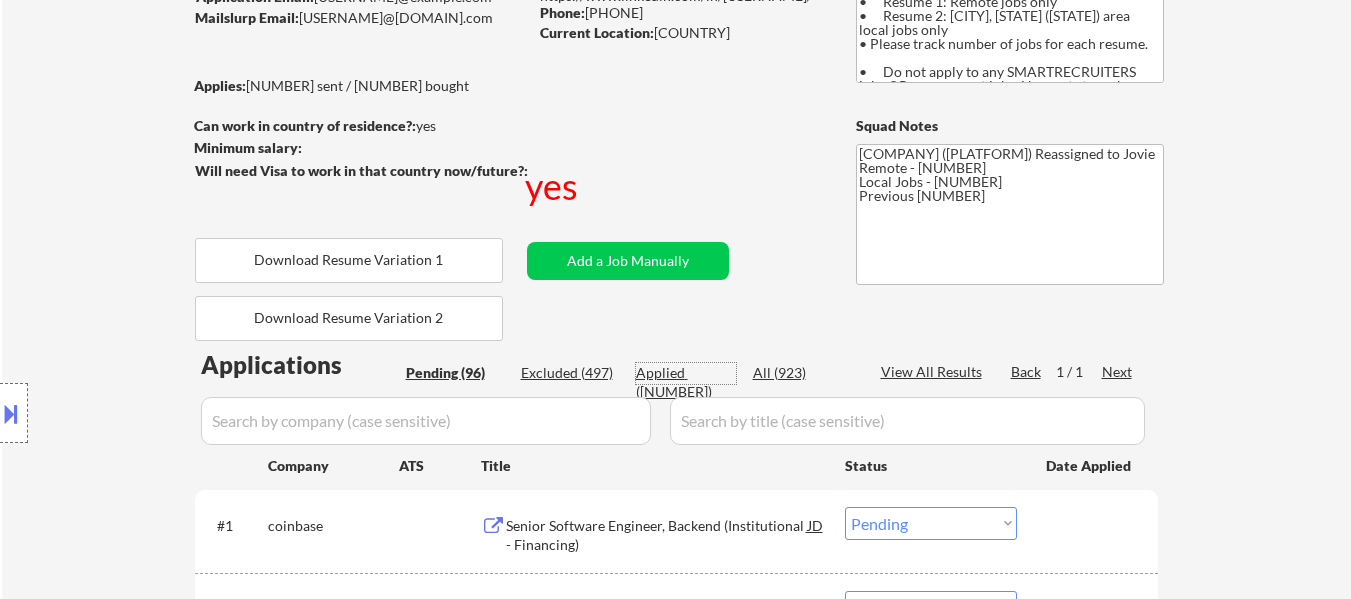 click on "Applied (330)" at bounding box center [686, 382] 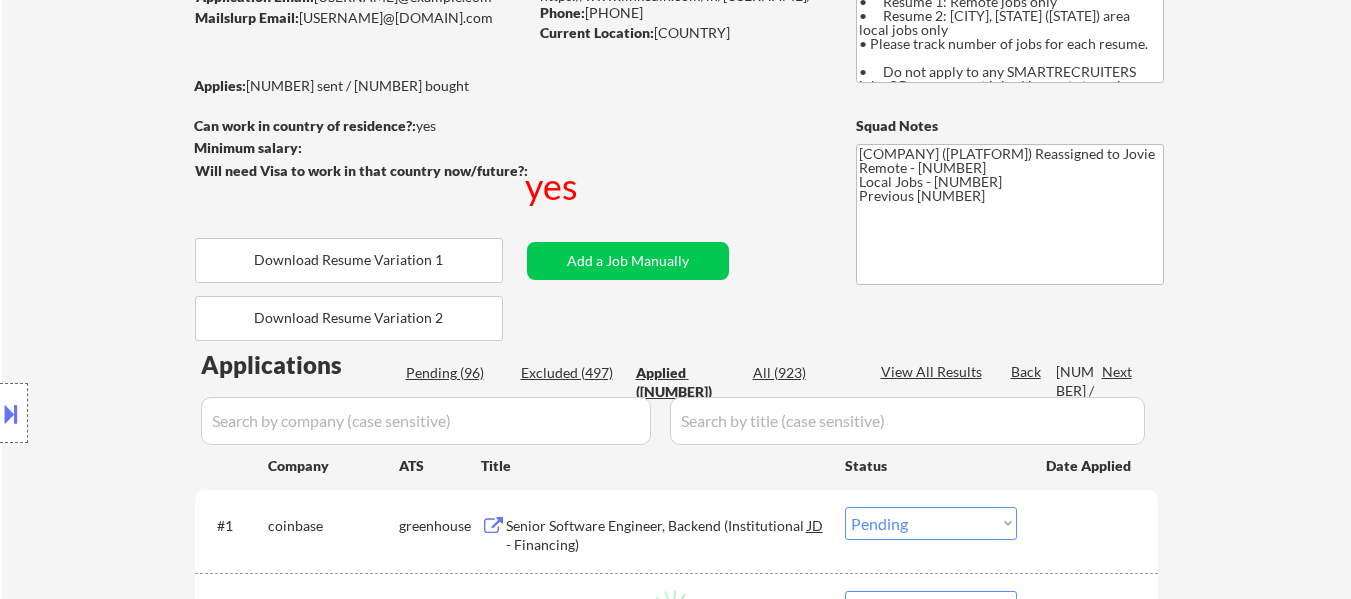select on ""applied"" 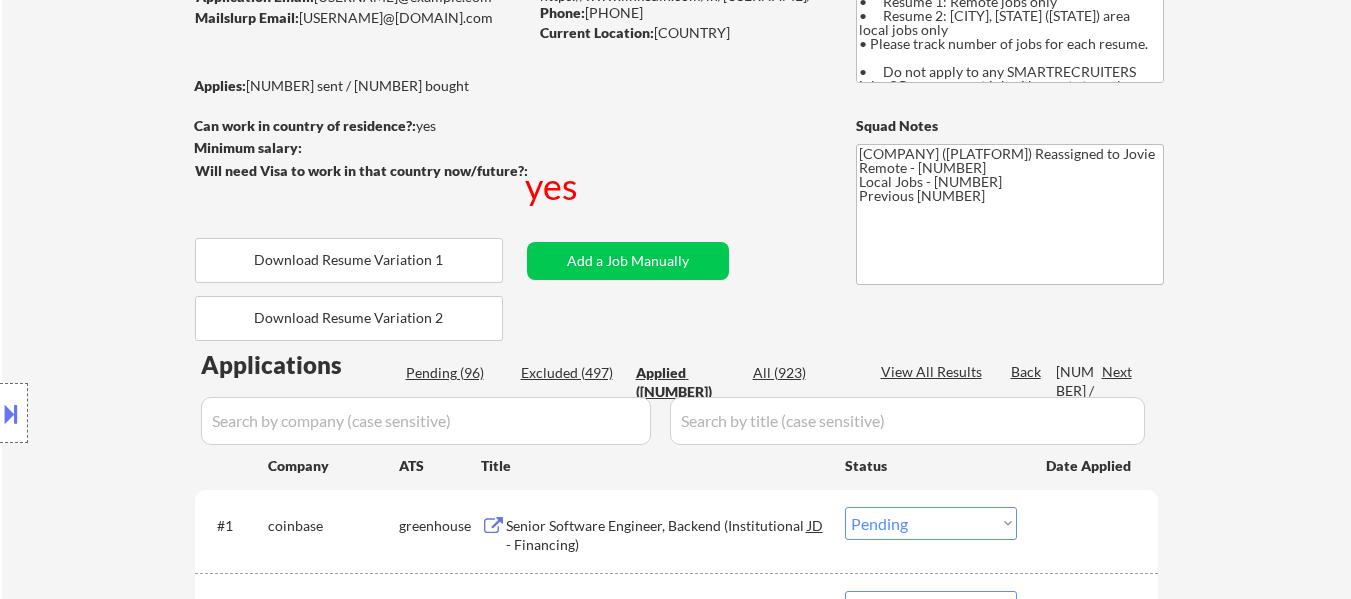 select on ""applied"" 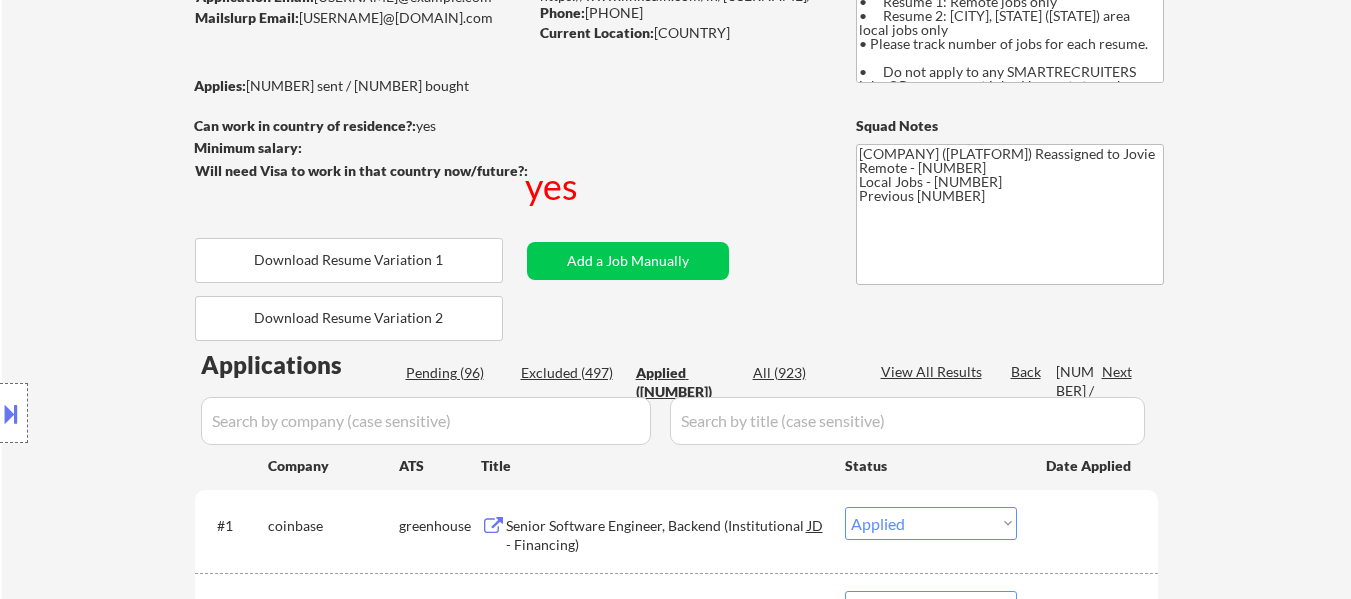 select on ""applied"" 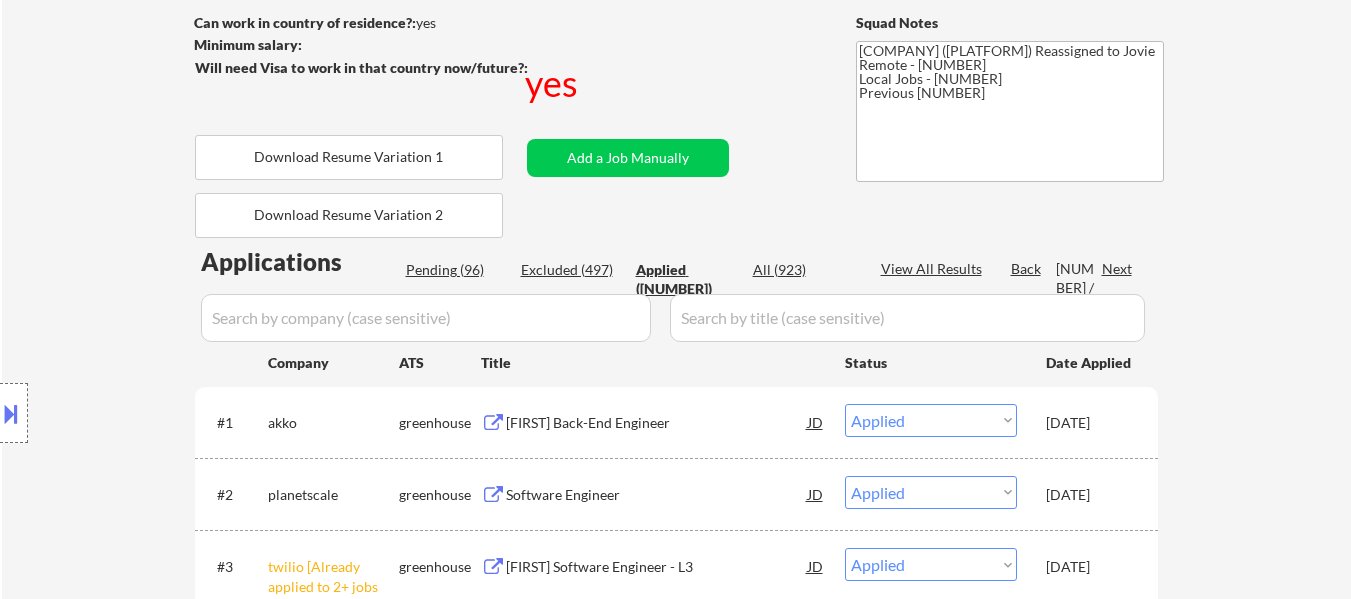scroll, scrollTop: 200, scrollLeft: 0, axis: vertical 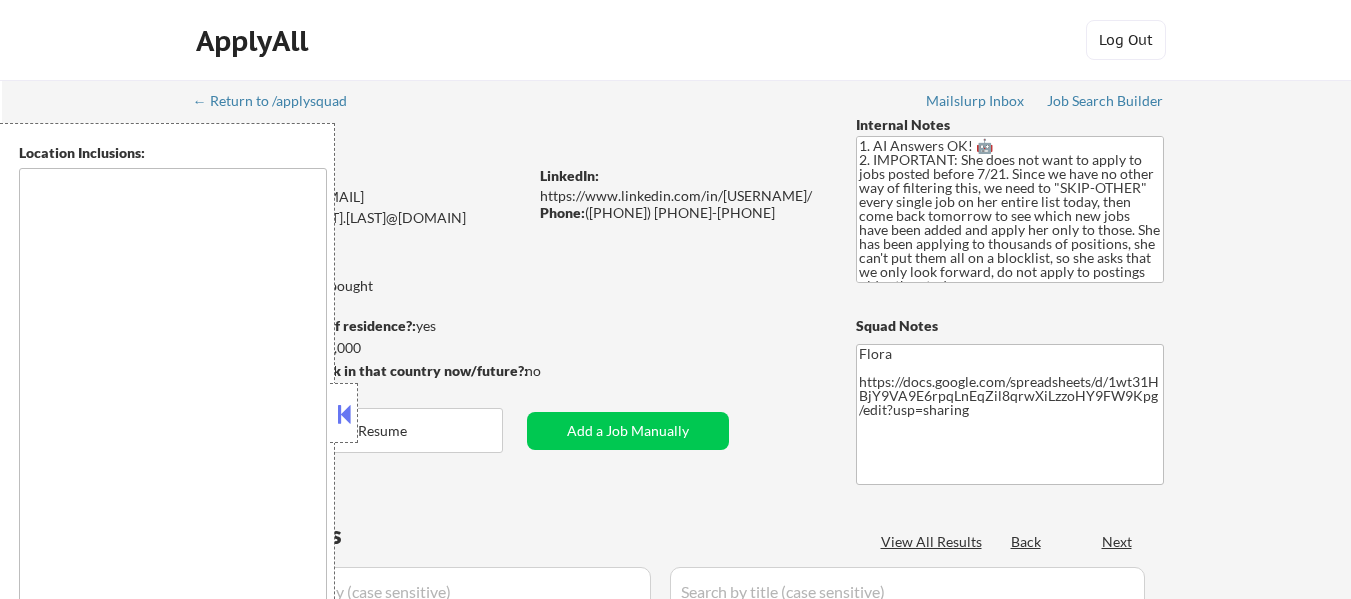 type on "remote" 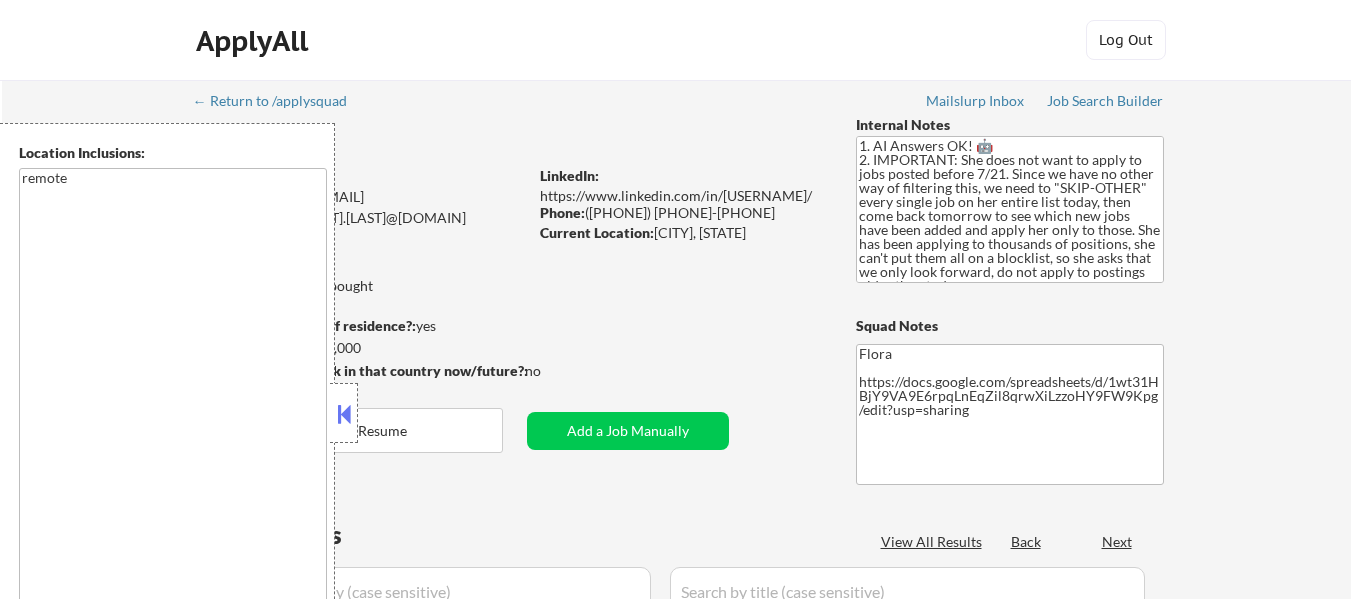 select on ""pending"" 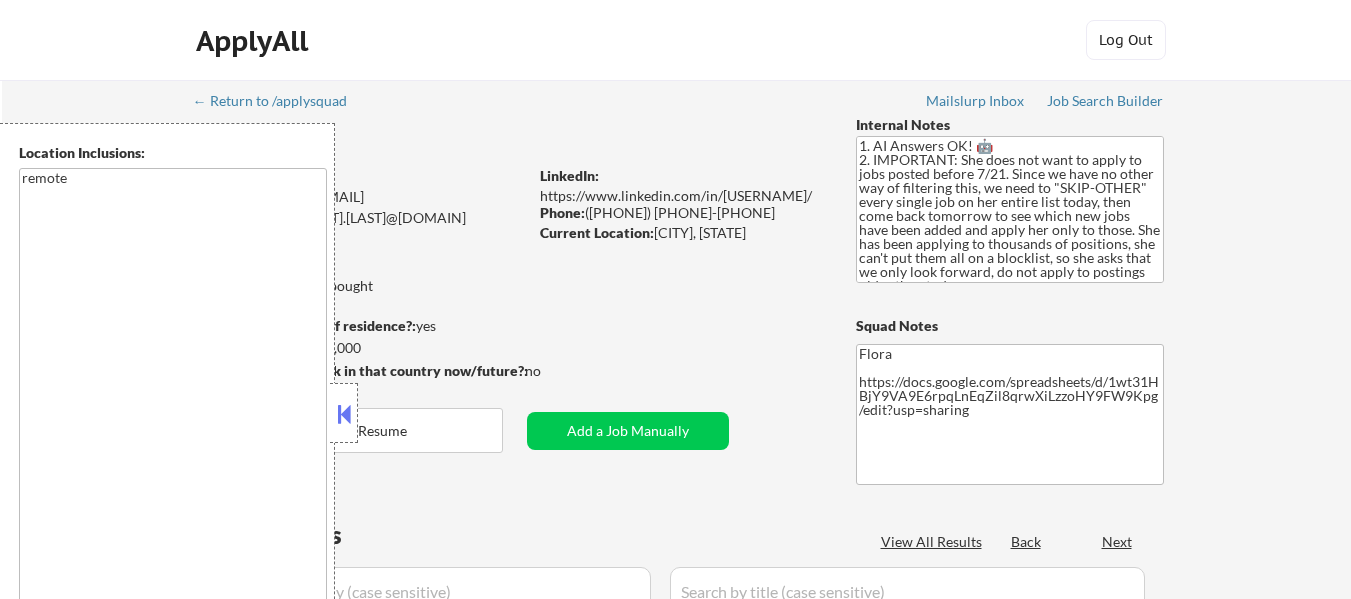 select on ""pending"" 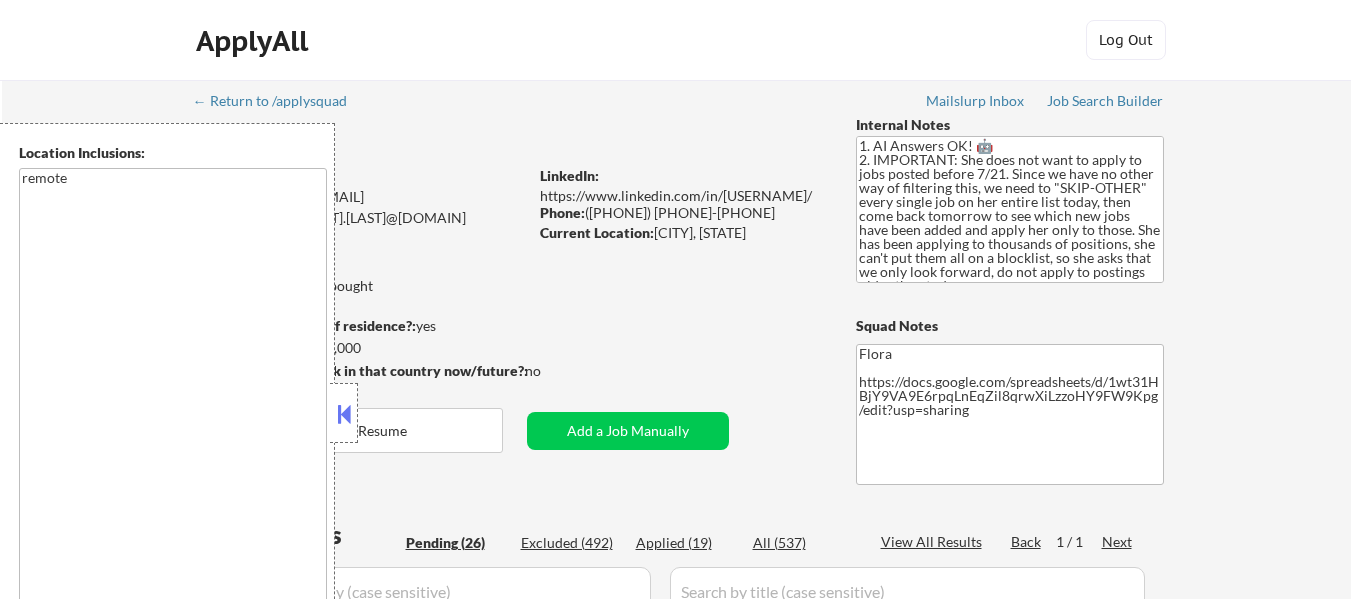scroll, scrollTop: 0, scrollLeft: 0, axis: both 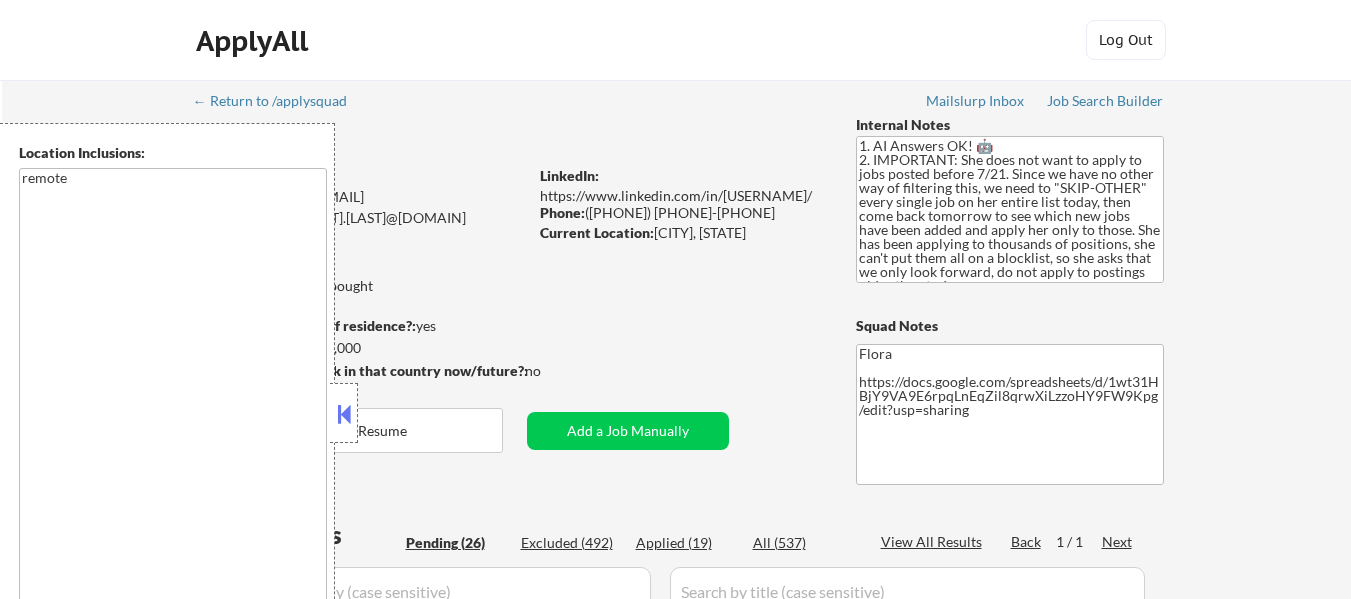 click at bounding box center [344, 414] 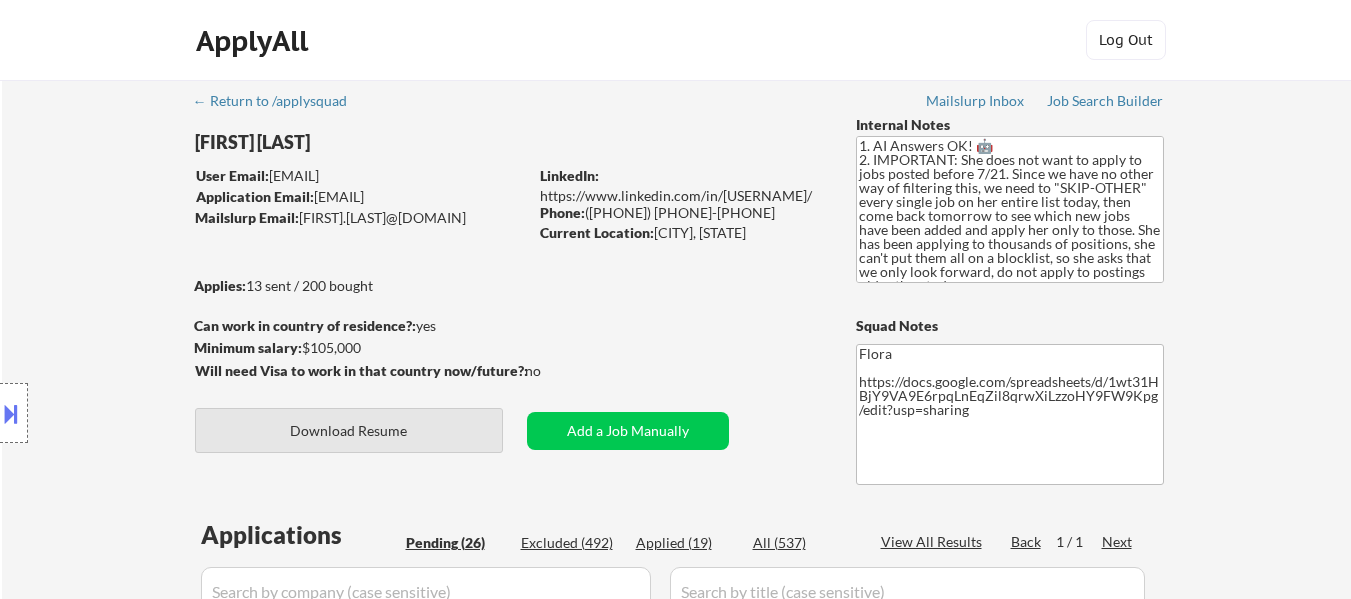 click on "Download Resume" at bounding box center [349, 430] 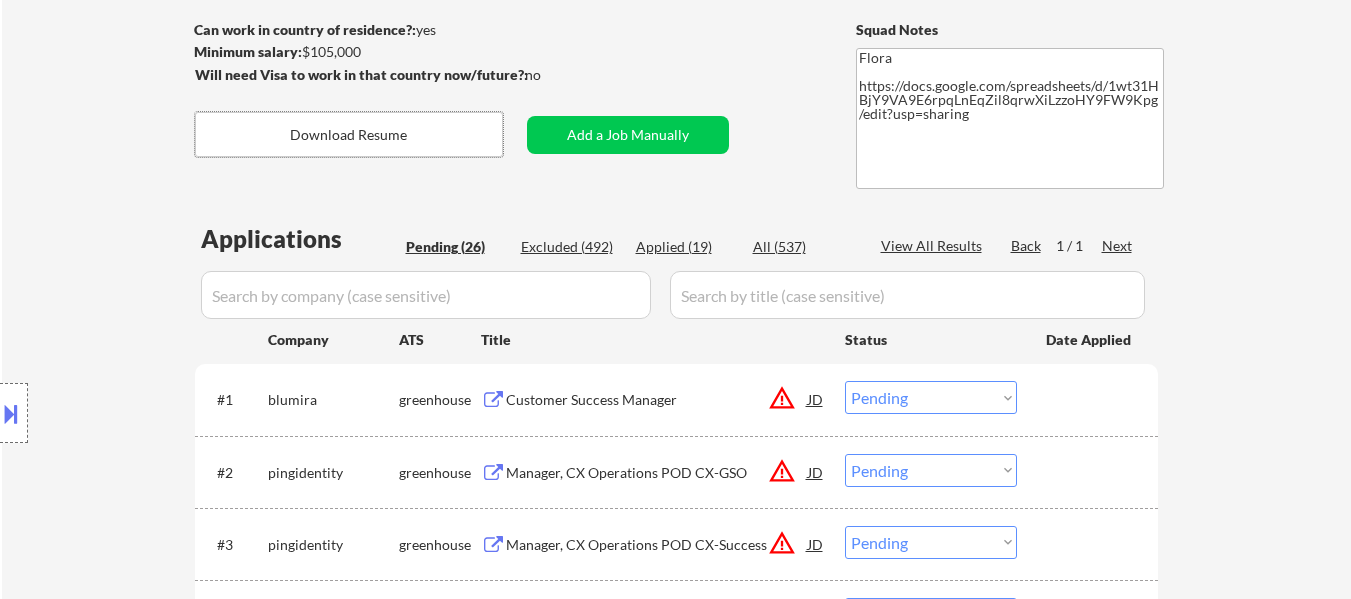 scroll, scrollTop: 400, scrollLeft: 0, axis: vertical 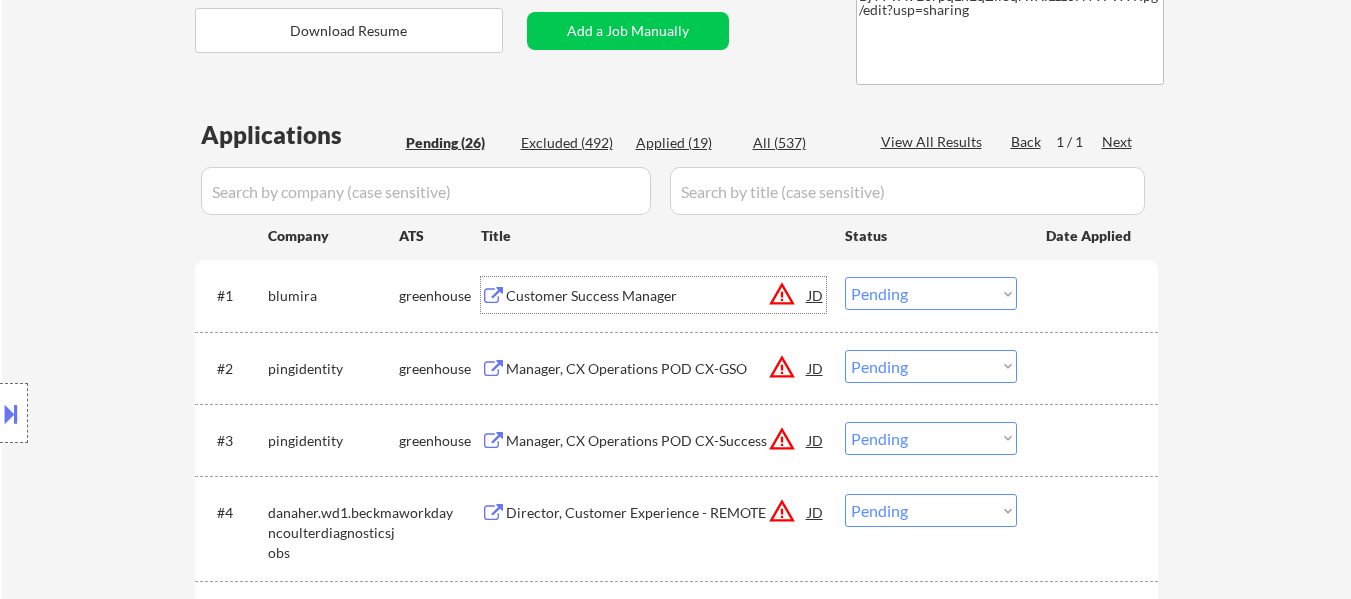 click on "Customer Success Manager" at bounding box center [657, 296] 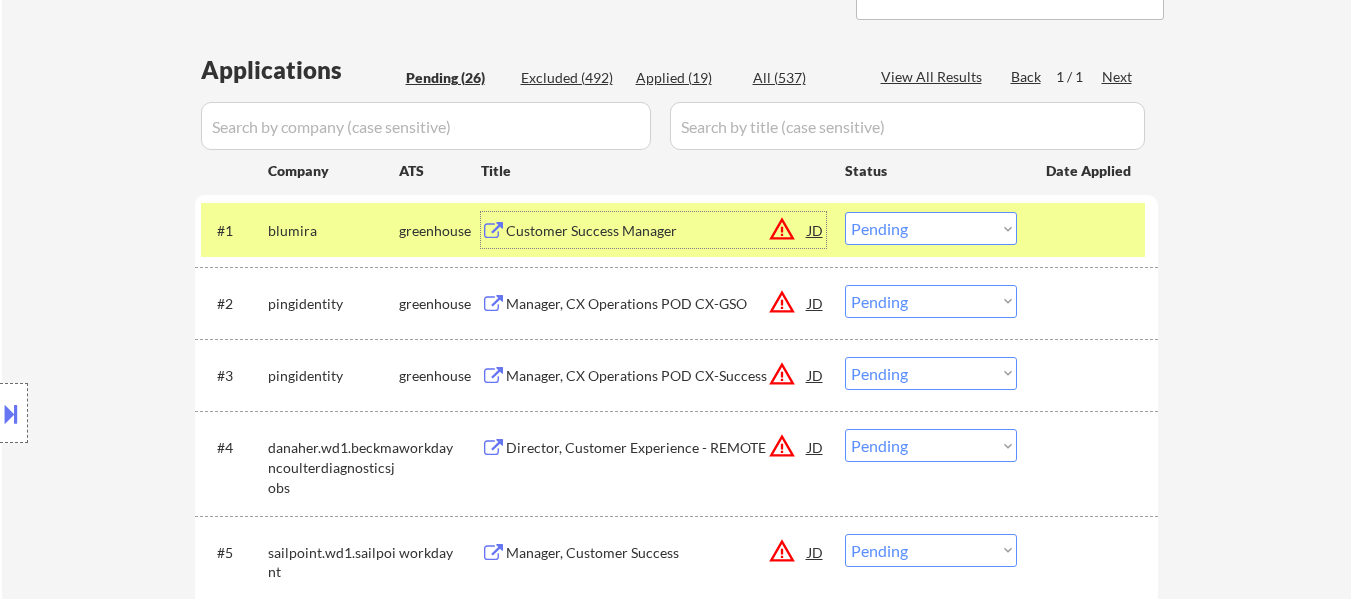 scroll, scrollTop: 500, scrollLeft: 0, axis: vertical 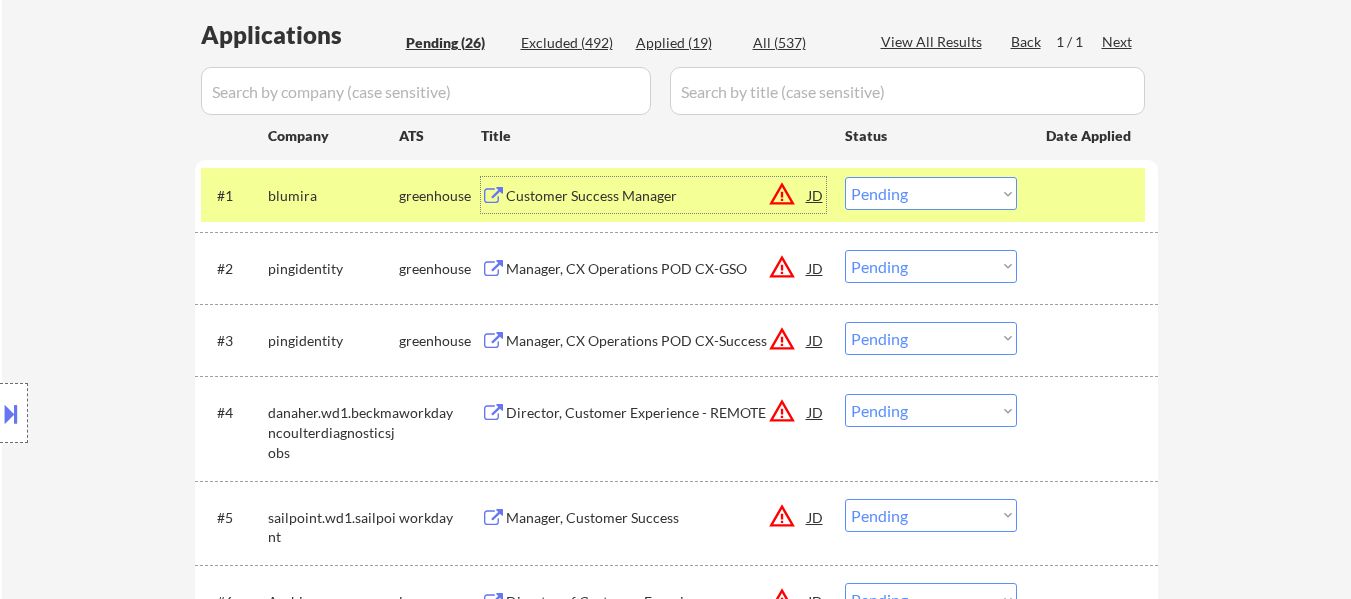 click on "Manager, CX Operations POD CX-GSO" at bounding box center [657, 269] 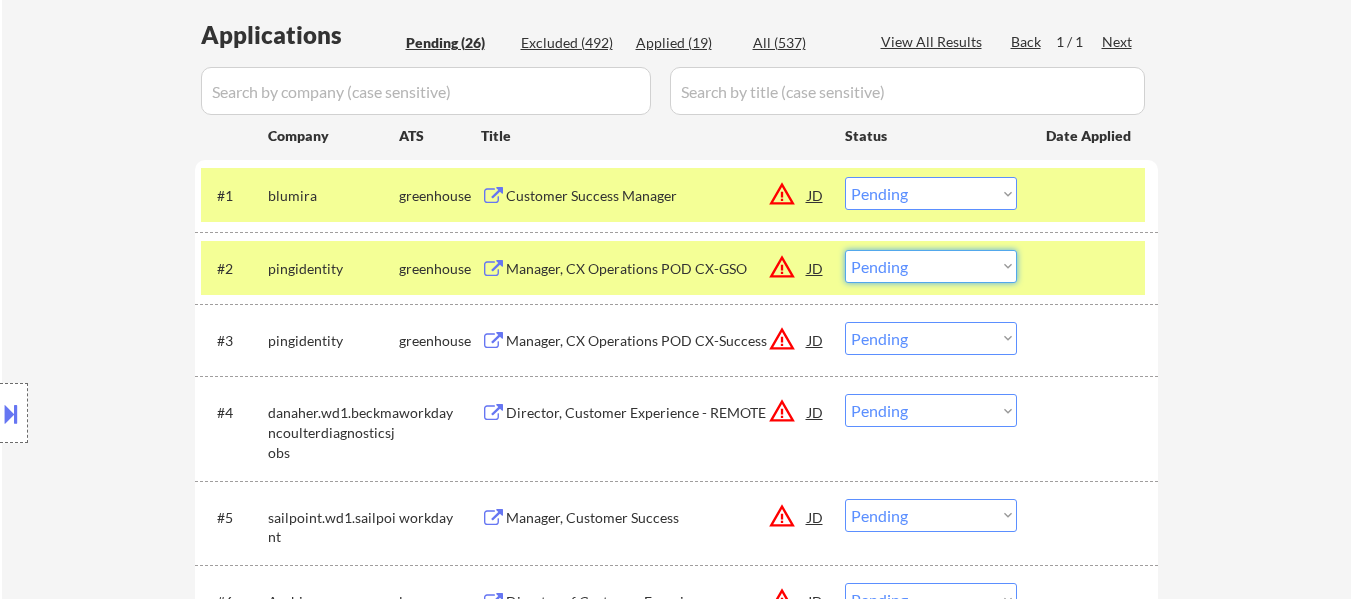 click on "Choose an option... Pending Applied Excluded (Questions) Excluded (Expired) Excluded (Location) Excluded (Bad Match) Excluded (Blocklist) Excluded (Salary) Excluded (Other)" at bounding box center [931, 266] 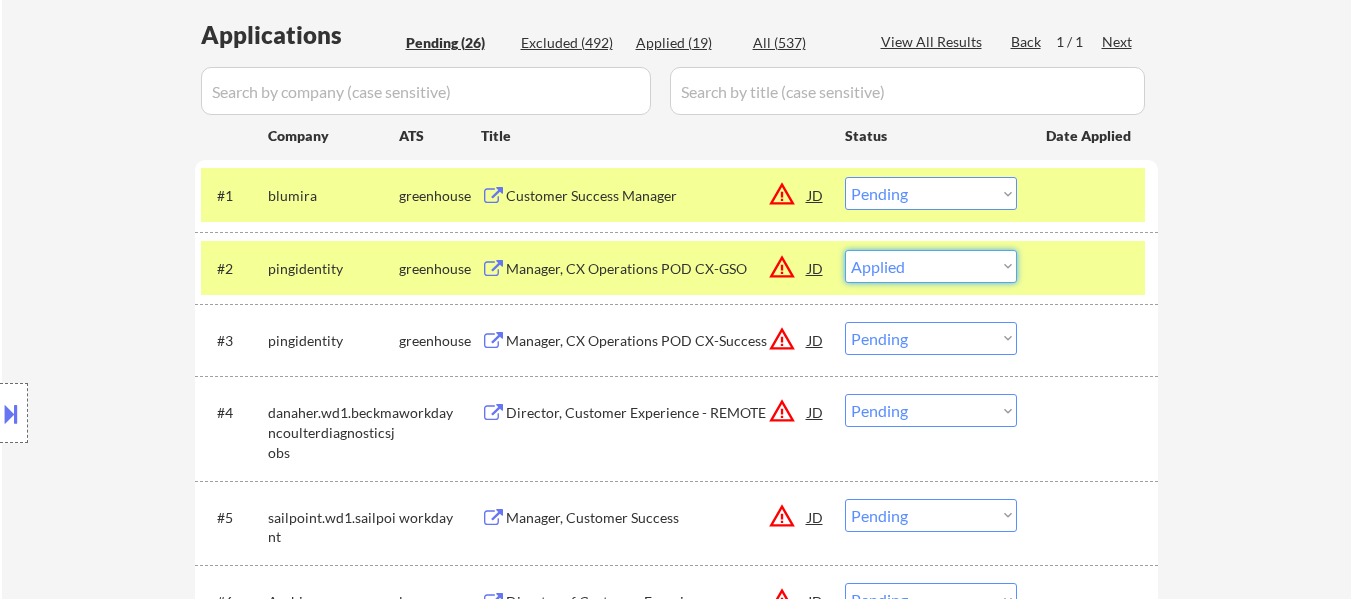 click on "Choose an option... Pending Applied Excluded (Questions) Excluded (Expired) Excluded (Location) Excluded (Bad Match) Excluded (Blocklist) Excluded (Salary) Excluded (Other)" at bounding box center [931, 266] 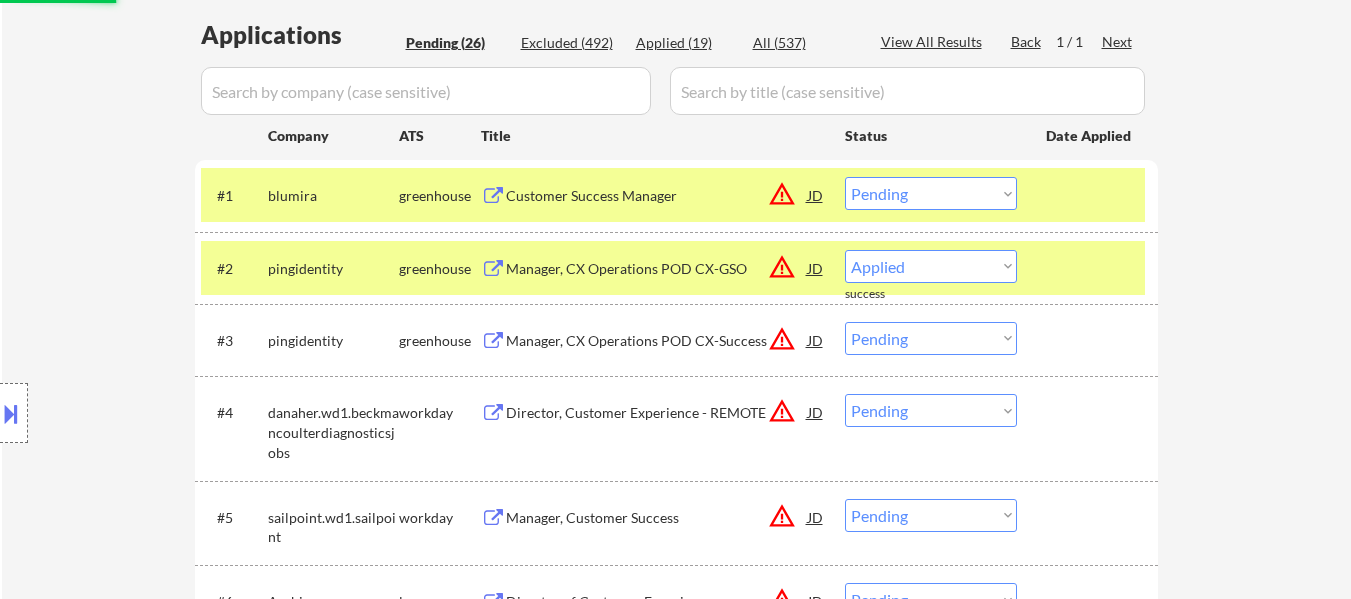 select on ""pending"" 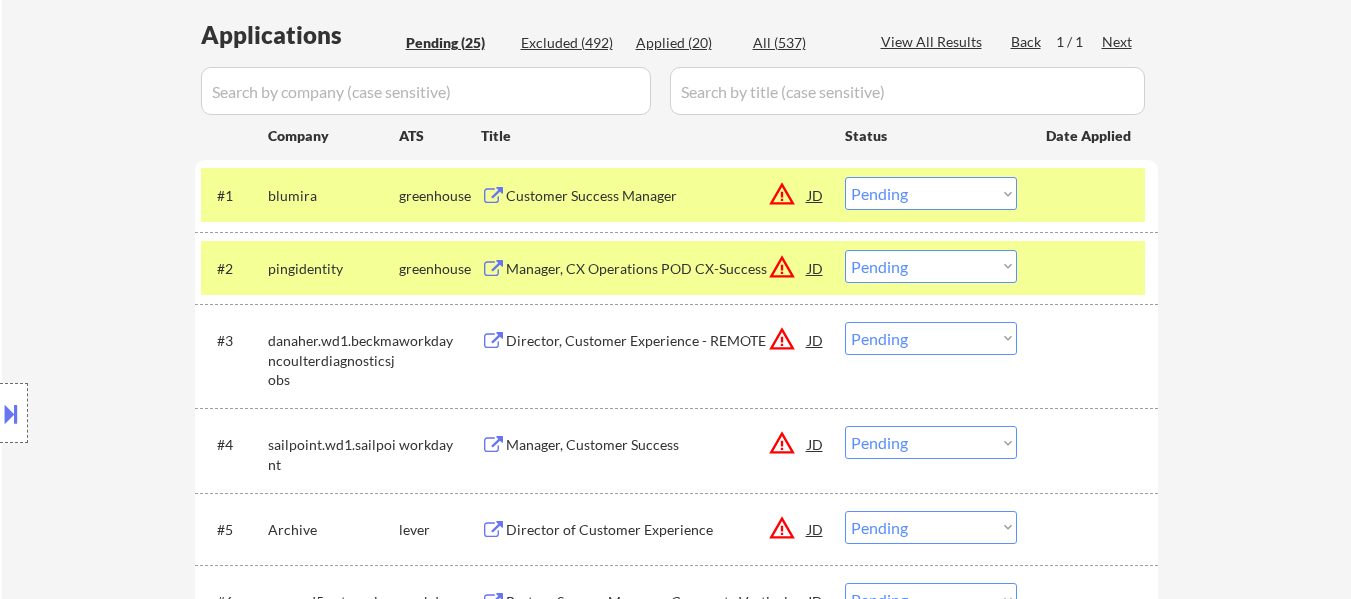 click at bounding box center (1090, 268) 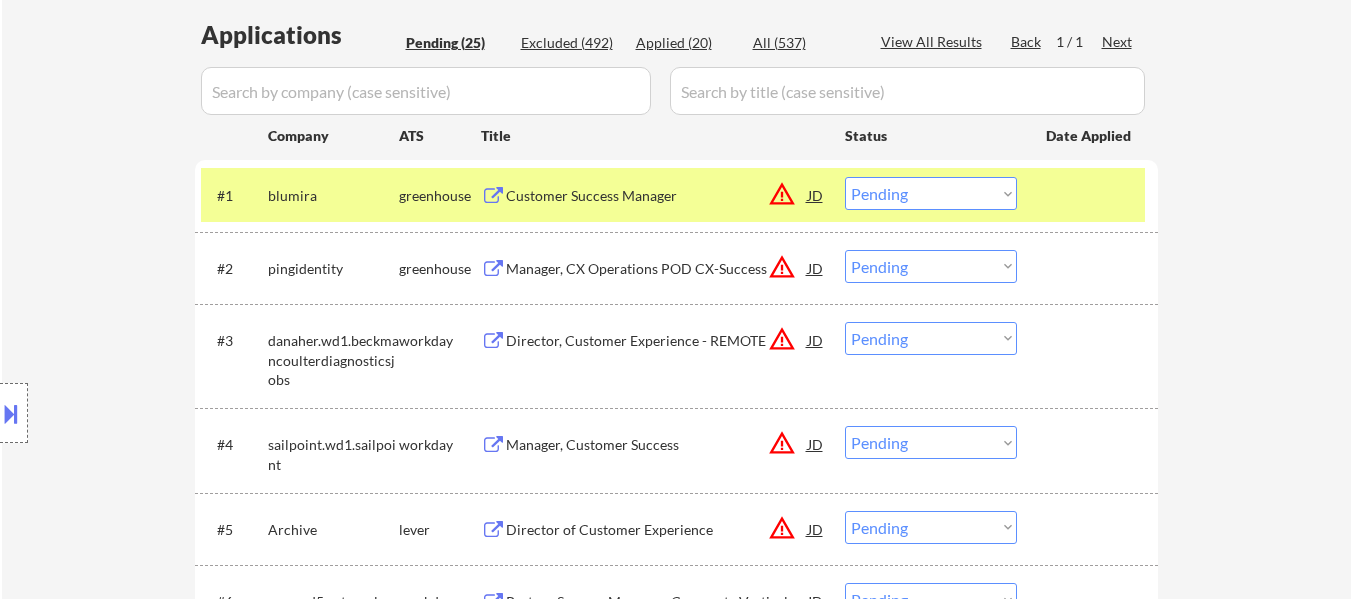 click on "Director, Customer Experience - REMOTE" at bounding box center (657, 341) 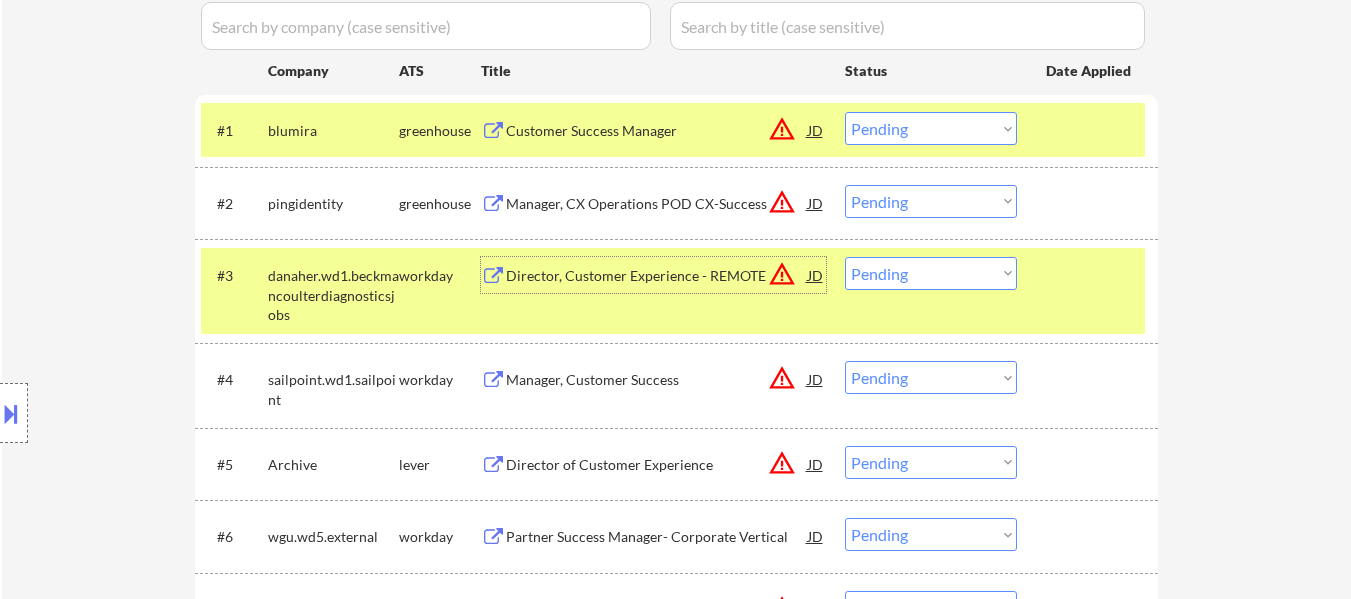 scroll, scrollTop: 600, scrollLeft: 0, axis: vertical 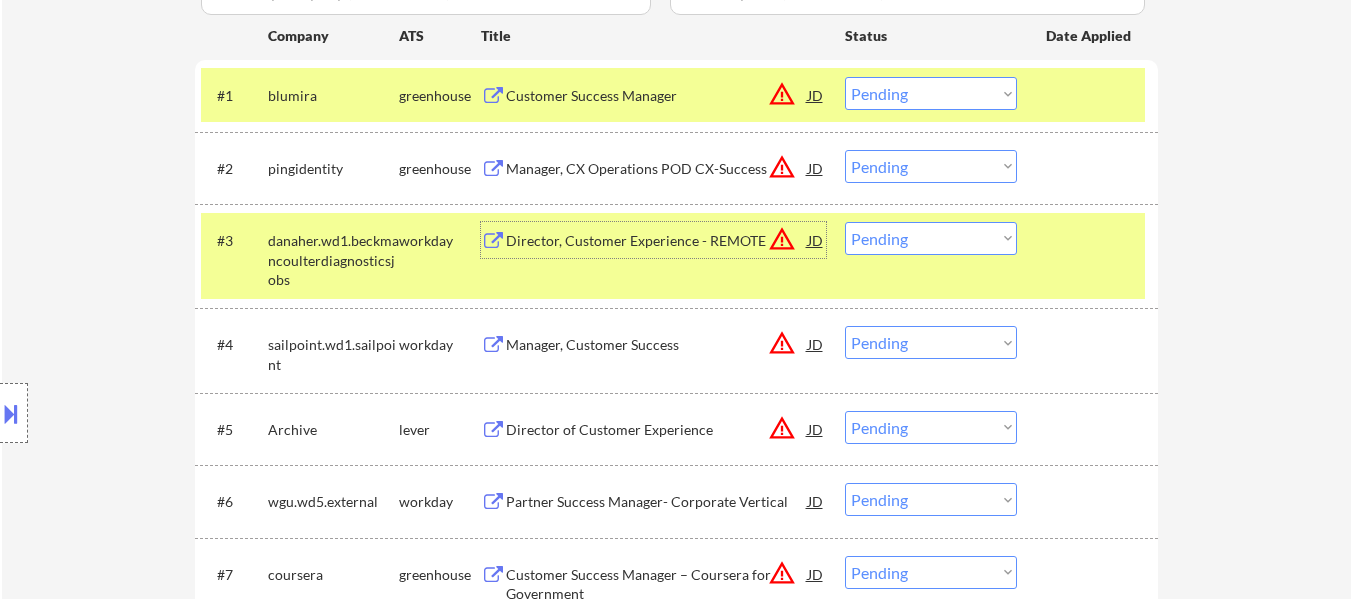 click on "Manager, Customer Success" at bounding box center [657, 345] 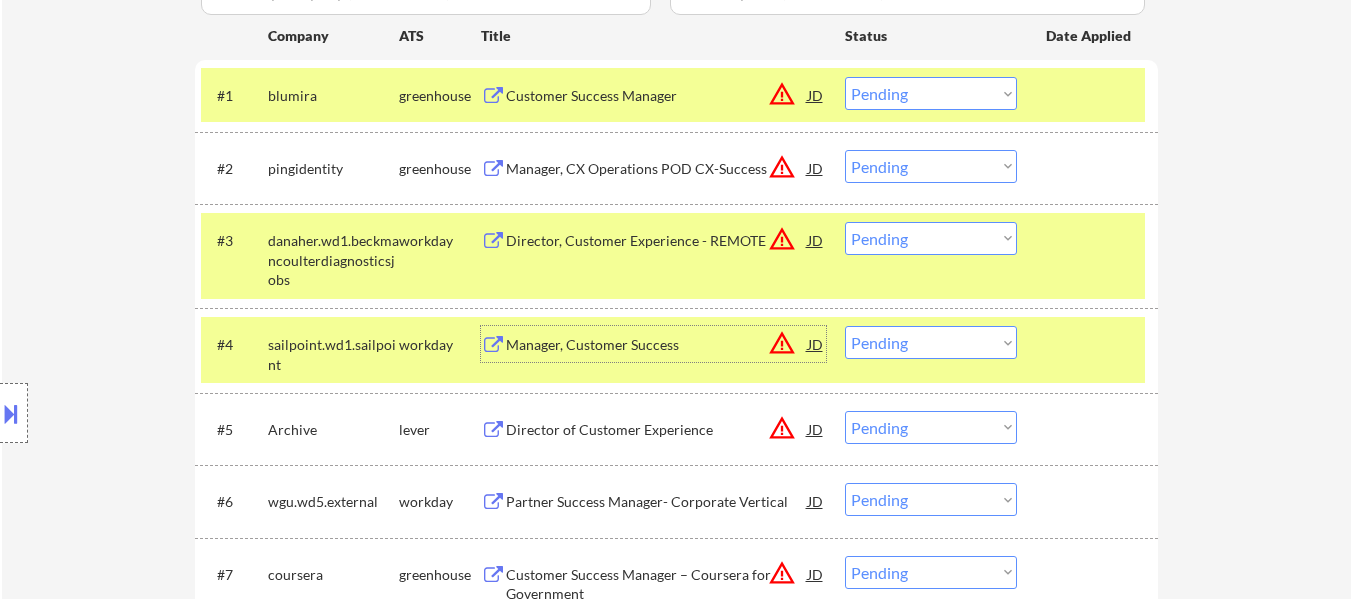 click on "Director, Customer Experience - REMOTE" at bounding box center (657, 241) 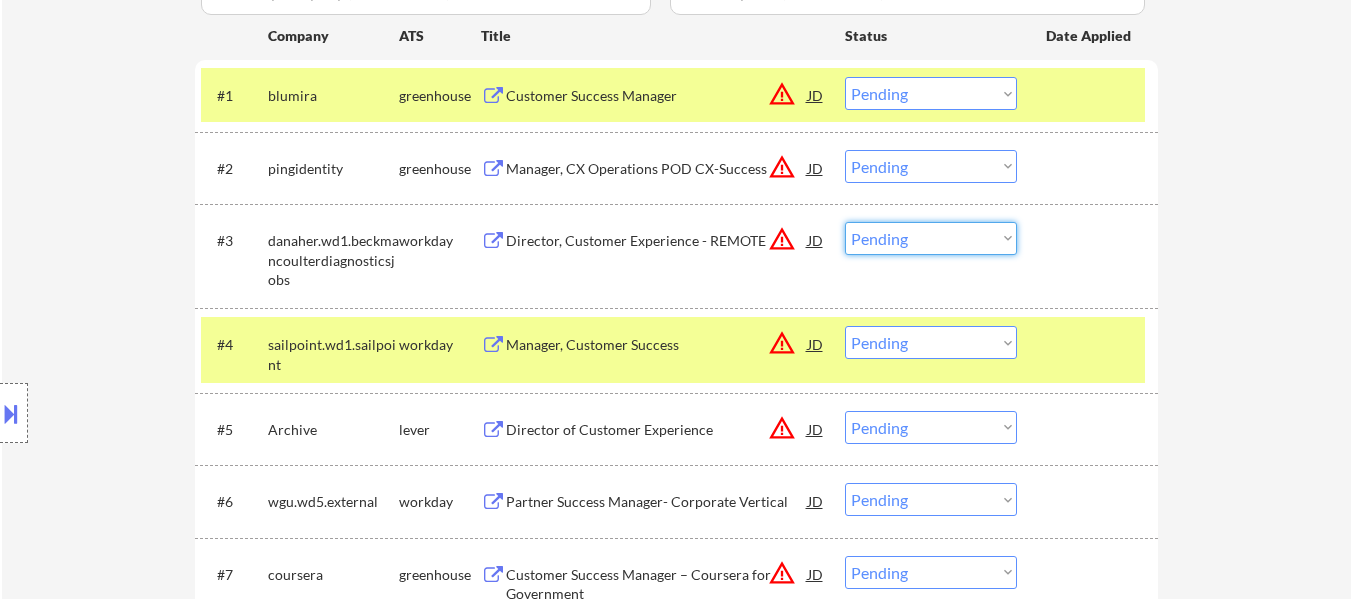 click on "Choose an option... Pending Applied Excluded (Questions) Excluded (Expired) Excluded (Location) Excluded (Bad Match) Excluded (Blocklist) Excluded (Salary) Excluded (Other)" at bounding box center [931, 238] 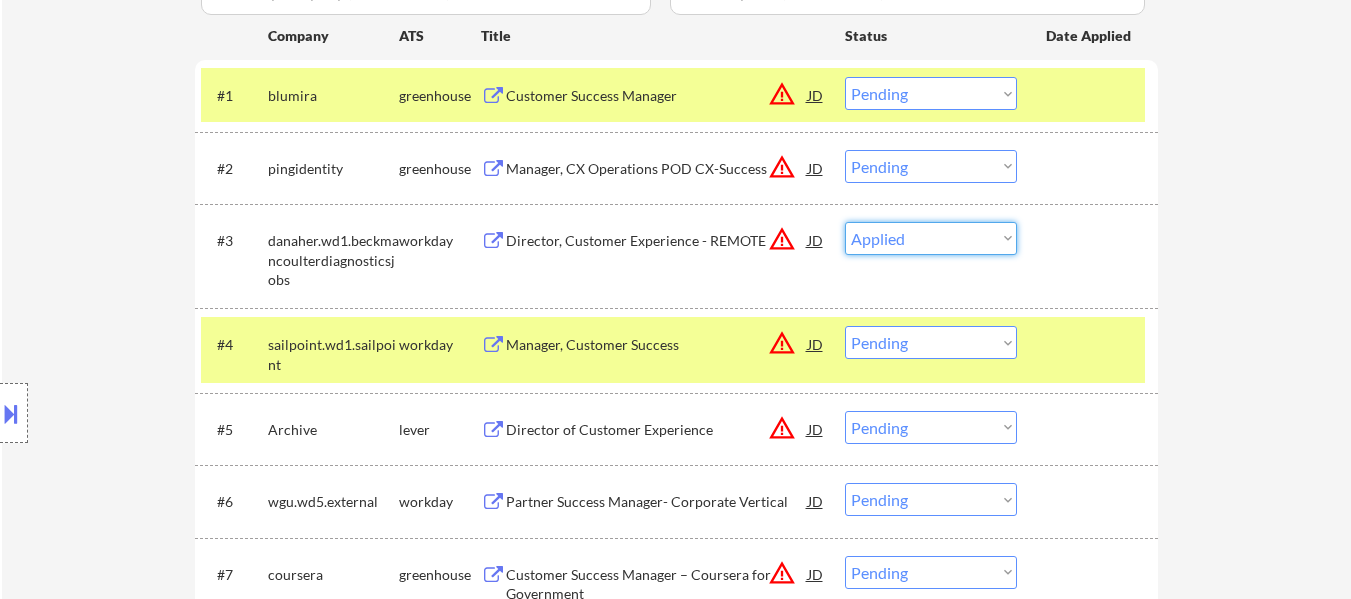 click on "Choose an option... Pending Applied Excluded (Questions) Excluded (Expired) Excluded (Location) Excluded (Bad Match) Excluded (Blocklist) Excluded (Salary) Excluded (Other)" at bounding box center [931, 238] 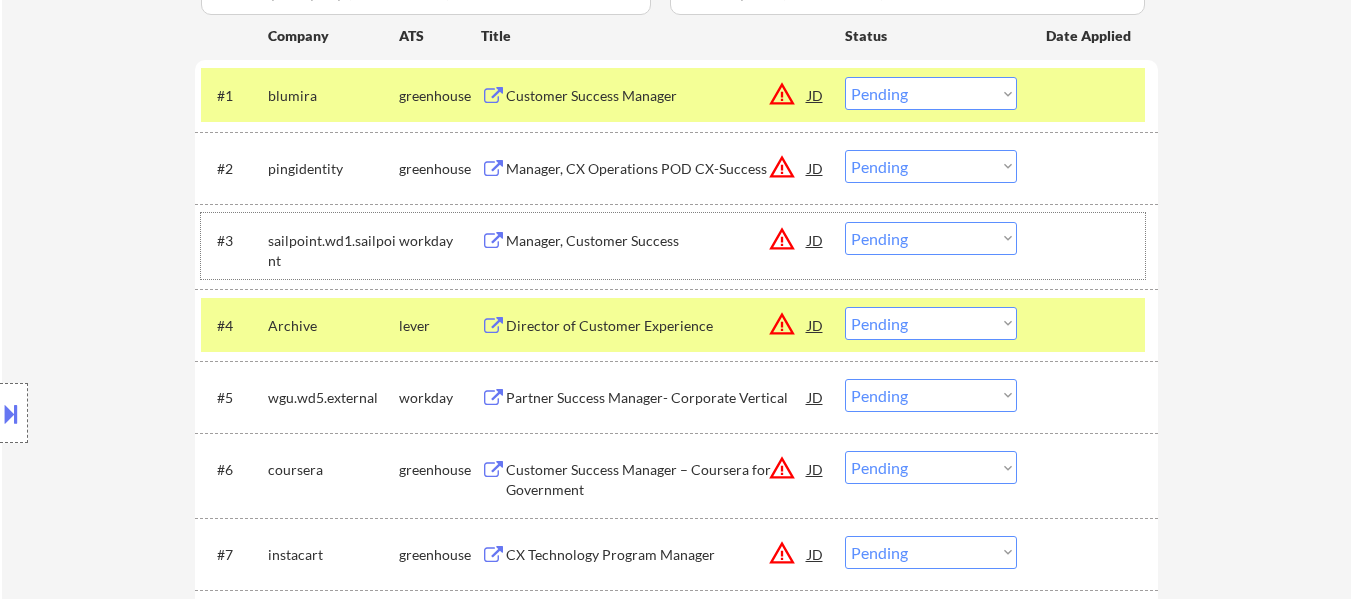 click at bounding box center (1090, 240) 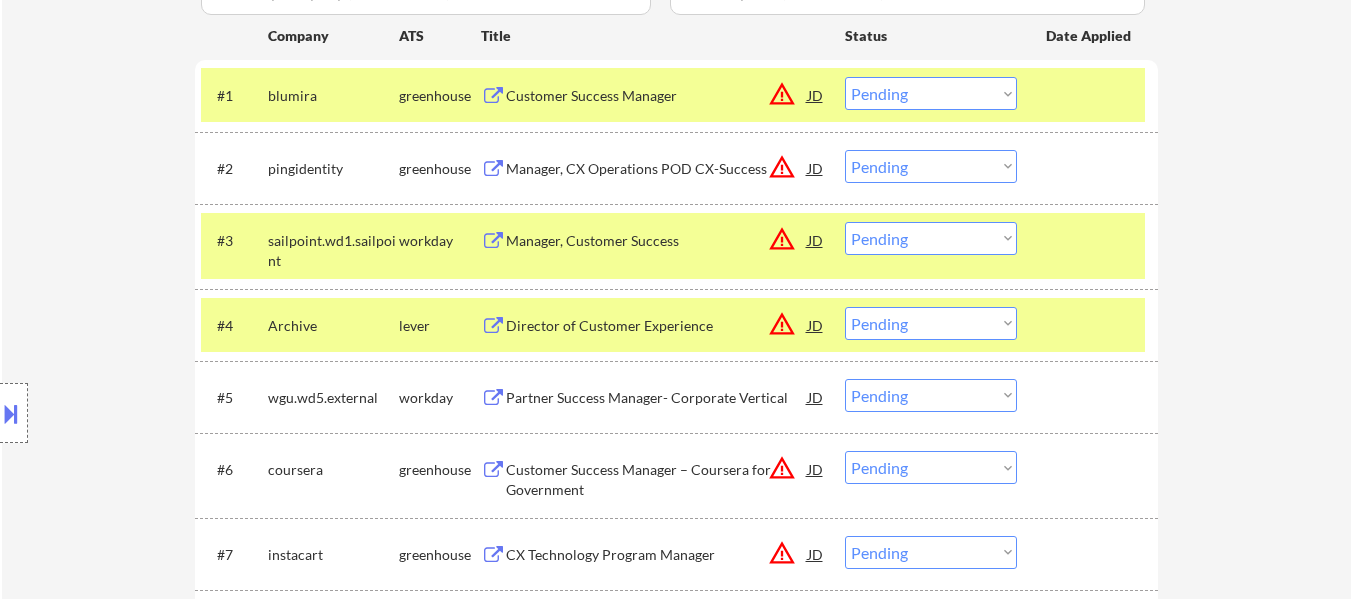 click at bounding box center (1090, 95) 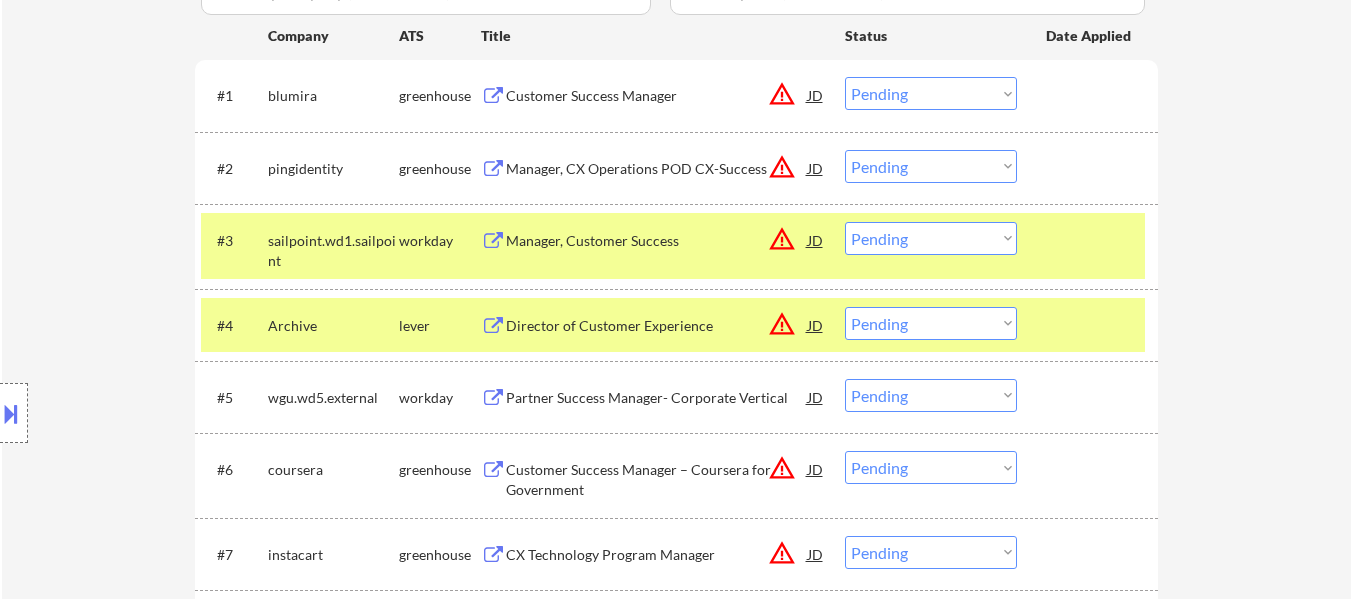 click on "#4 Archive lever Director of Customer Experience JD warning_amber Choose an option... Pending Applied Excluded (Questions) Excluded (Expired) Excluded (Location) Excluded (Bad Match) Excluded (Blocklist) Excluded (Salary) Excluded (Other)" at bounding box center (673, 325) 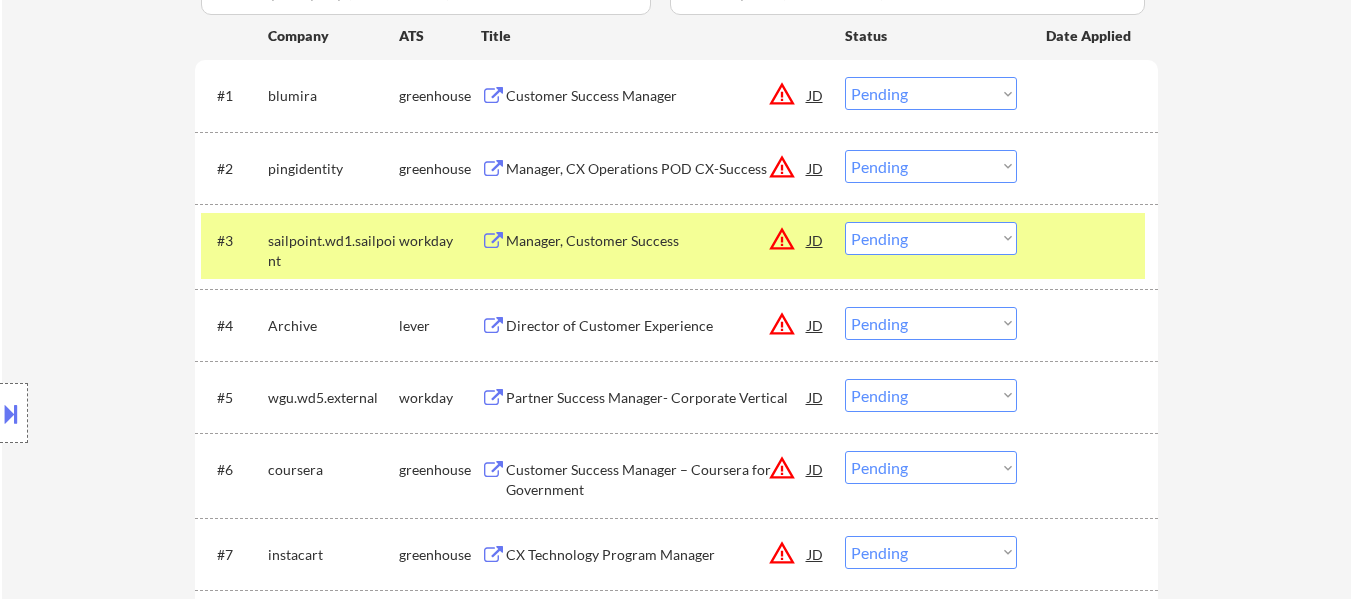 click on "Director of Customer Experience" at bounding box center (657, 326) 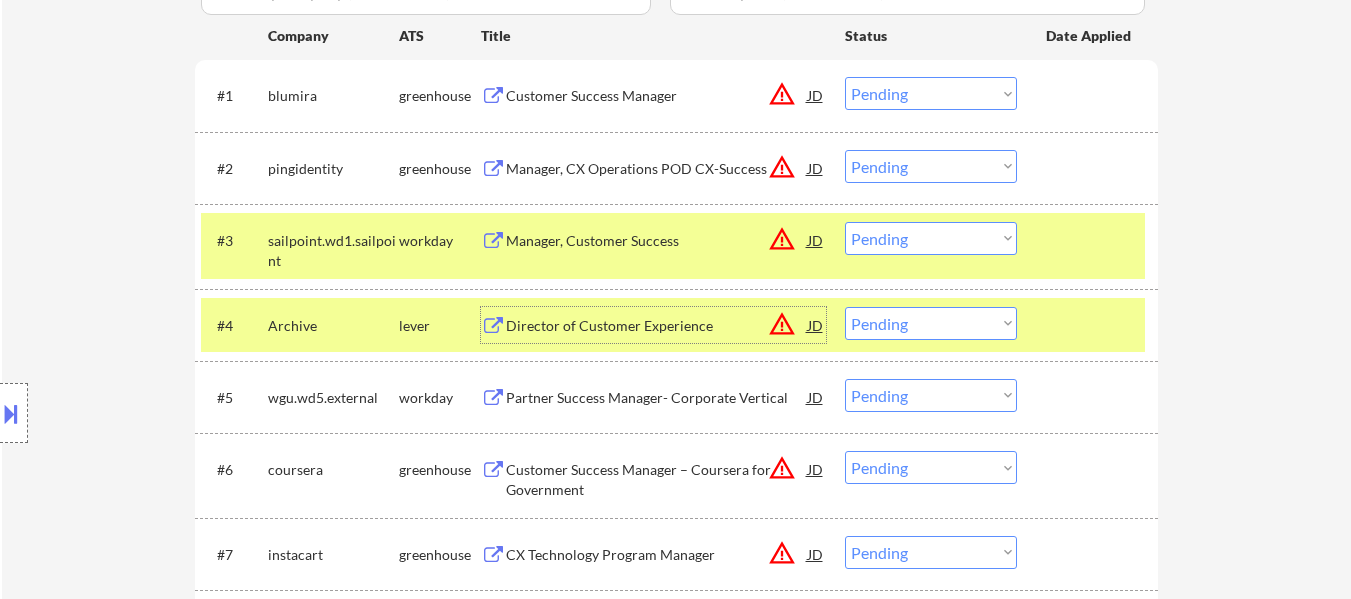 click at bounding box center (1090, 240) 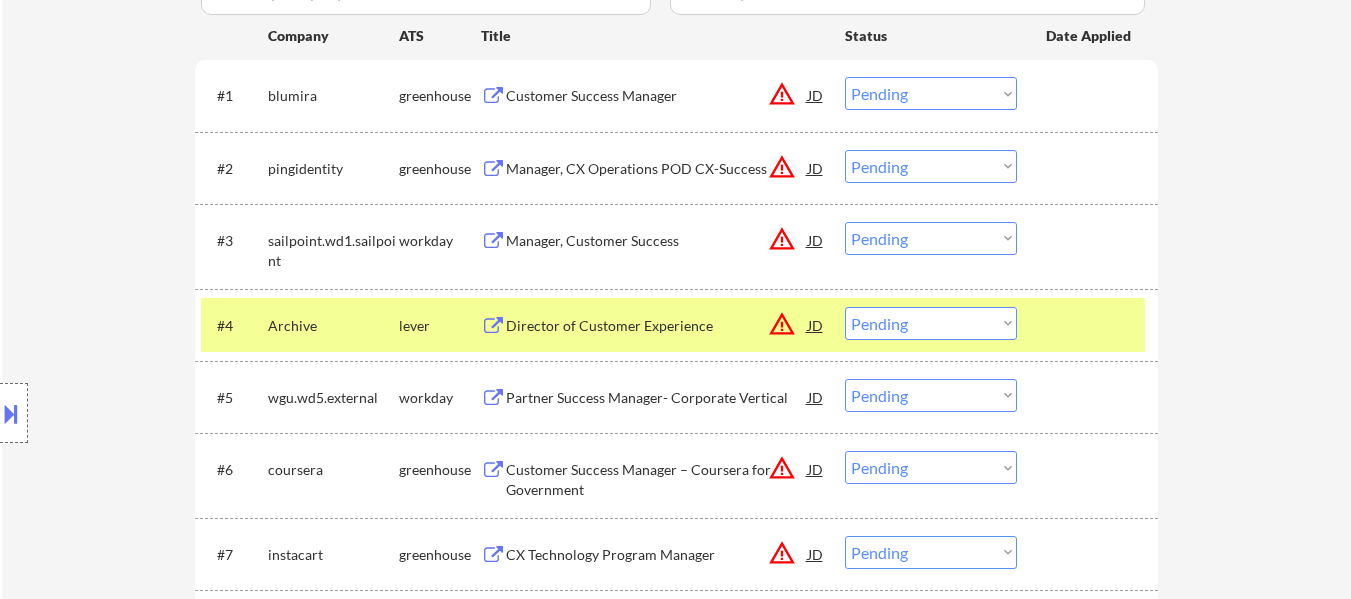 click at bounding box center (1090, 240) 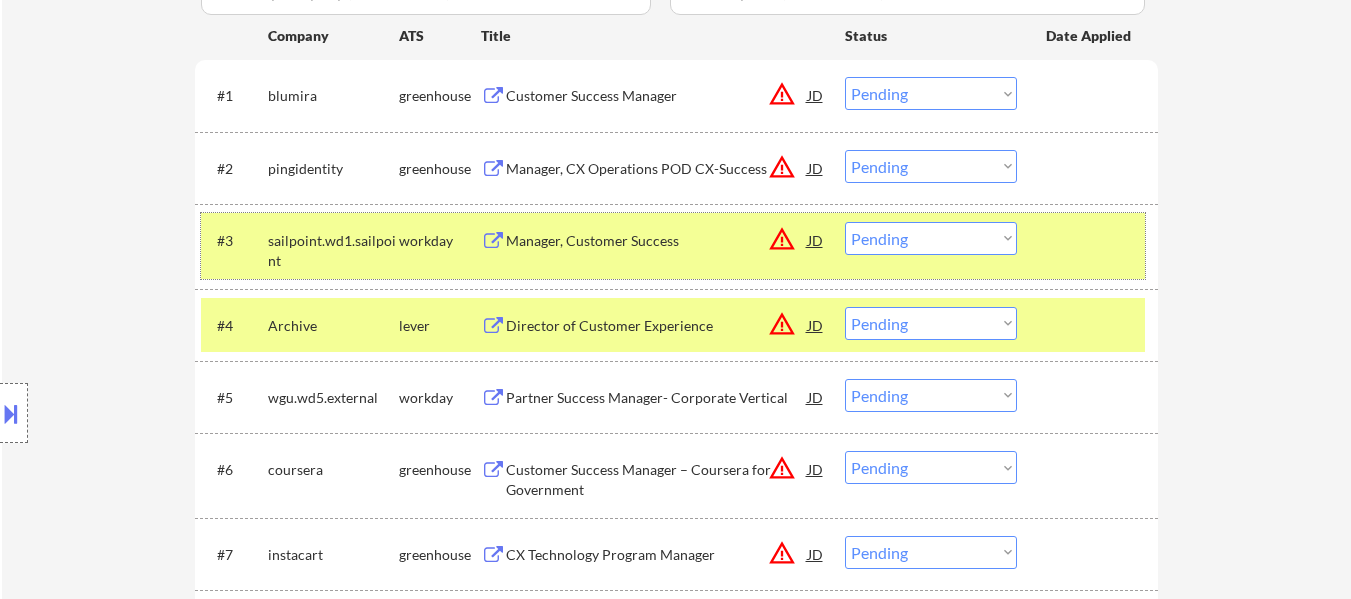 click on "Choose an option... Pending Applied Excluded (Questions) Excluded (Expired) Excluded (Location) Excluded (Bad Match) Excluded (Blocklist) Excluded (Salary) Excluded (Other)" at bounding box center (931, 238) 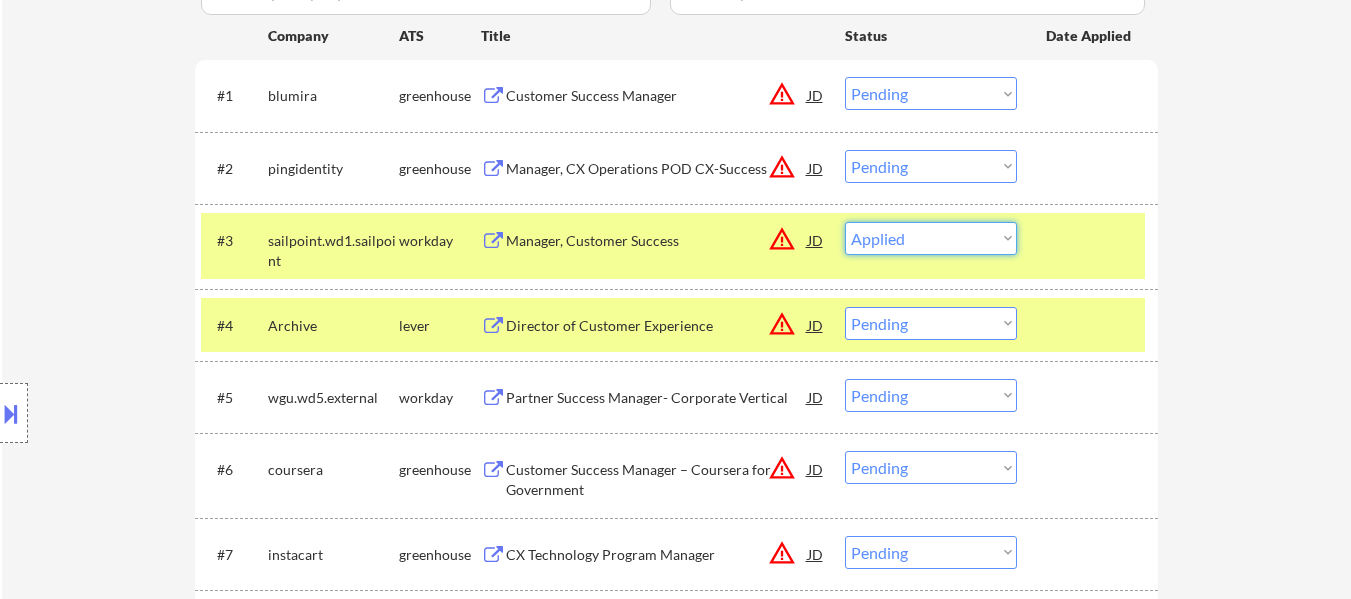click on "Choose an option... Pending Applied Excluded (Questions) Excluded (Expired) Excluded (Location) Excluded (Bad Match) Excluded (Blocklist) Excluded (Salary) Excluded (Other)" at bounding box center [931, 238] 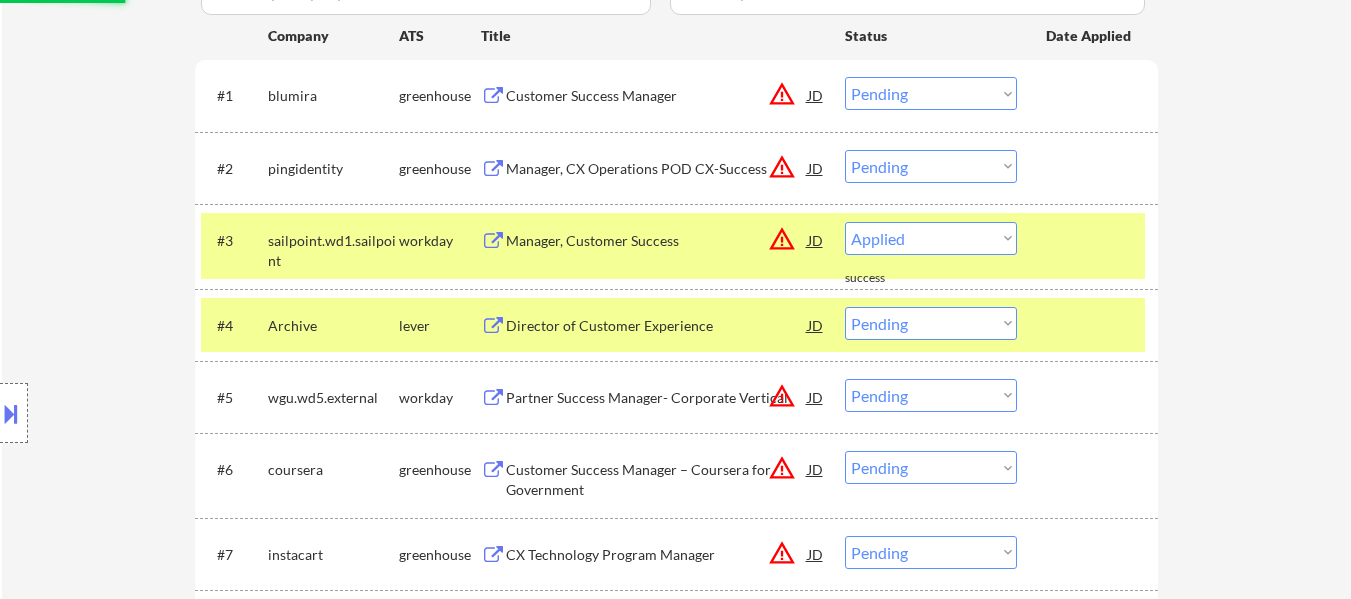 select on ""pending"" 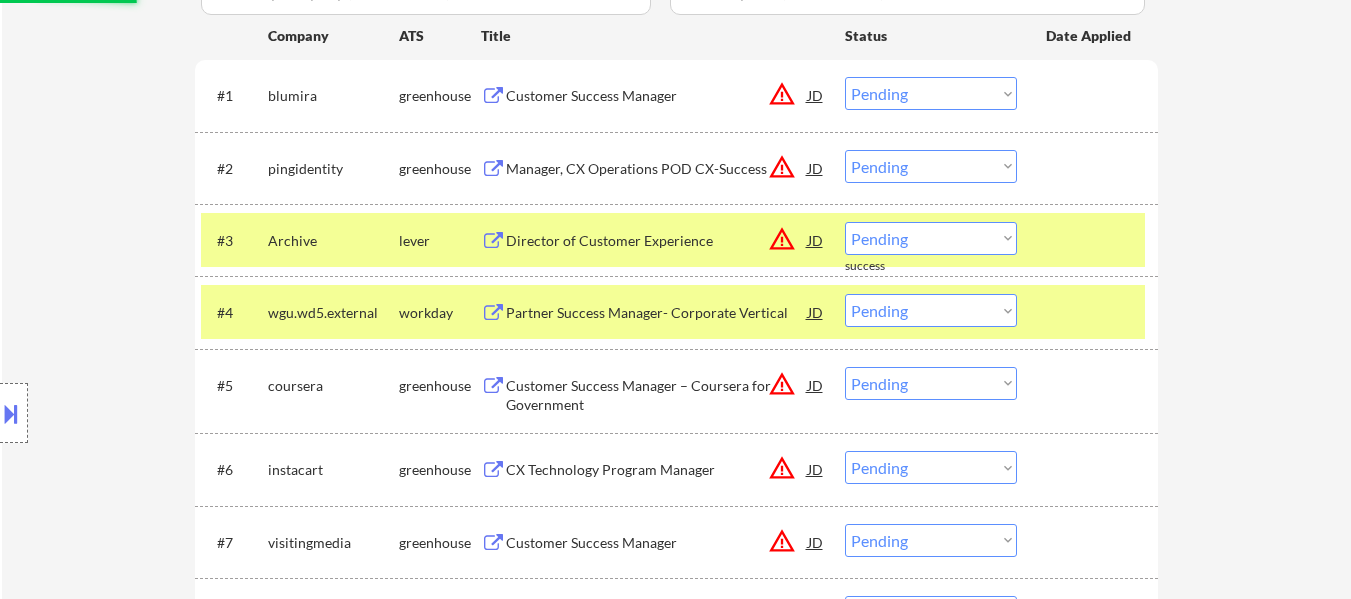 click at bounding box center [1090, 240] 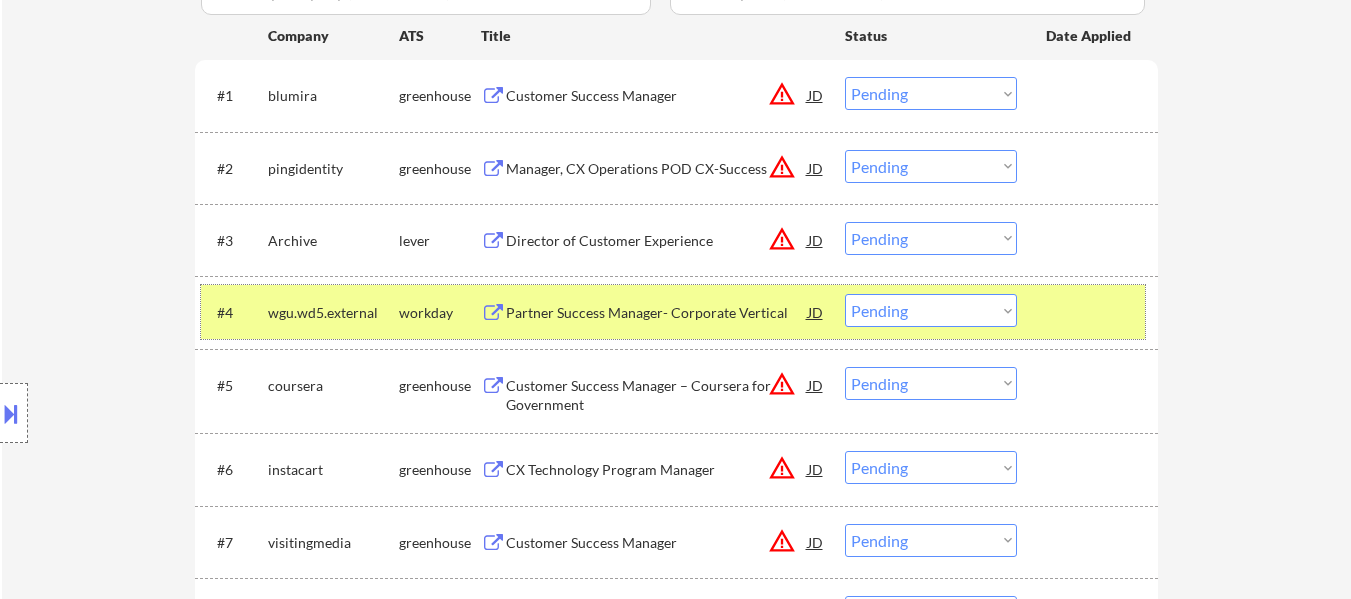click at bounding box center [1090, 312] 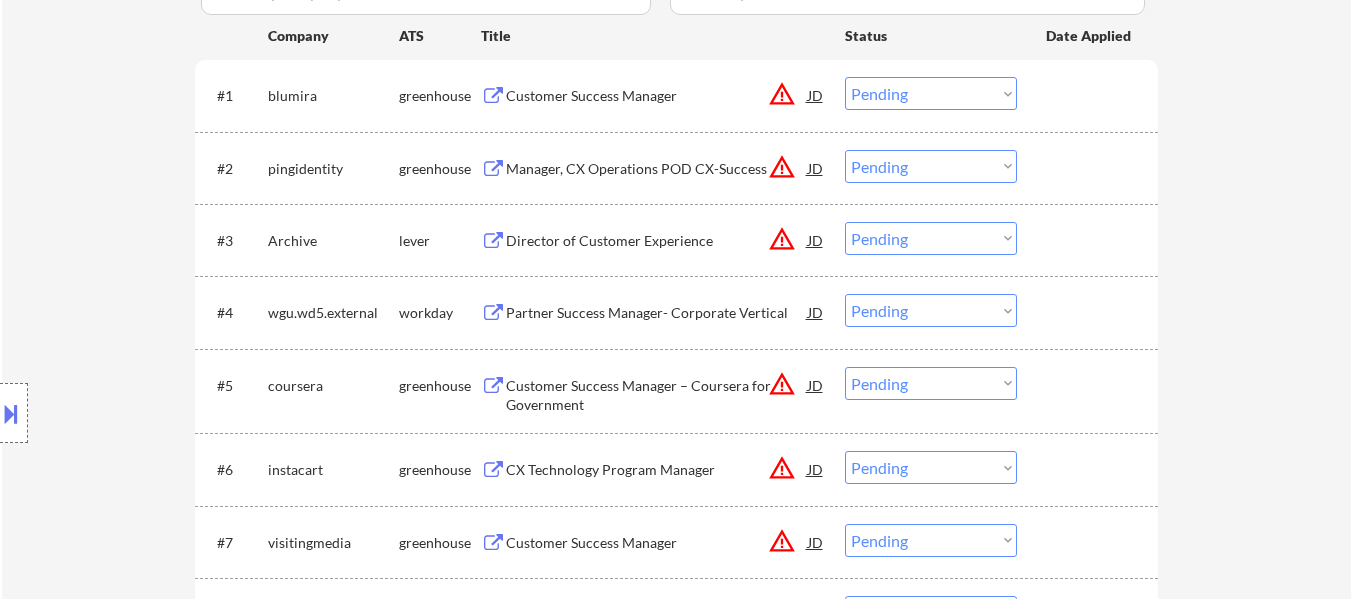 click at bounding box center (1090, 240) 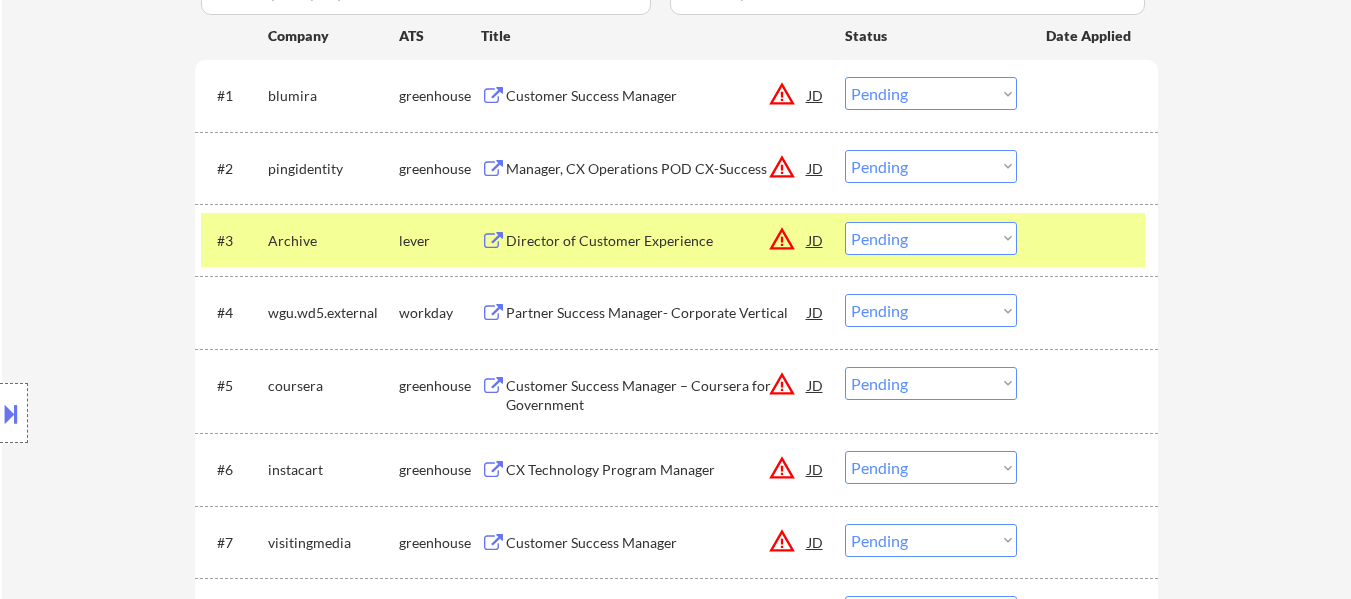 click on "Partner Success Manager- Corporate Vertical" at bounding box center [657, 313] 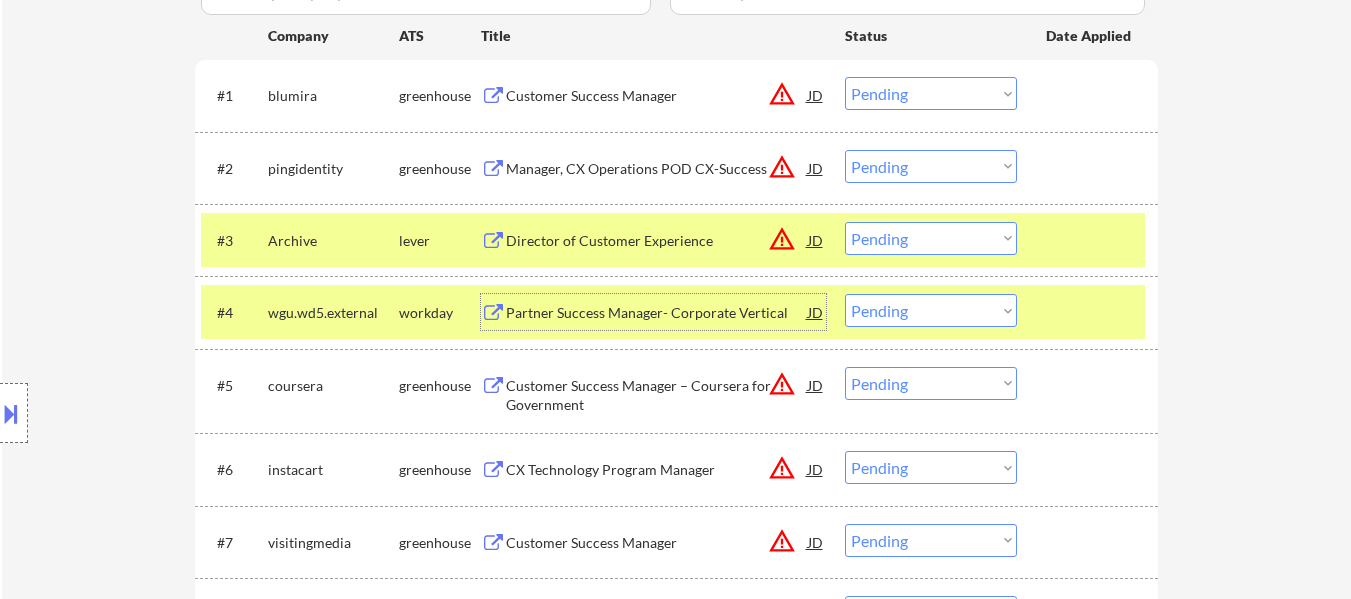 click on "Choose an option... Pending Applied Excluded (Questions) Excluded (Expired) Excluded (Location) Excluded (Bad Match) Excluded (Blocklist) Excluded (Salary) Excluded (Other)" at bounding box center (931, 310) 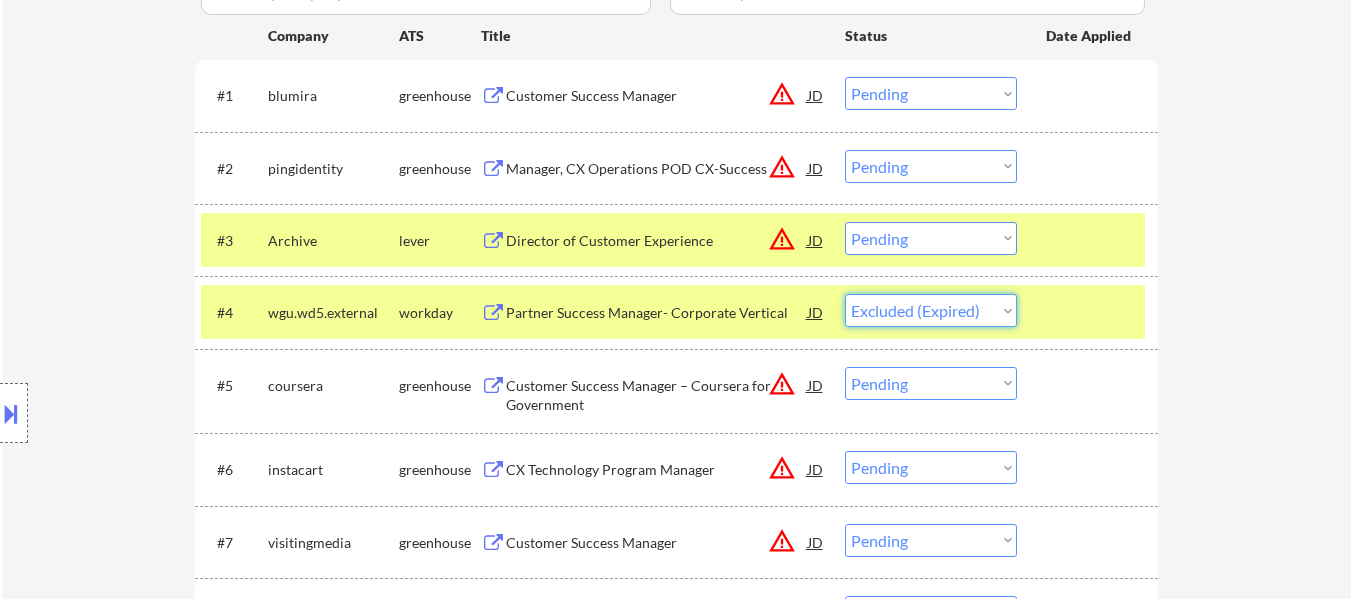 click on "Choose an option... Pending Applied Excluded (Questions) Excluded (Expired) Excluded (Location) Excluded (Bad Match) Excluded (Blocklist) Excluded (Salary) Excluded (Other)" at bounding box center (931, 310) 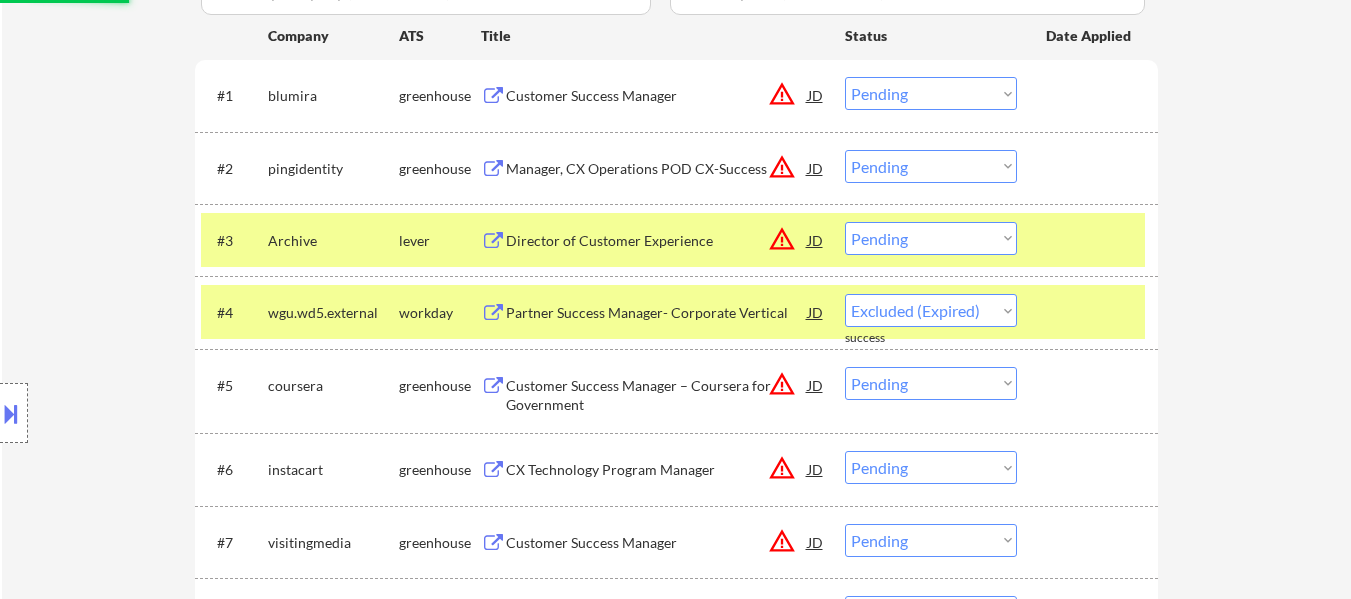 select on ""pending"" 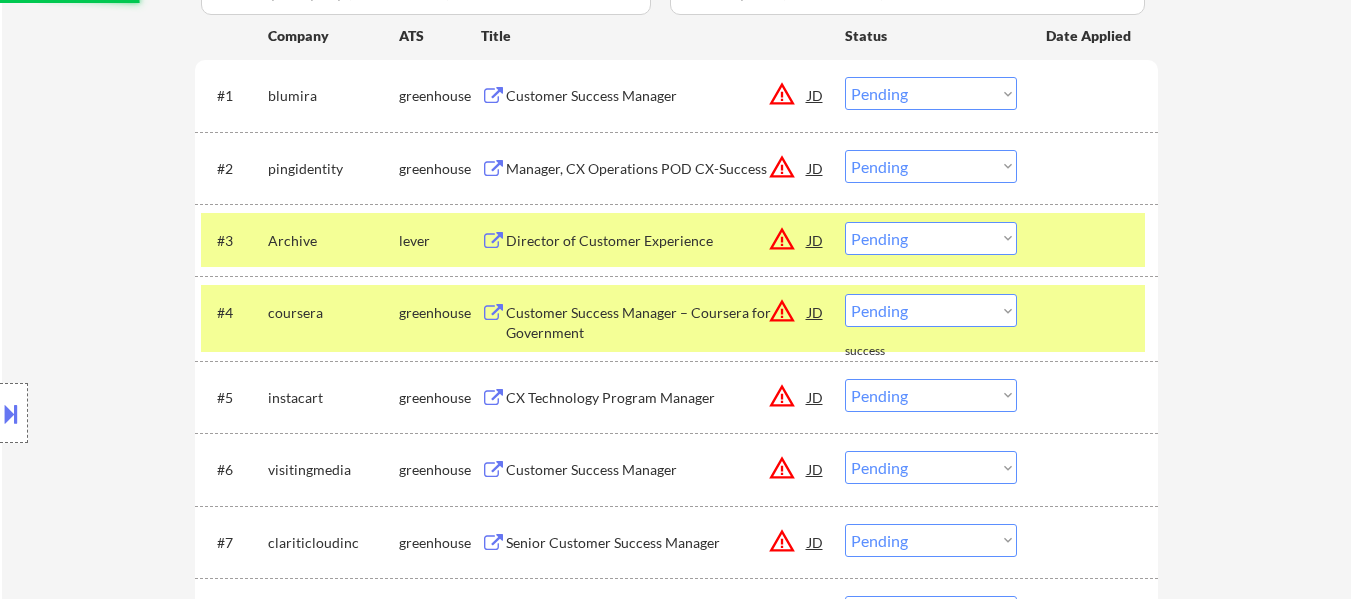 drag, startPoint x: 1058, startPoint y: 322, endPoint x: 1026, endPoint y: 336, distance: 34.928497 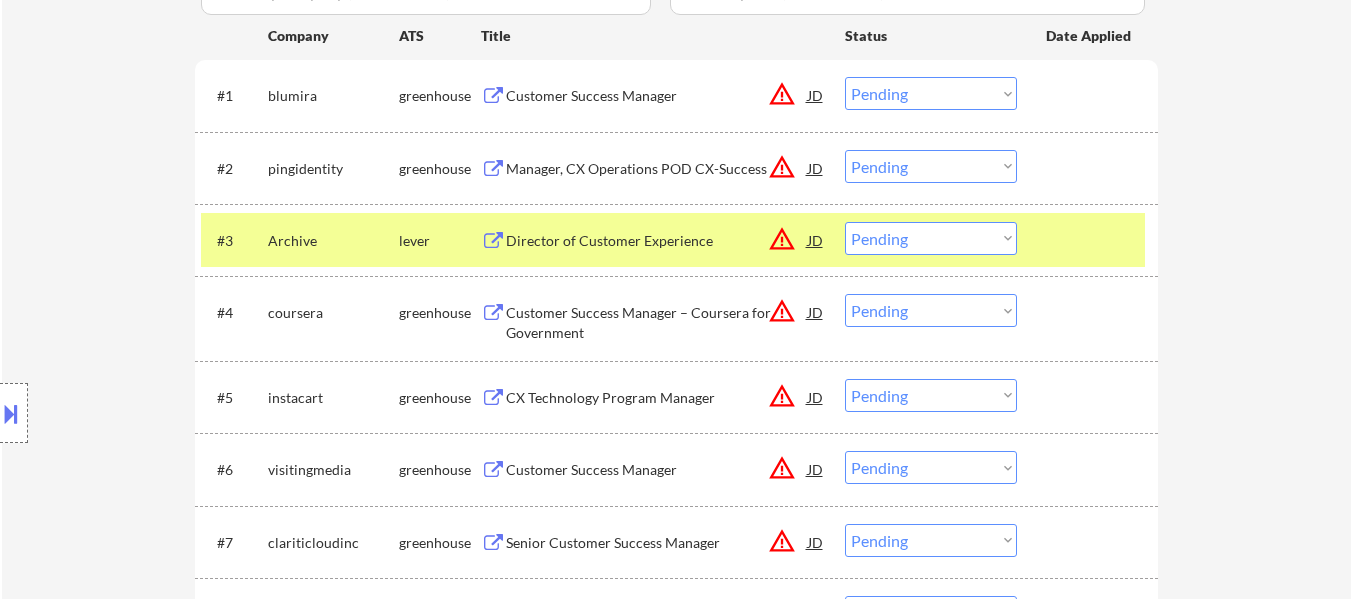 click on "Customer Success Manager – Coursera for Government" at bounding box center [657, 322] 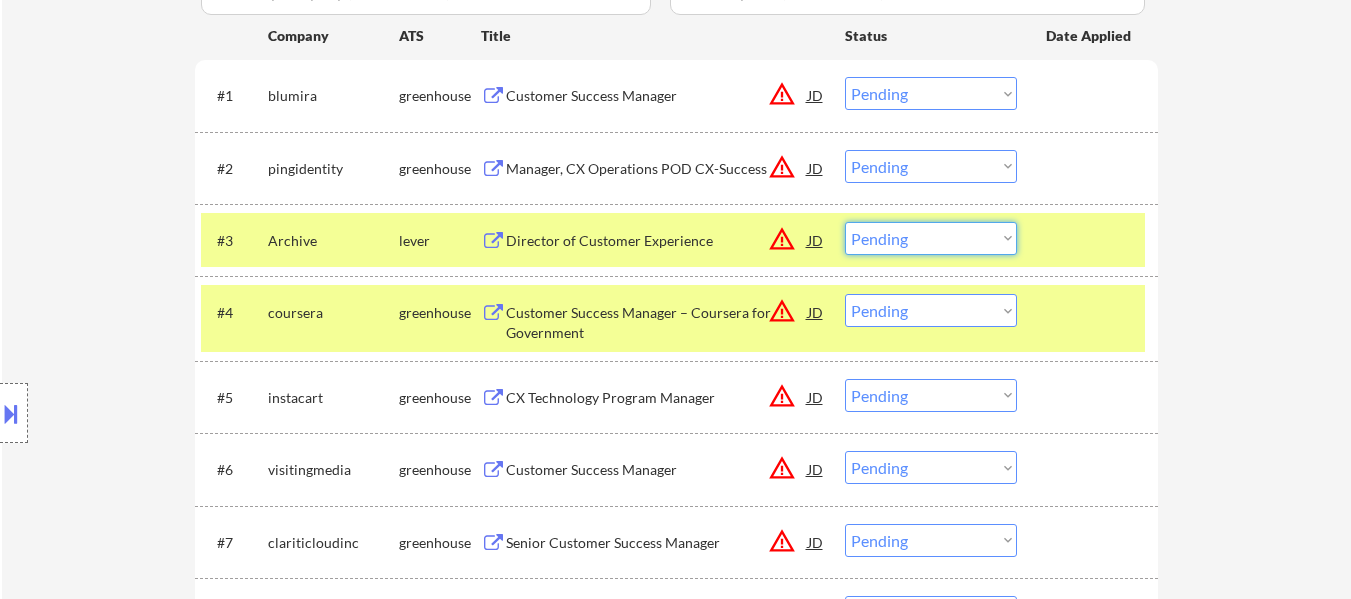 click on "Choose an option... Pending Applied Excluded (Questions) Excluded (Expired) Excluded (Location) Excluded (Bad Match) Excluded (Blocklist) Excluded (Salary) Excluded (Other)" at bounding box center (931, 238) 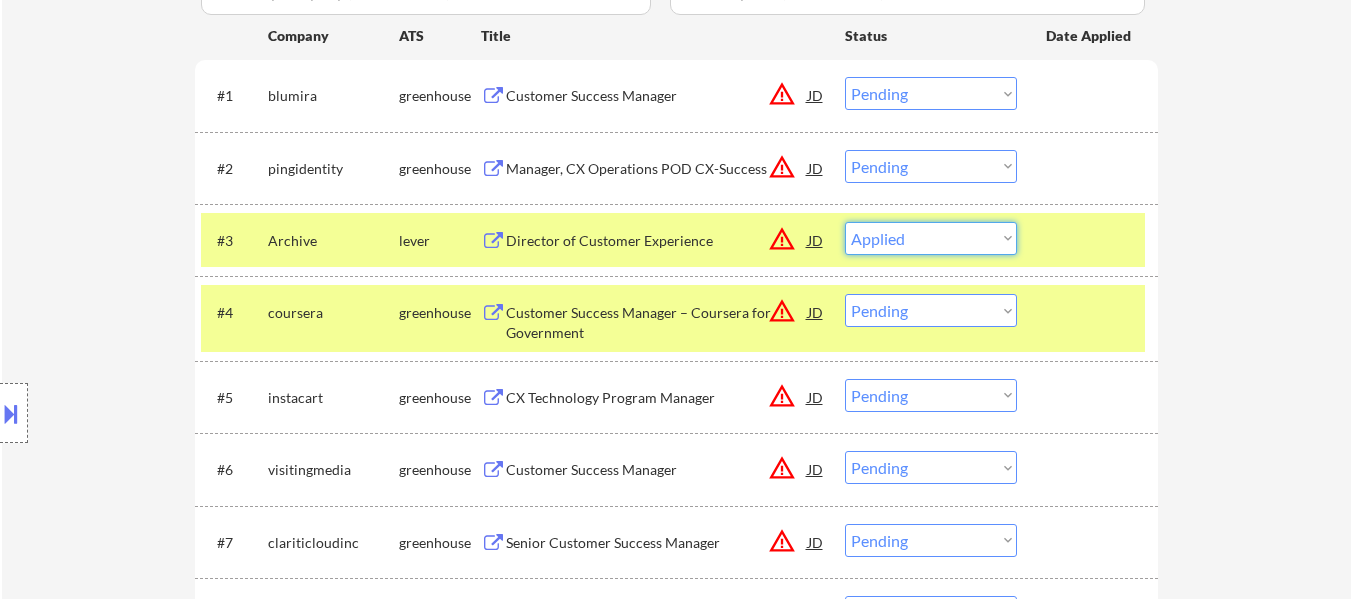 click on "Choose an option... Pending Applied Excluded (Questions) Excluded (Expired) Excluded (Location) Excluded (Bad Match) Excluded (Blocklist) Excluded (Salary) Excluded (Other)" at bounding box center [931, 238] 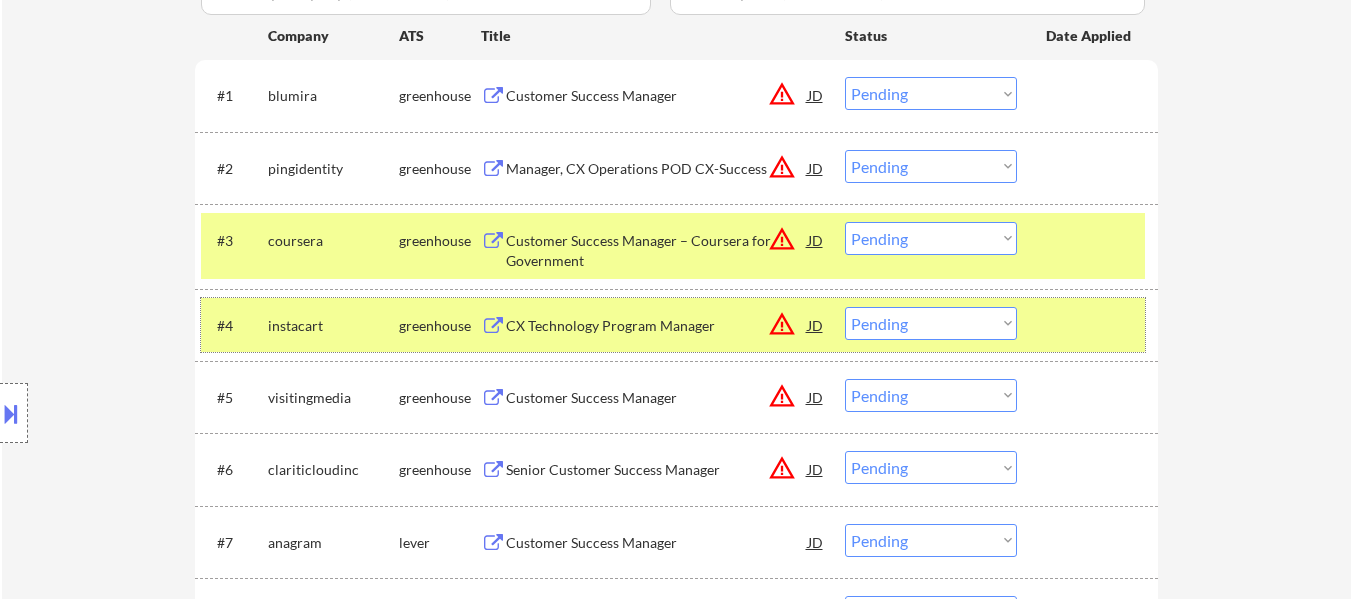 click at bounding box center [1090, 325] 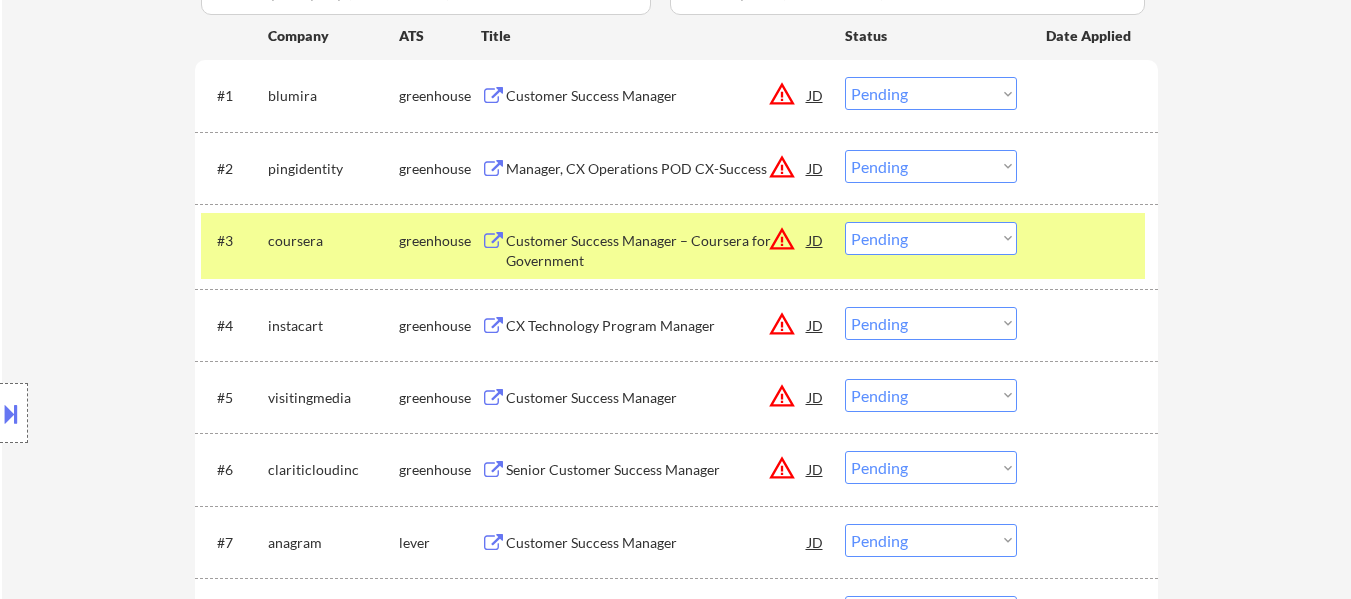 click on "CX Technology Program Manager" at bounding box center (657, 326) 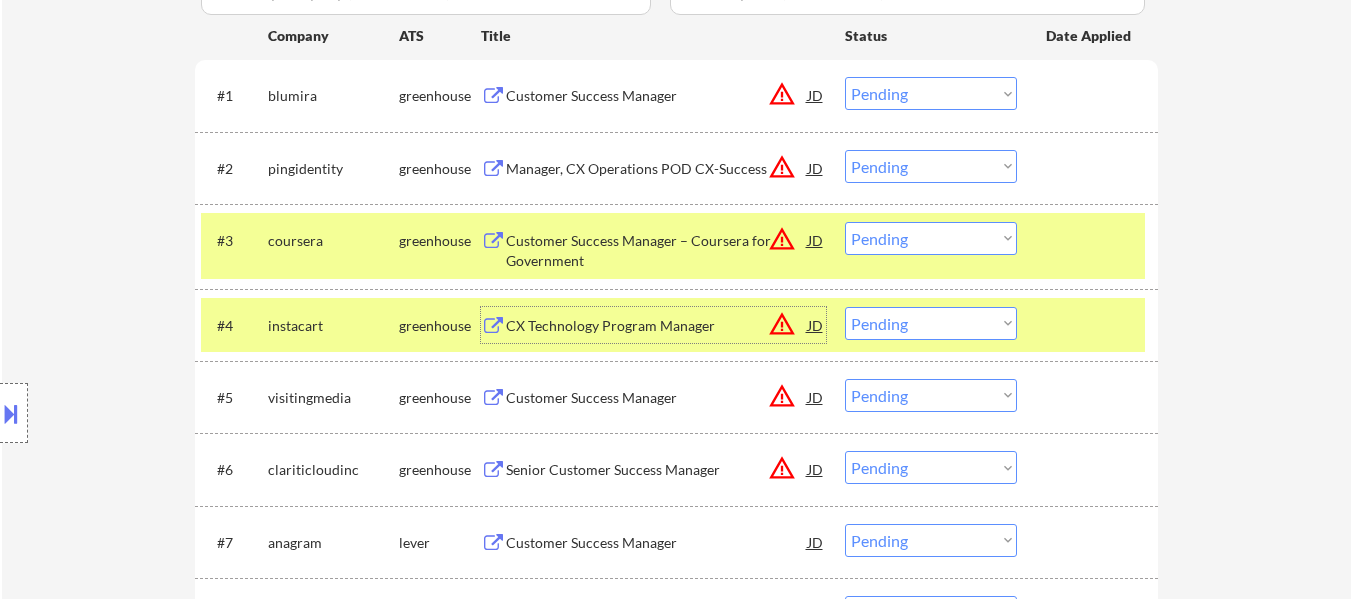click on "Choose an option... Pending Applied Excluded (Questions) Excluded (Expired) Excluded (Location) Excluded (Bad Match) Excluded (Blocklist) Excluded (Salary) Excluded (Other)" at bounding box center (931, 238) 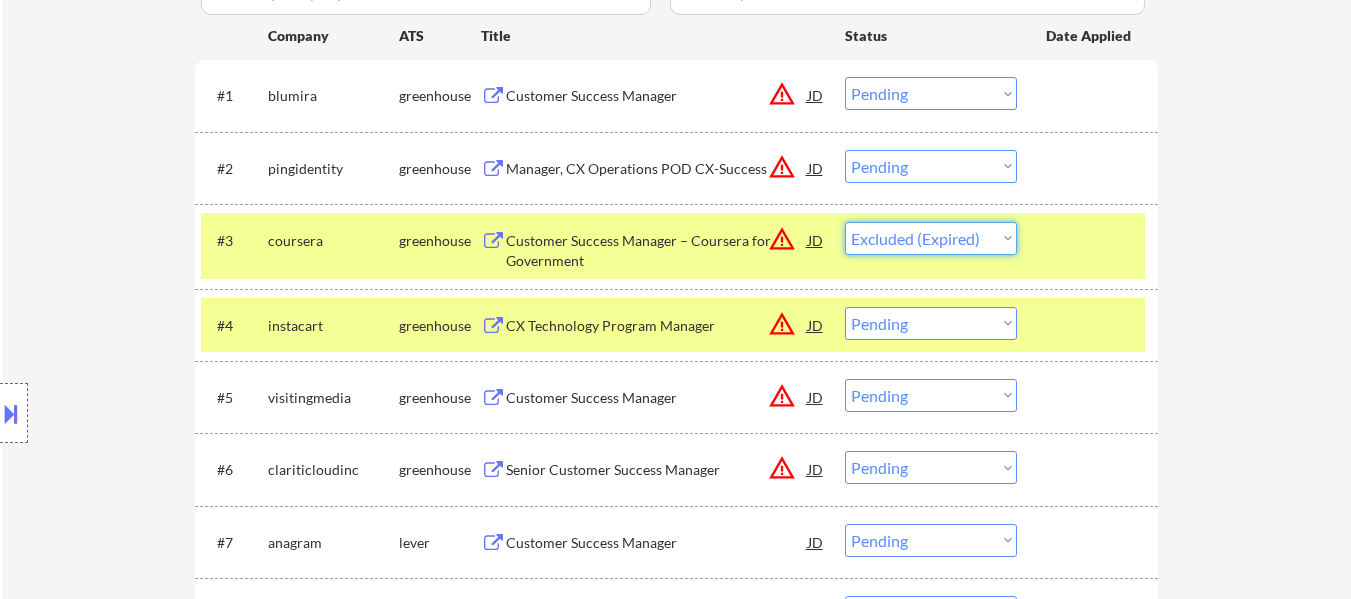 click on "Choose an option... Pending Applied Excluded (Questions) Excluded (Expired) Excluded (Location) Excluded (Bad Match) Excluded (Blocklist) Excluded (Salary) Excluded (Other)" at bounding box center [931, 238] 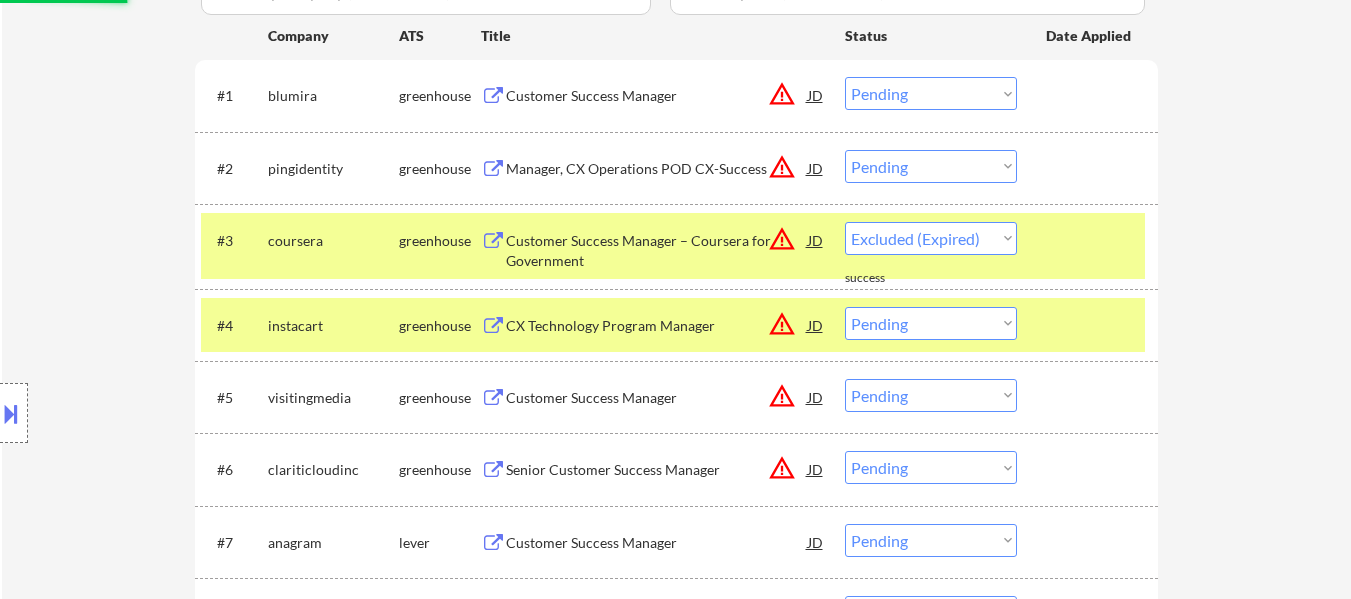 select on ""pending"" 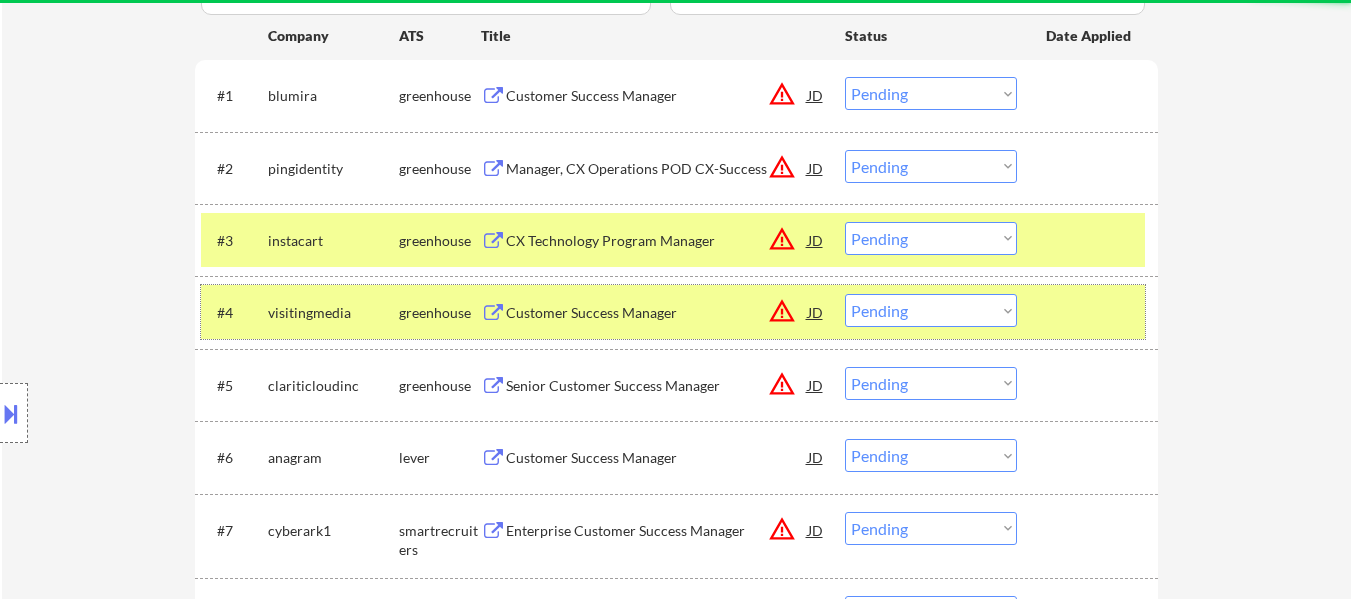 click at bounding box center [1090, 312] 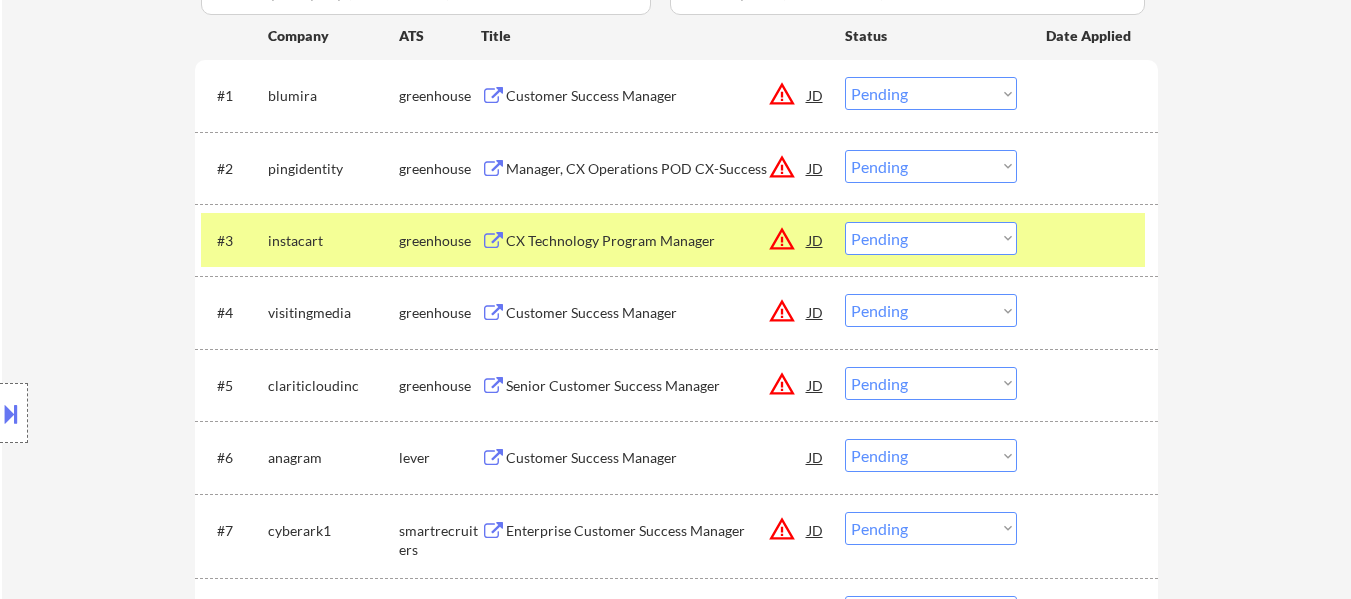 click on "Customer Success Manager" at bounding box center [657, 313] 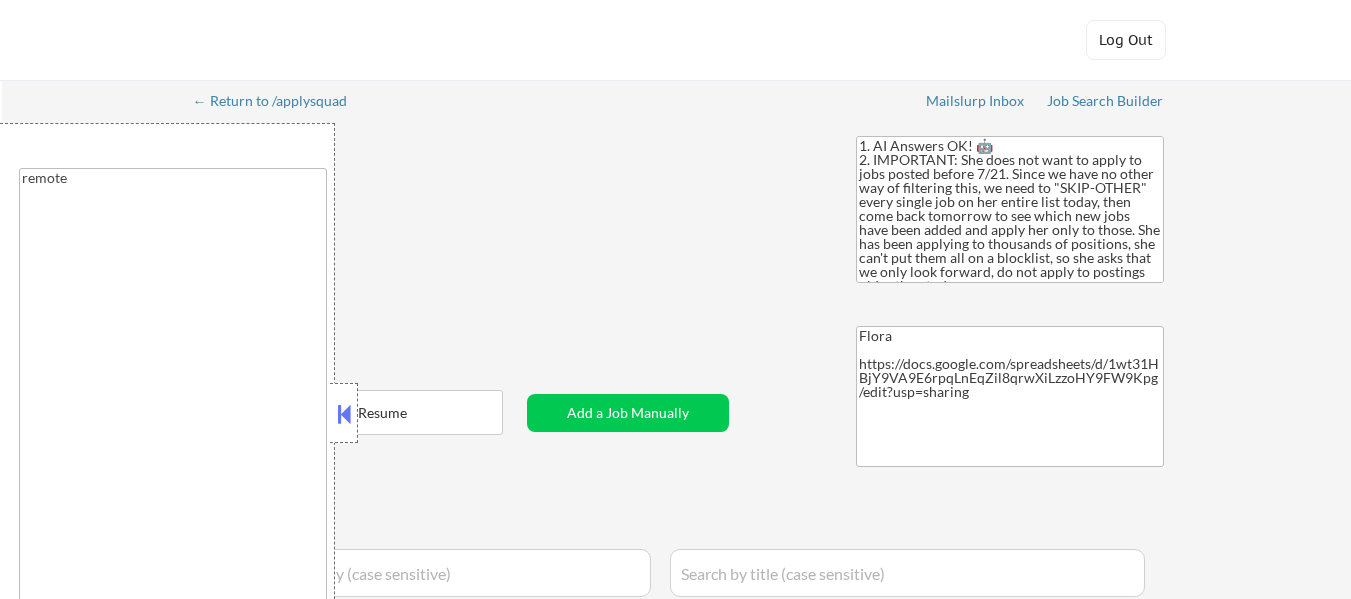 type on "remote" 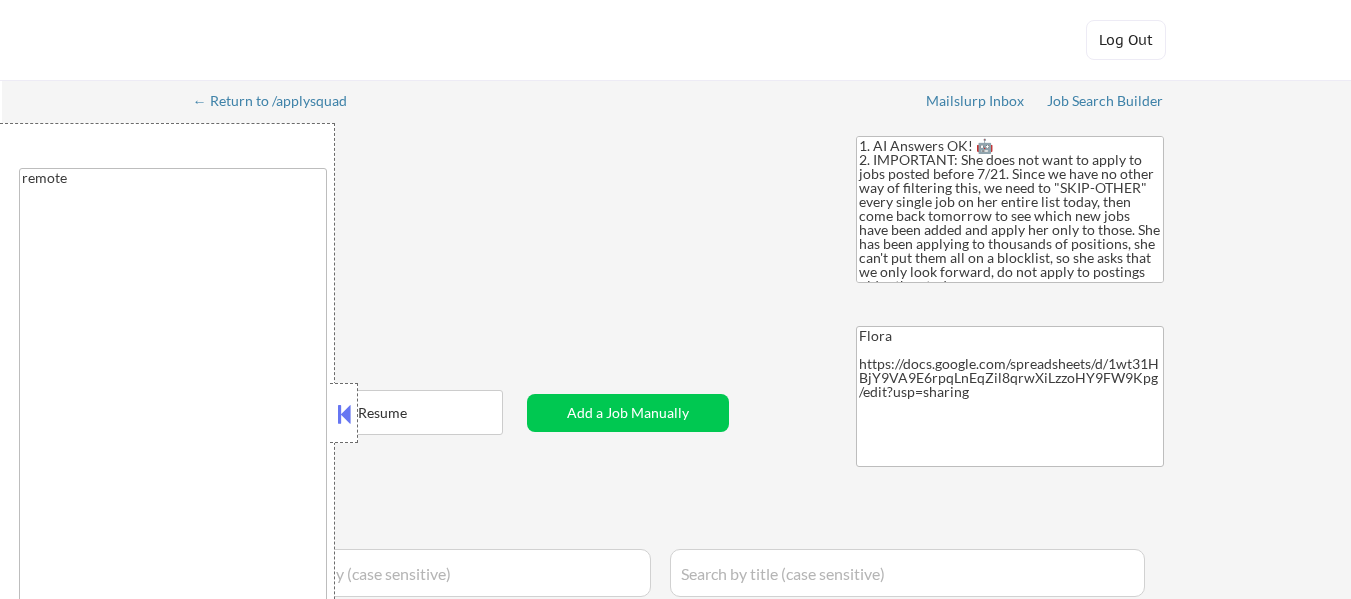 scroll, scrollTop: 0, scrollLeft: 0, axis: both 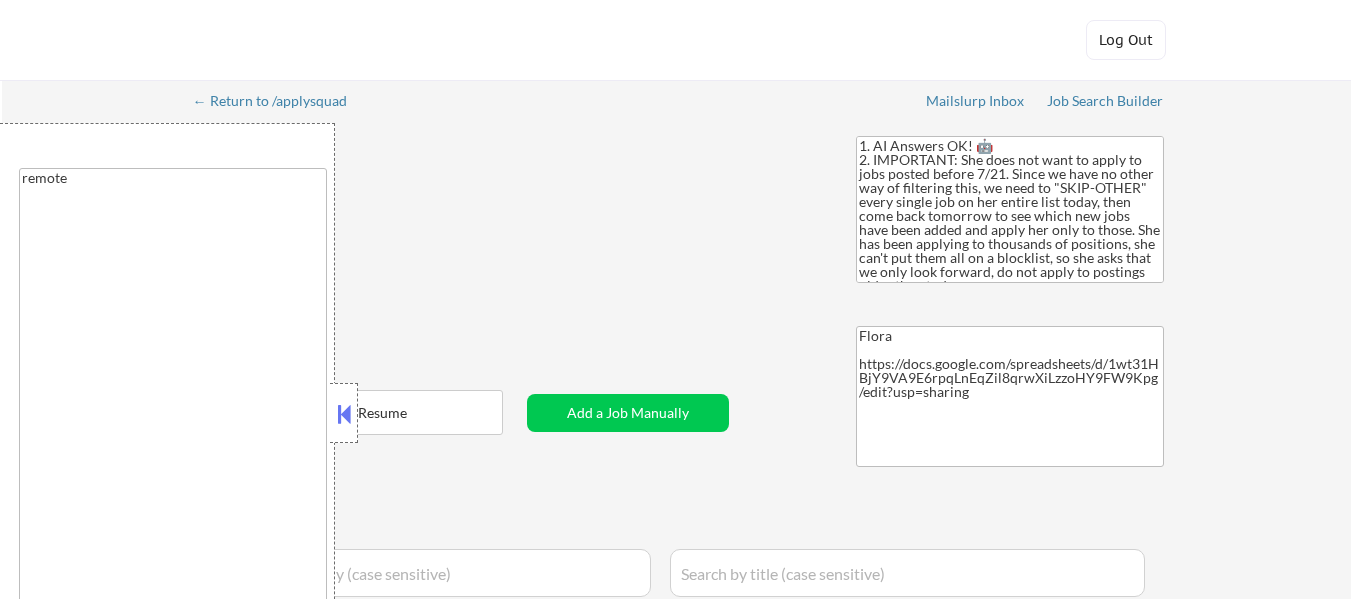 select on ""applied"" 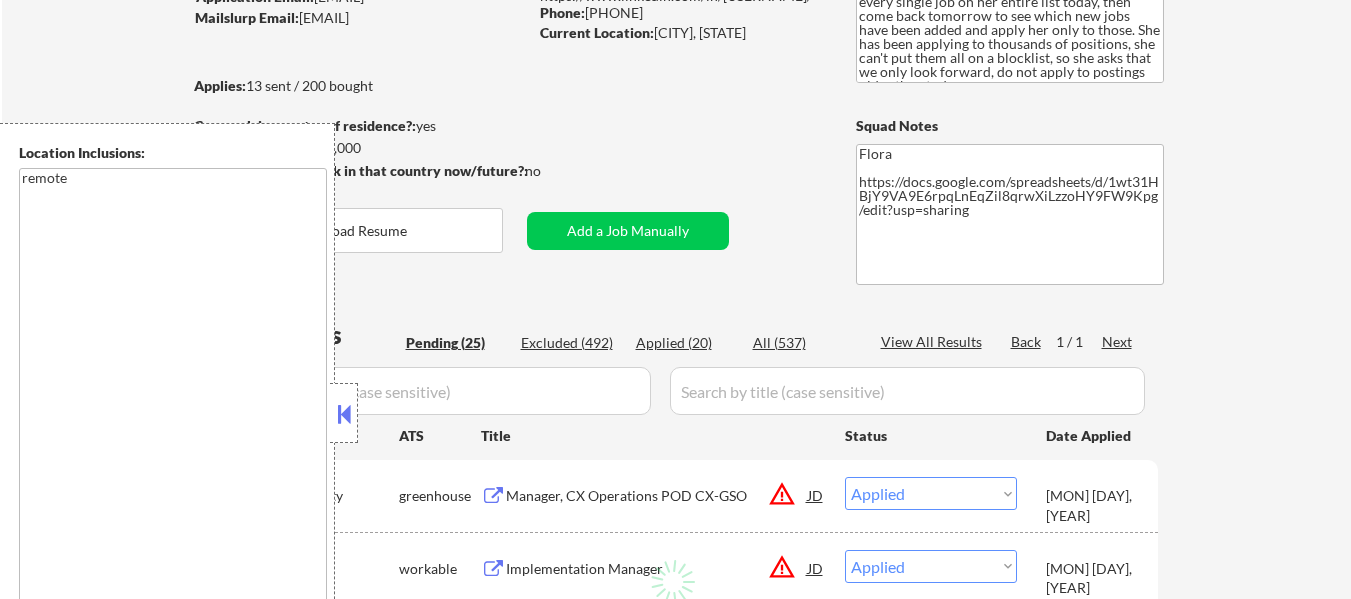 select on ""pending"" 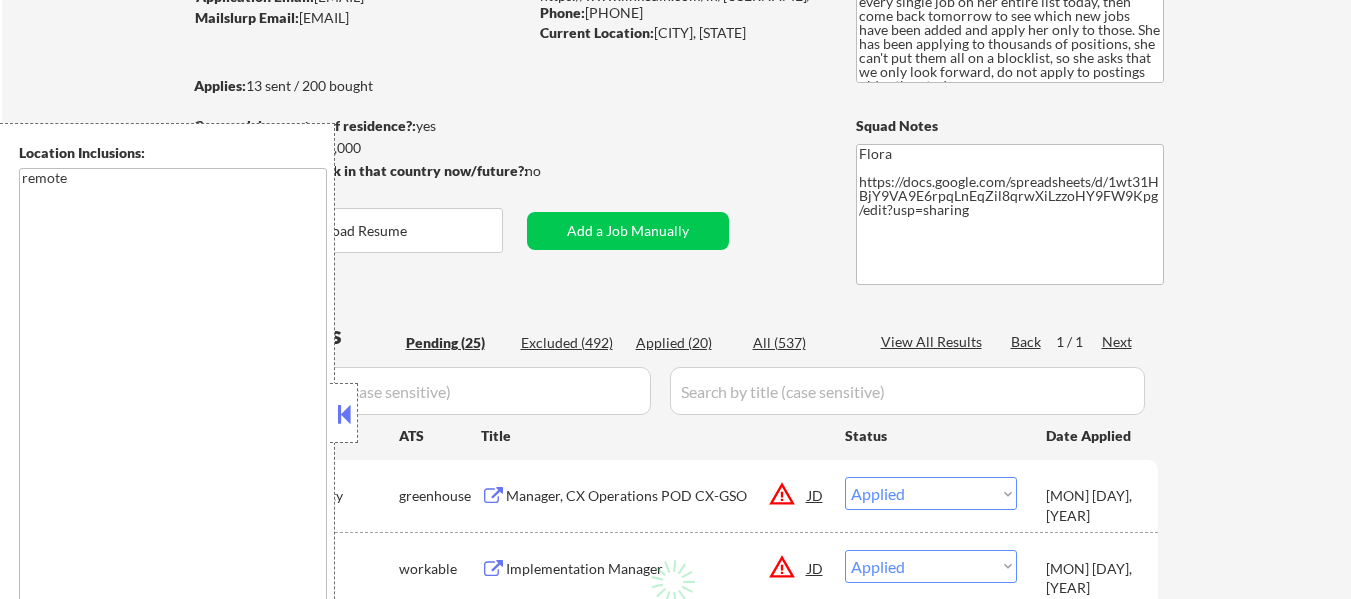 select on ""pending"" 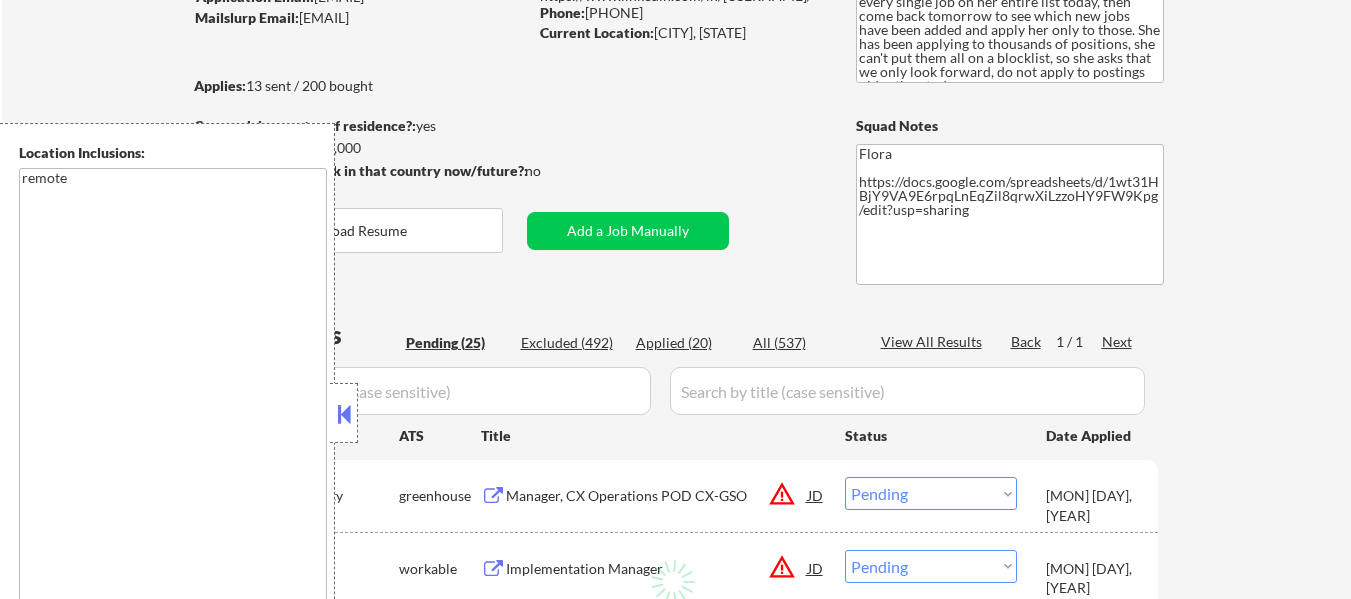 select on ""pending"" 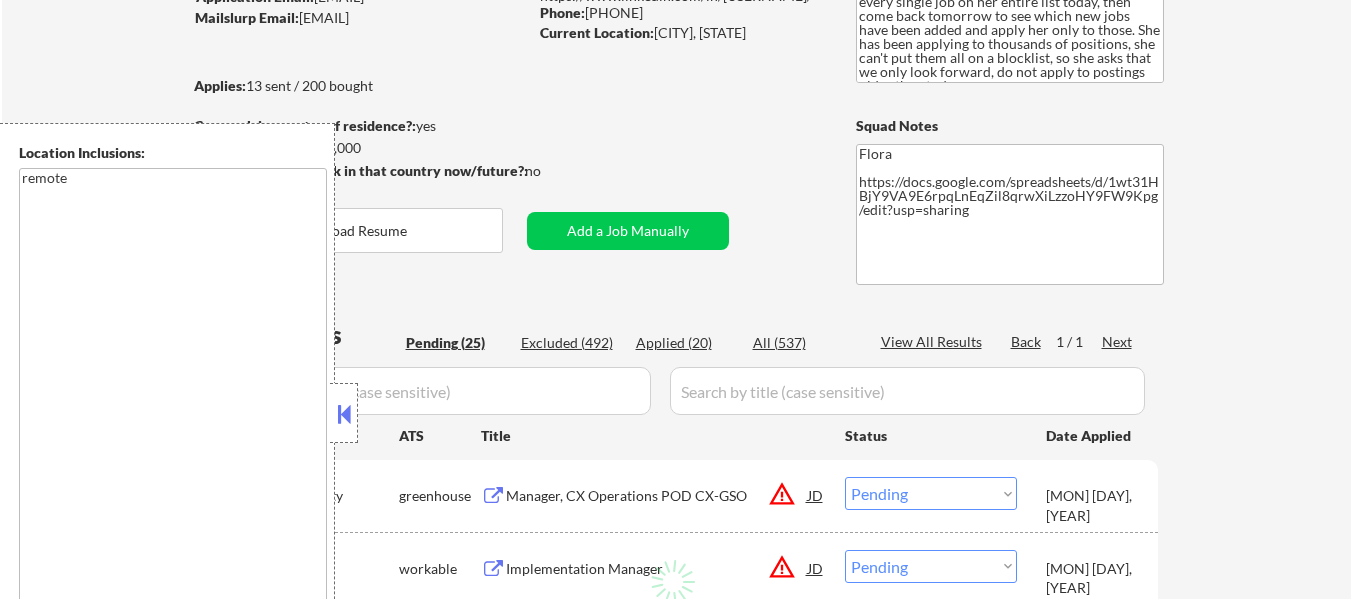 select on ""pending"" 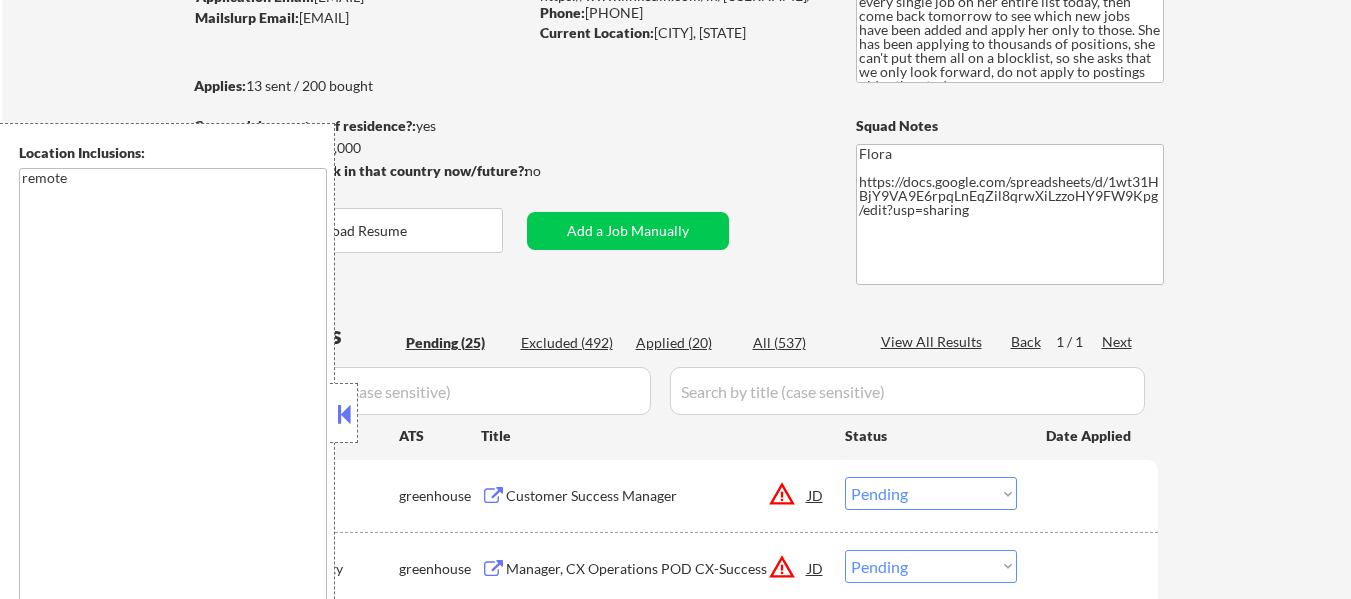 click at bounding box center [344, 414] 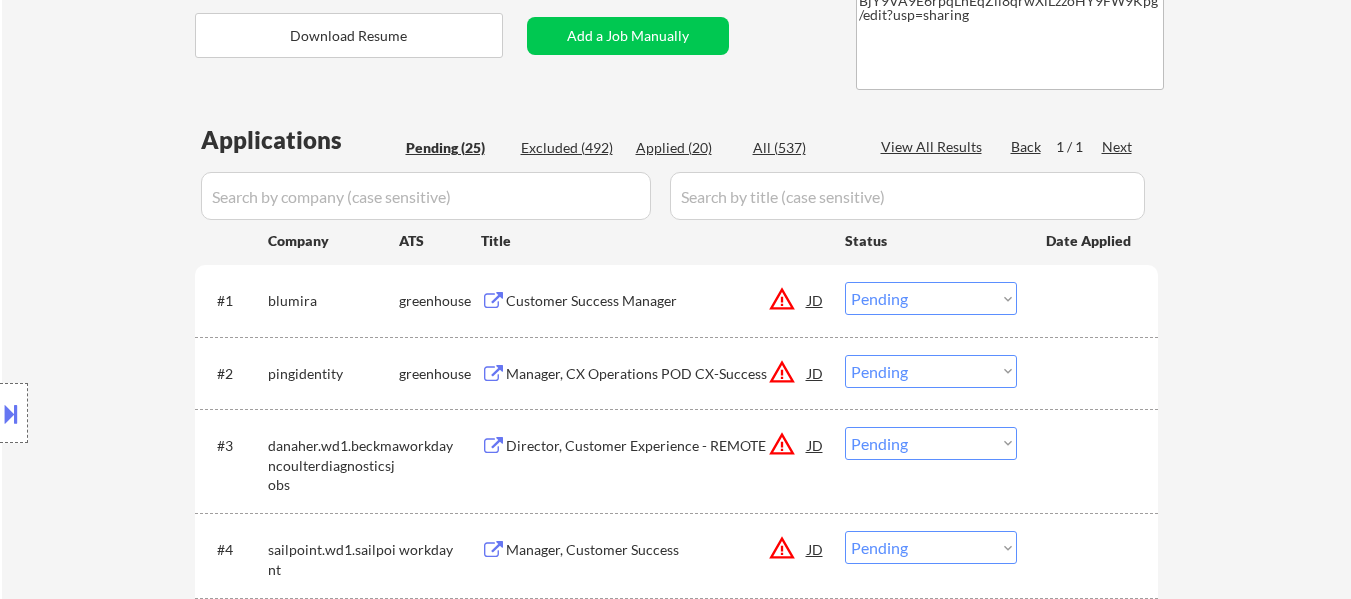scroll, scrollTop: 400, scrollLeft: 0, axis: vertical 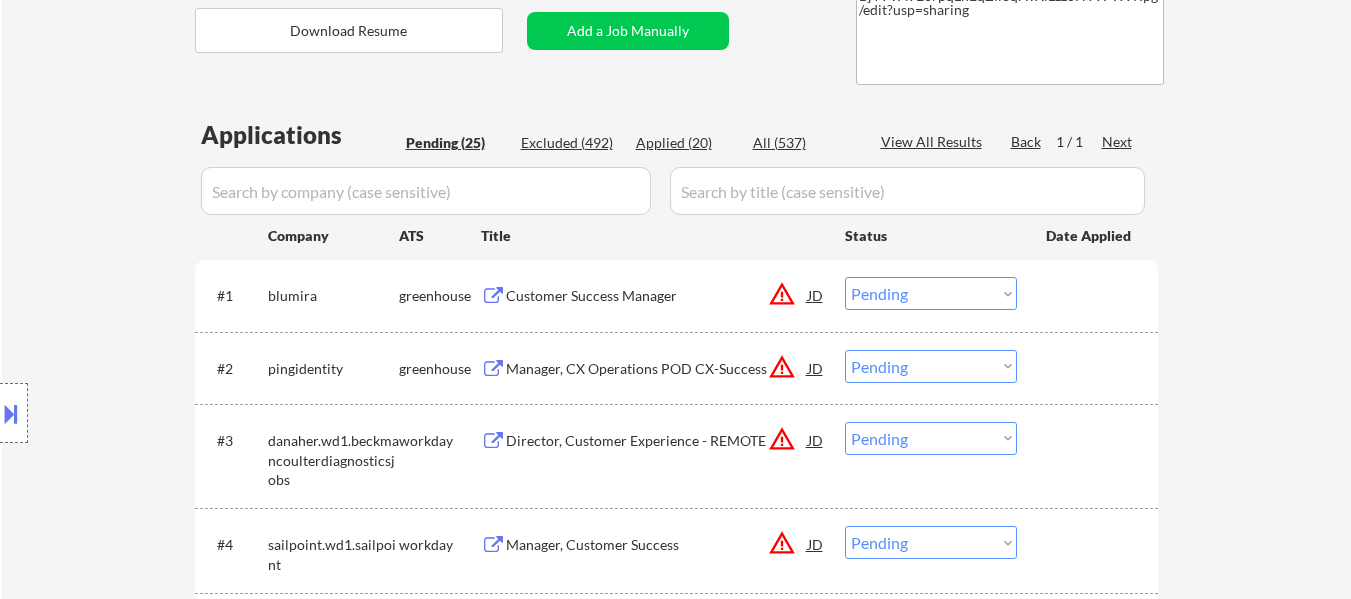 click on "Applied (20)" at bounding box center [686, 143] 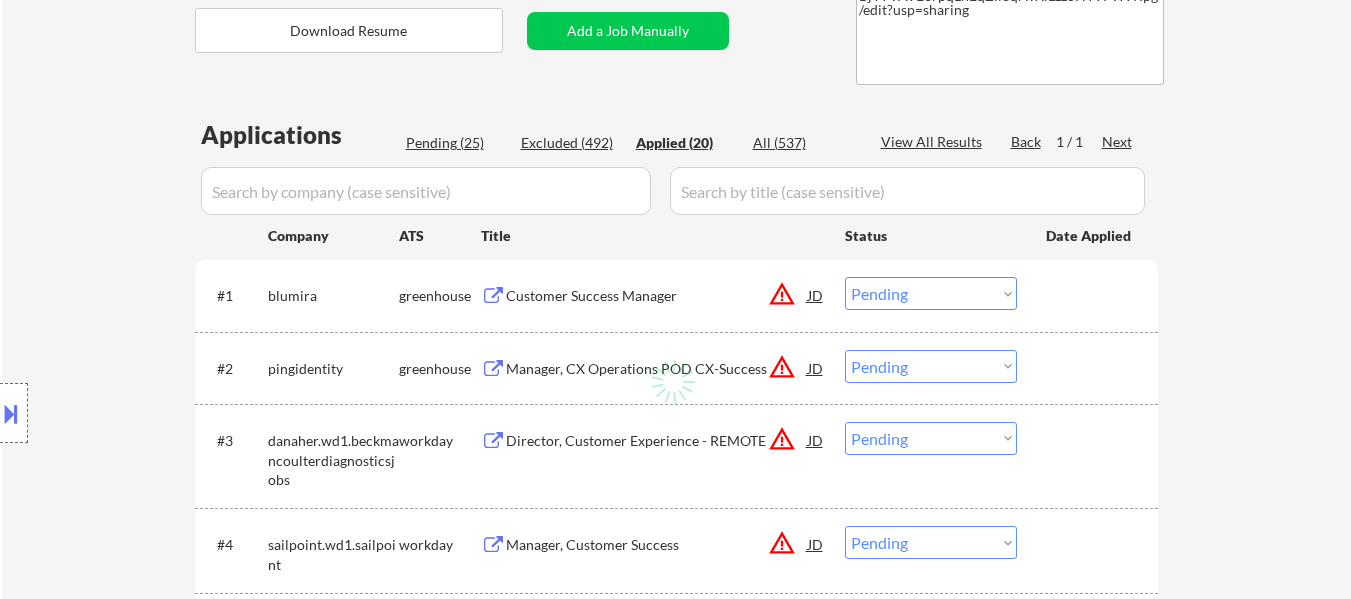 select on ""applied"" 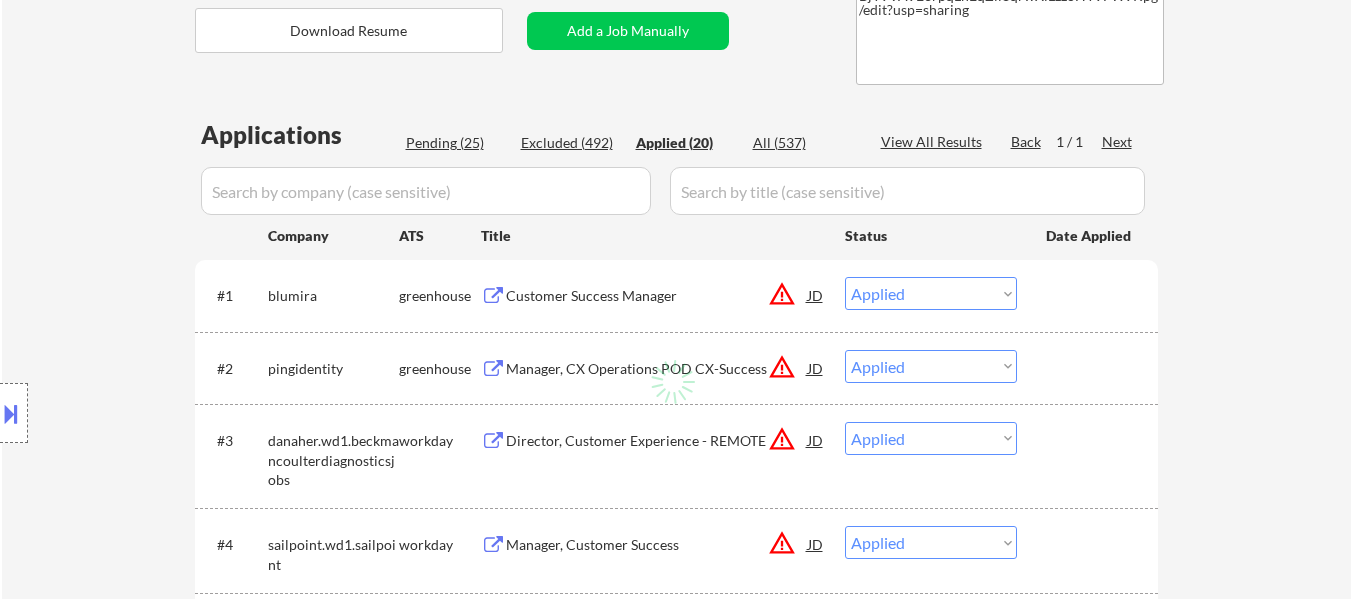 select on ""applied"" 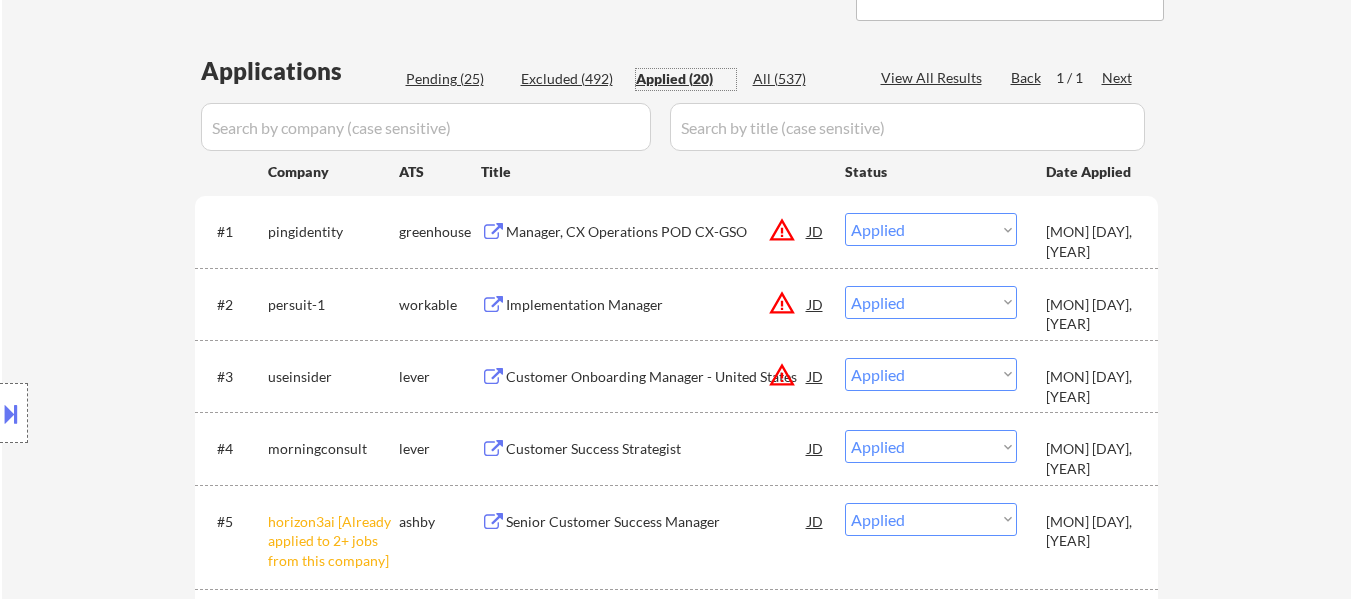 scroll, scrollTop: 500, scrollLeft: 0, axis: vertical 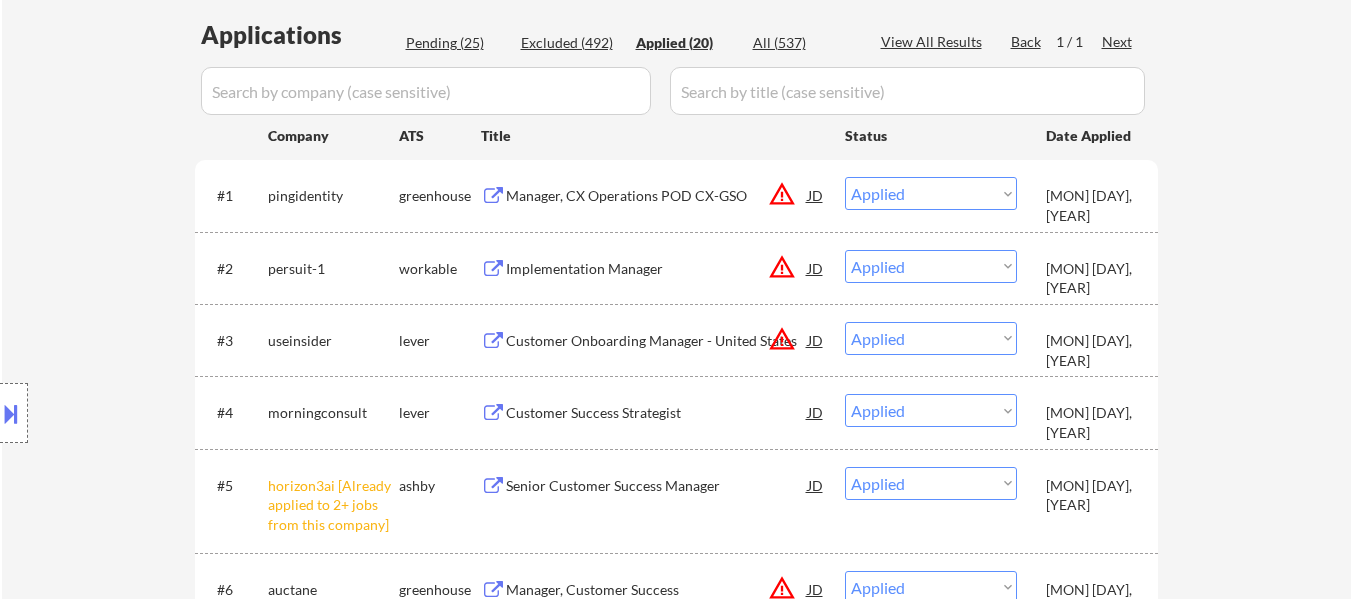 select on ""applied"" 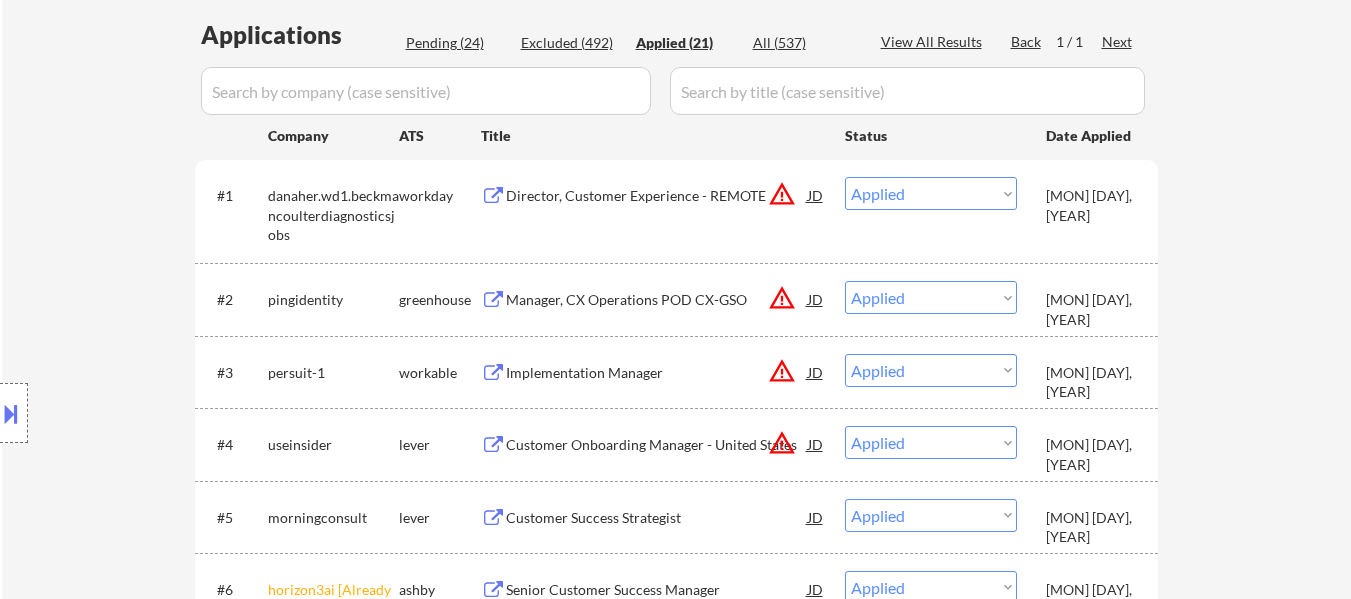 select on ""applied"" 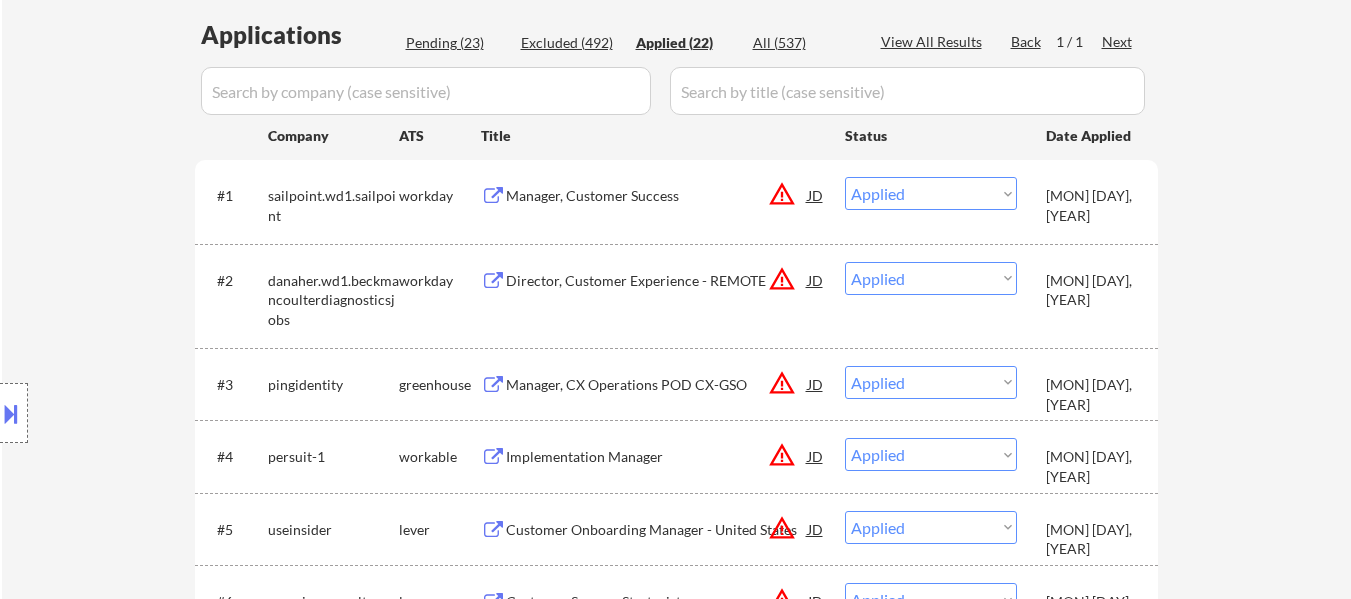 select on ""applied"" 